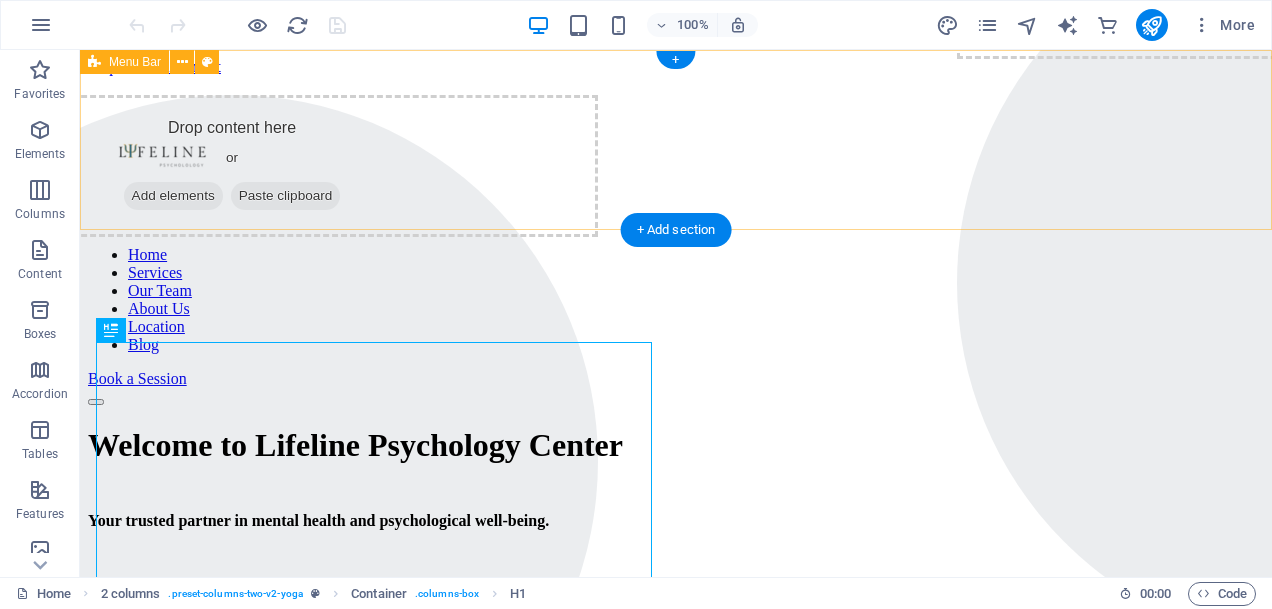 scroll, scrollTop: 0, scrollLeft: 0, axis: both 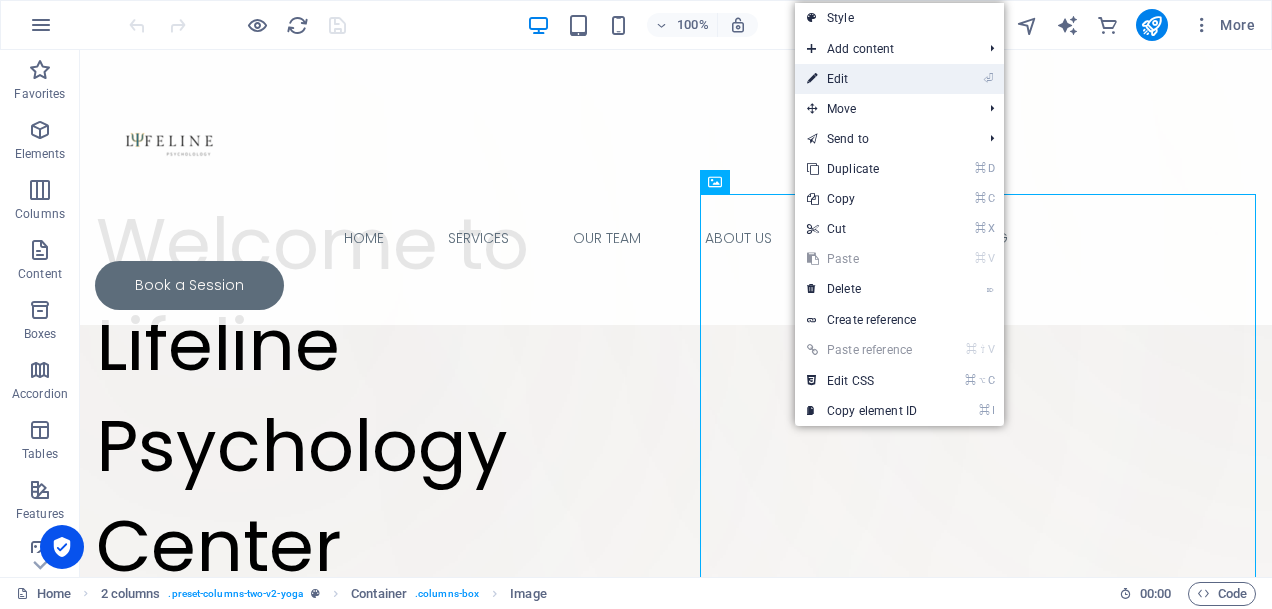 click on "⏎  Edit" at bounding box center [862, 79] 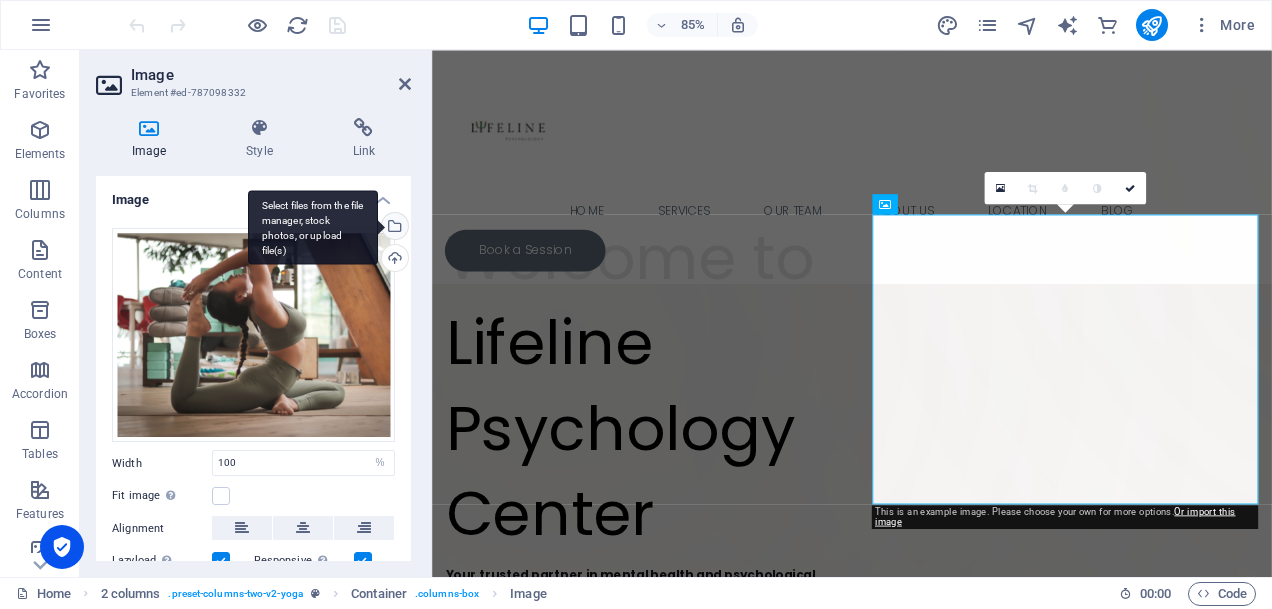 click on "Select files from the file manager, stock photos, or upload file(s)" at bounding box center [313, 227] 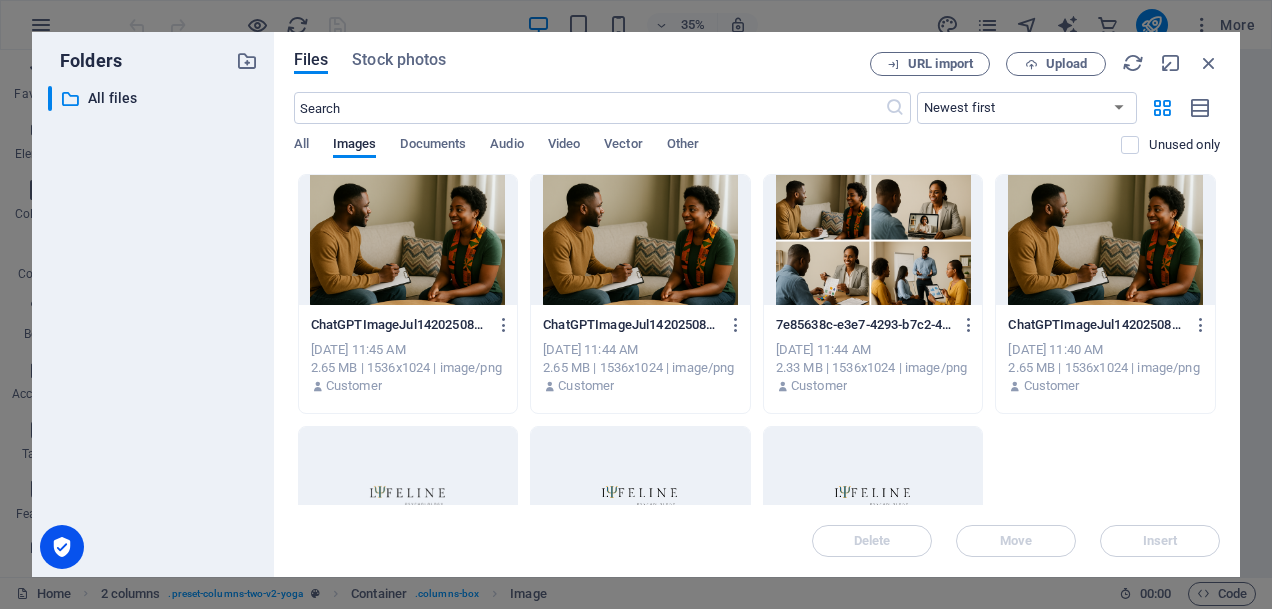 click at bounding box center (408, 240) 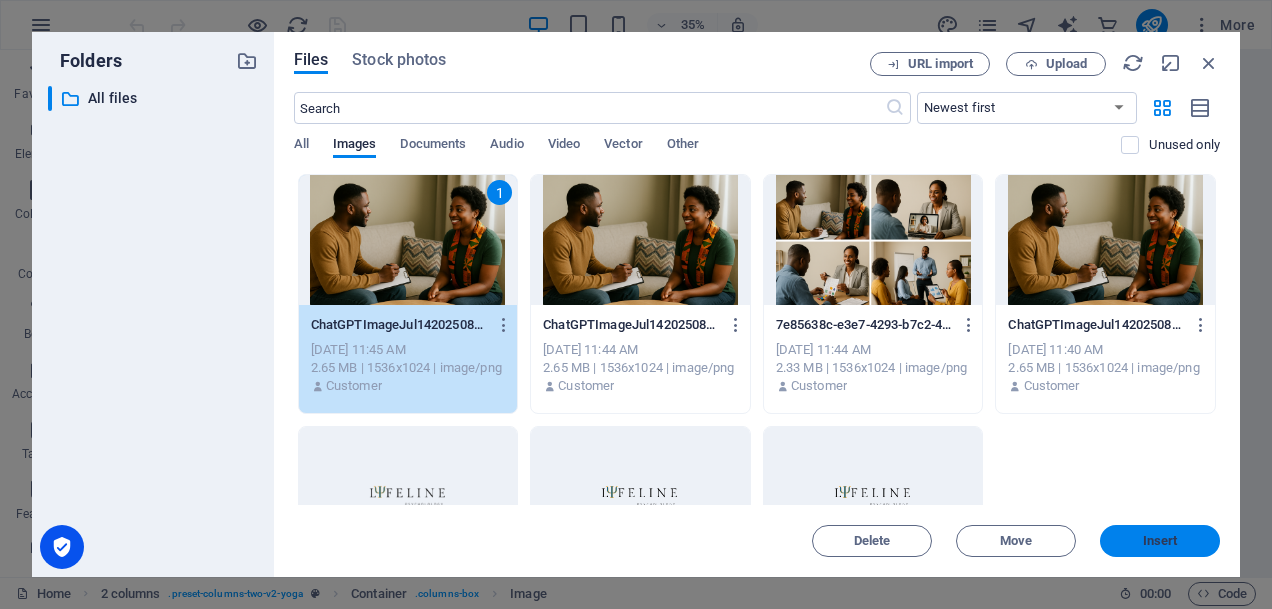 click on "Insert" at bounding box center (1160, 541) 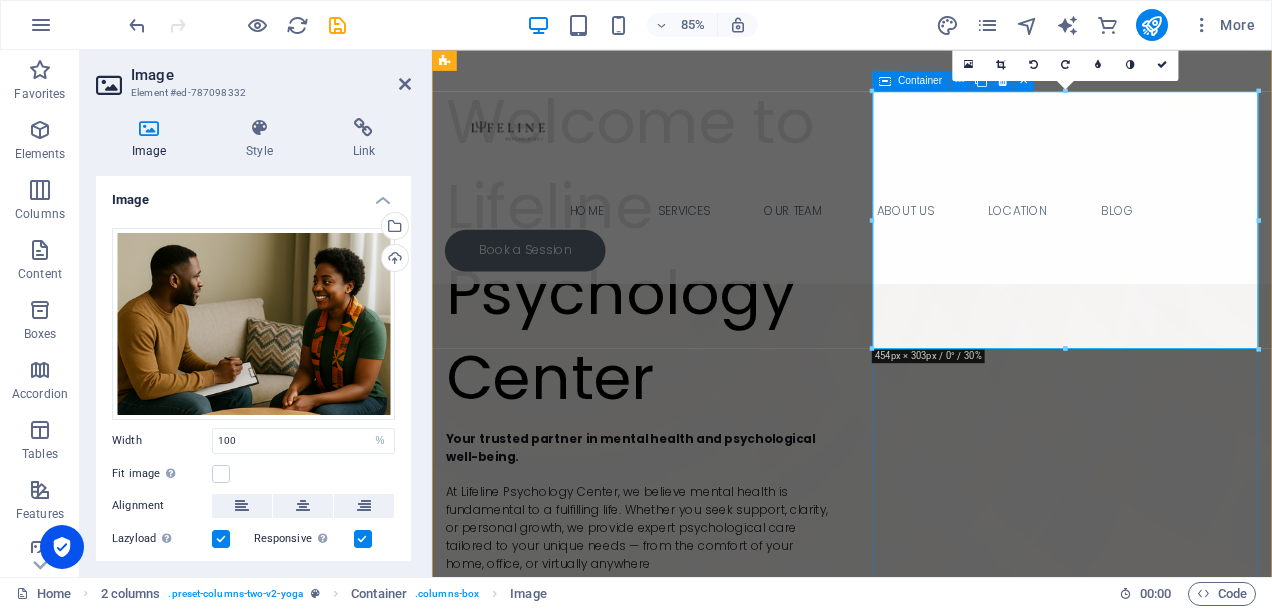 scroll, scrollTop: 312, scrollLeft: 0, axis: vertical 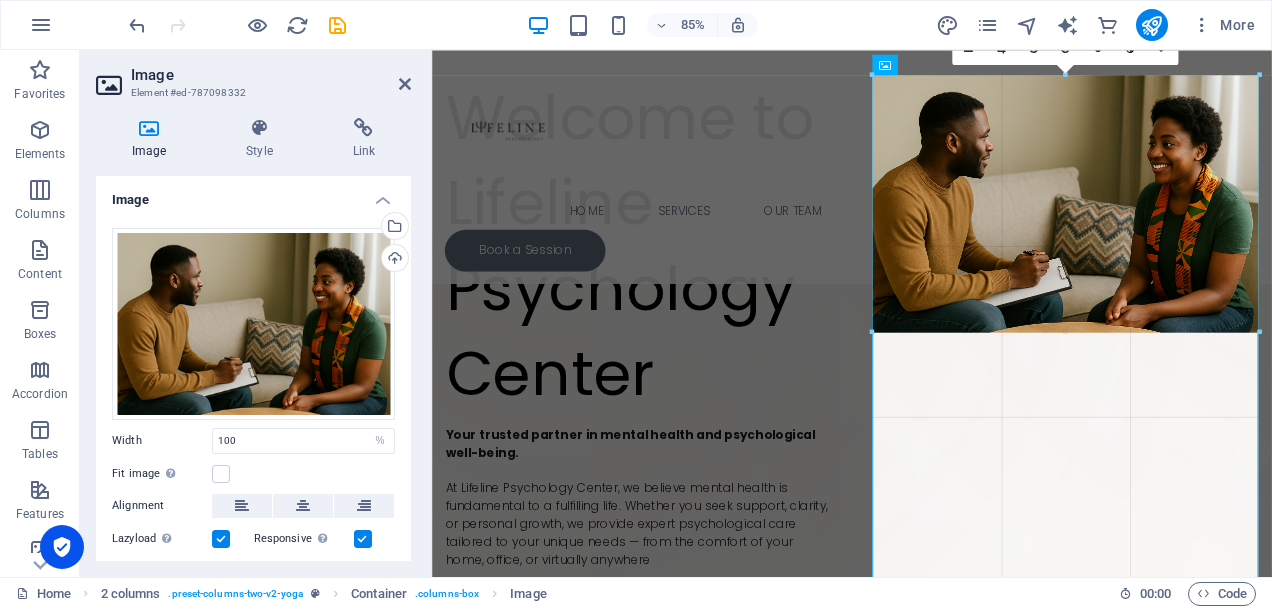 drag, startPoint x: 1063, startPoint y: 333, endPoint x: 1127, endPoint y: 633, distance: 306.7507 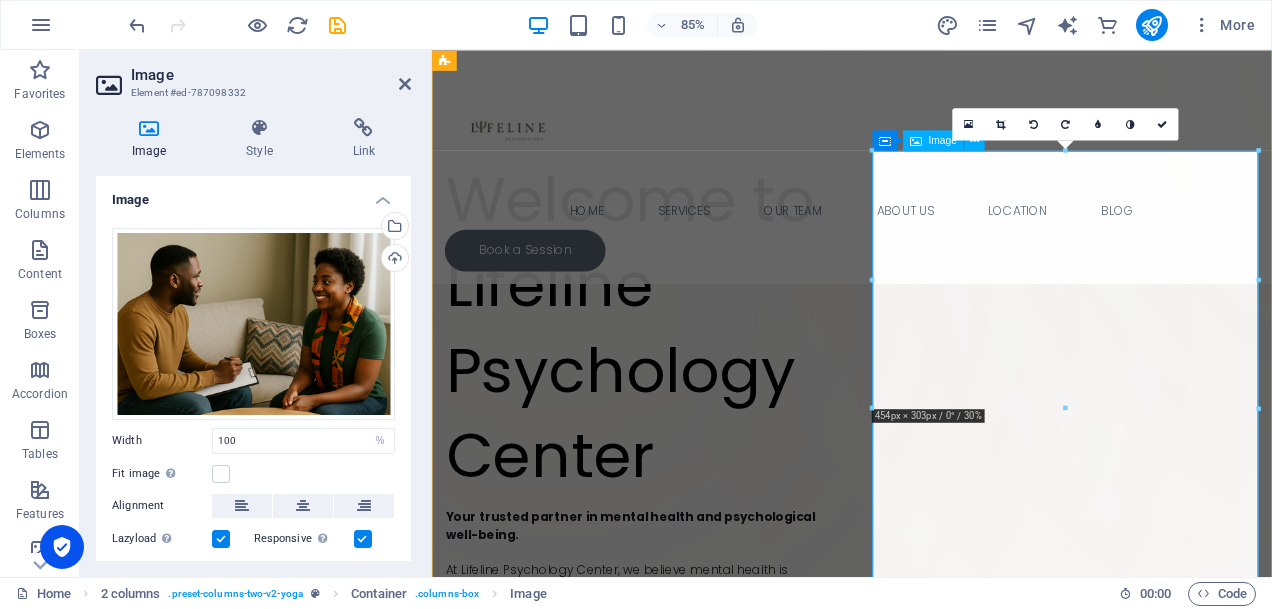 scroll, scrollTop: 232, scrollLeft: 0, axis: vertical 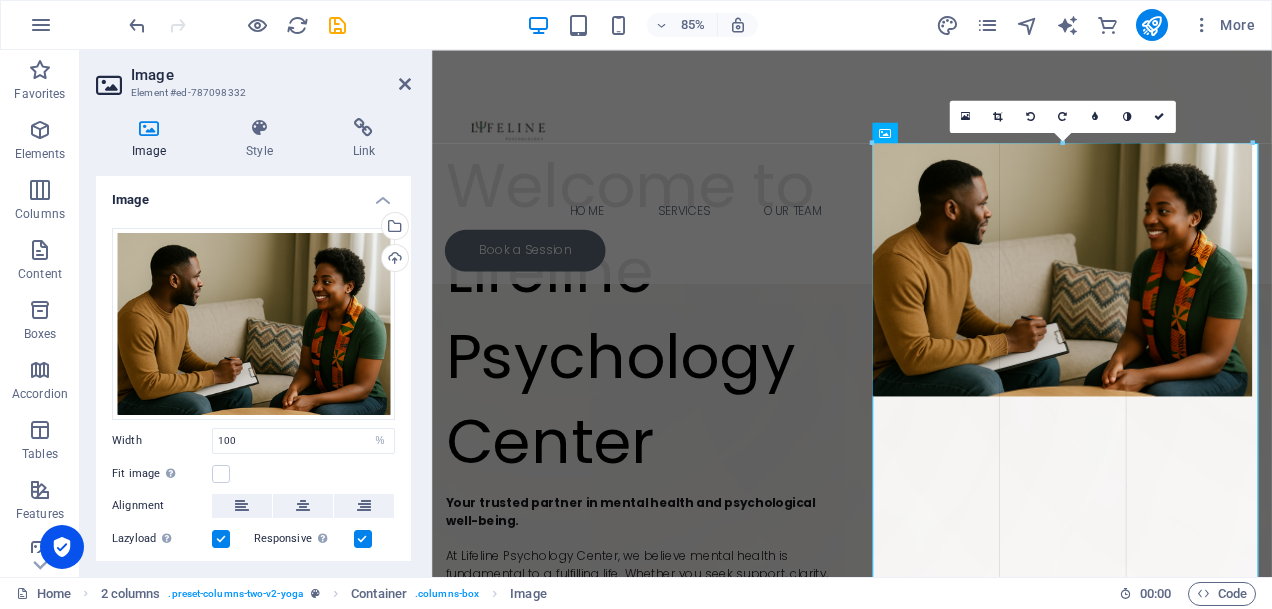 drag, startPoint x: 872, startPoint y: 272, endPoint x: 886, endPoint y: 290, distance: 22.803509 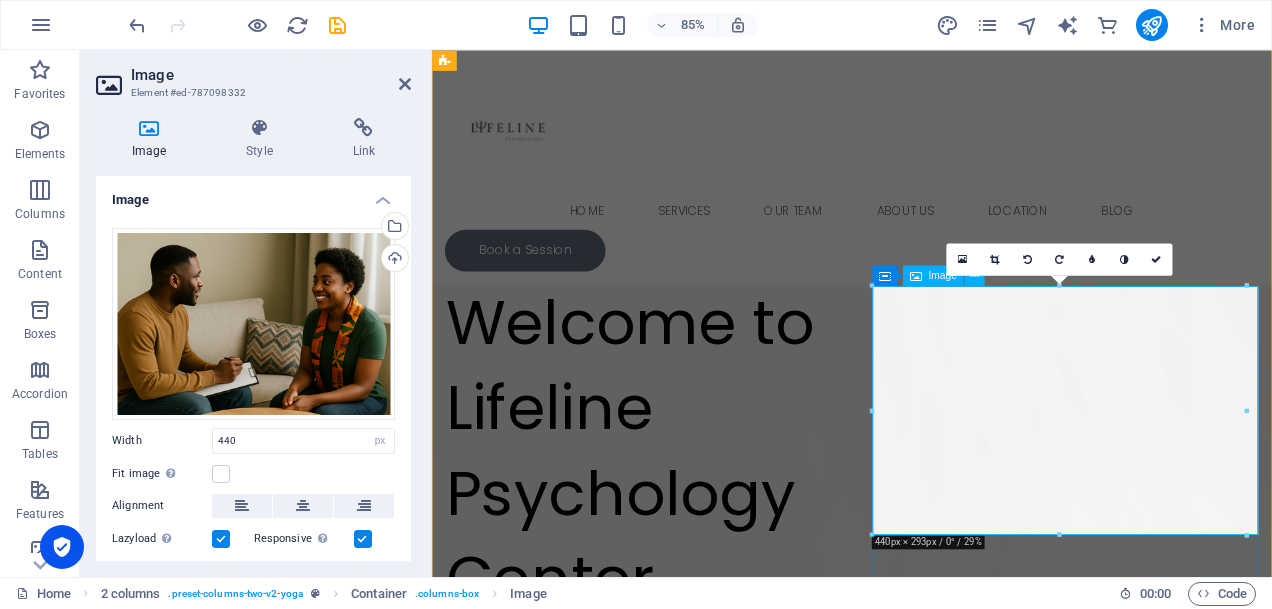 scroll, scrollTop: 0, scrollLeft: 0, axis: both 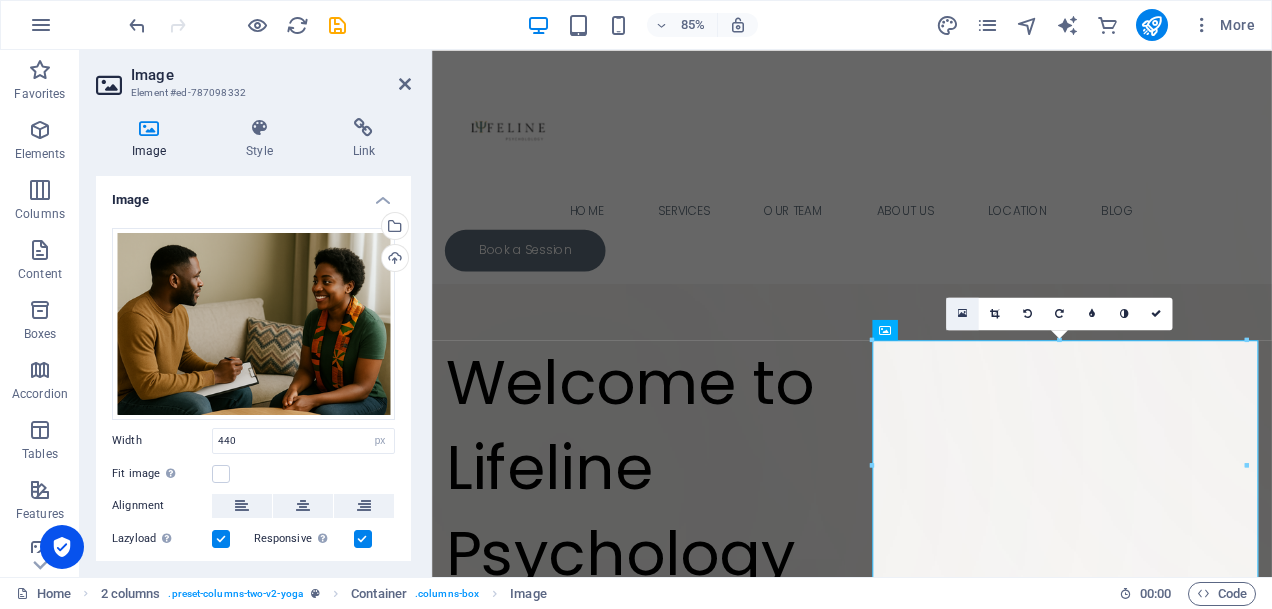 click at bounding box center (962, 314) 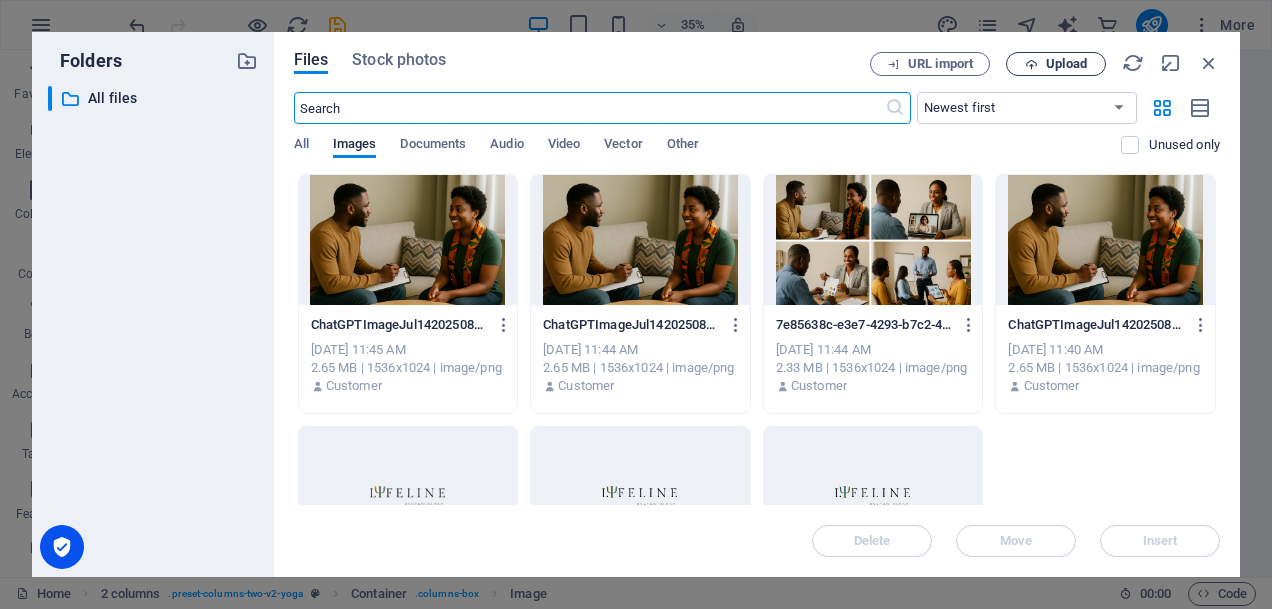 click on "Upload" at bounding box center [1066, 64] 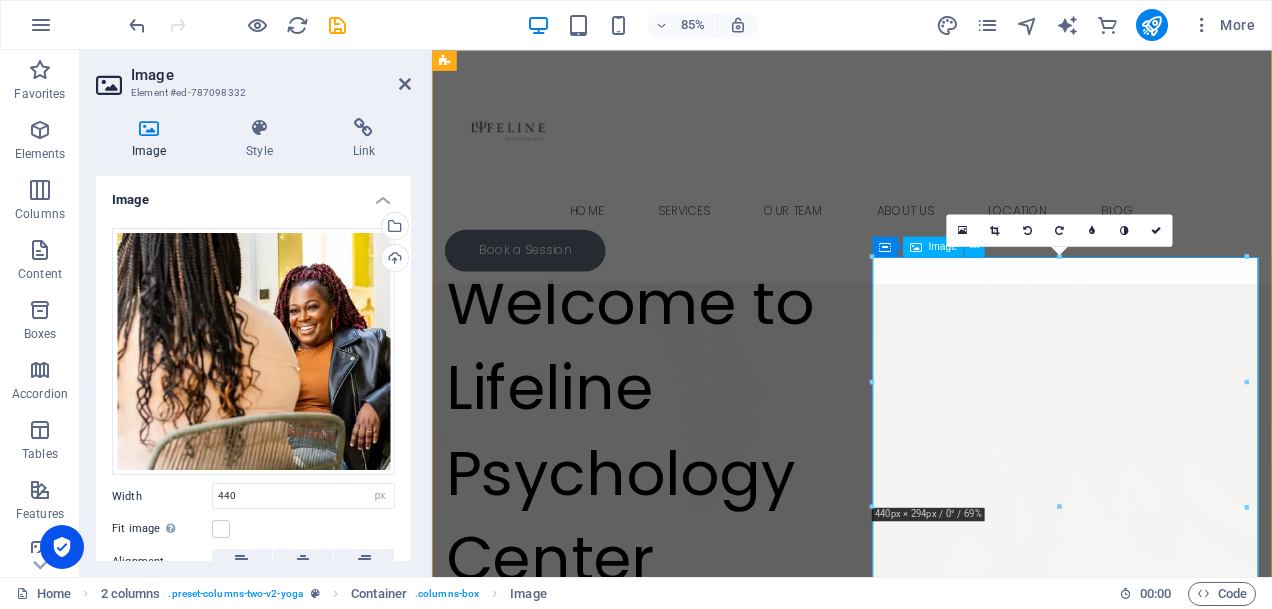 scroll, scrollTop: 93, scrollLeft: 0, axis: vertical 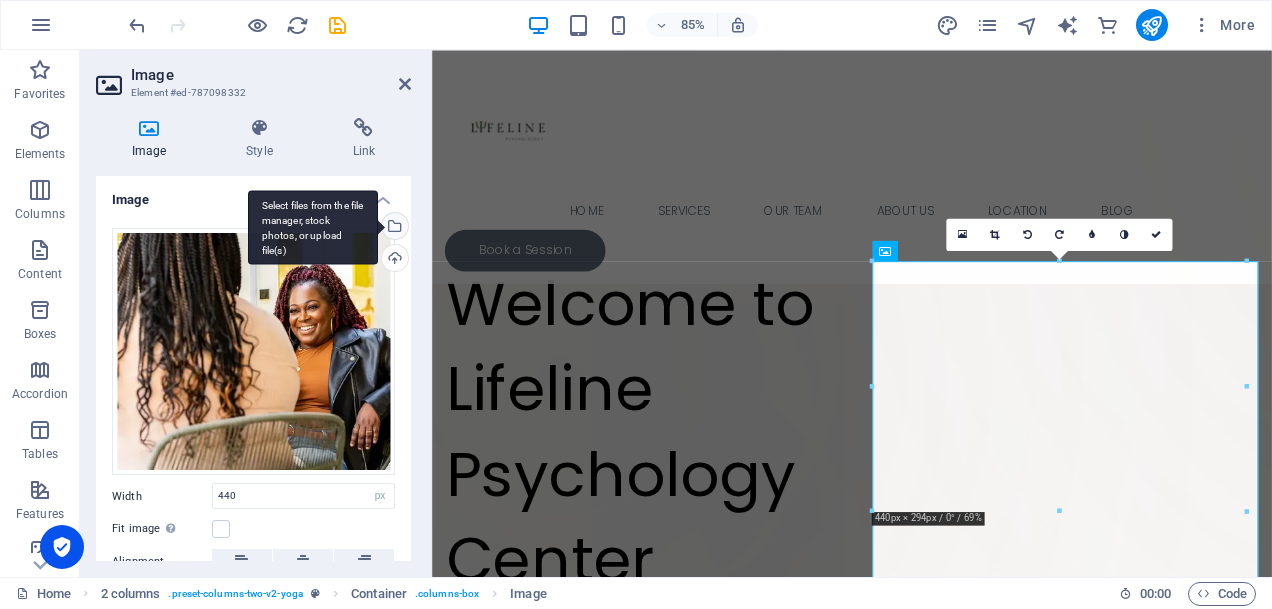 click on "Select files from the file manager, stock photos, or upload file(s)" at bounding box center (393, 228) 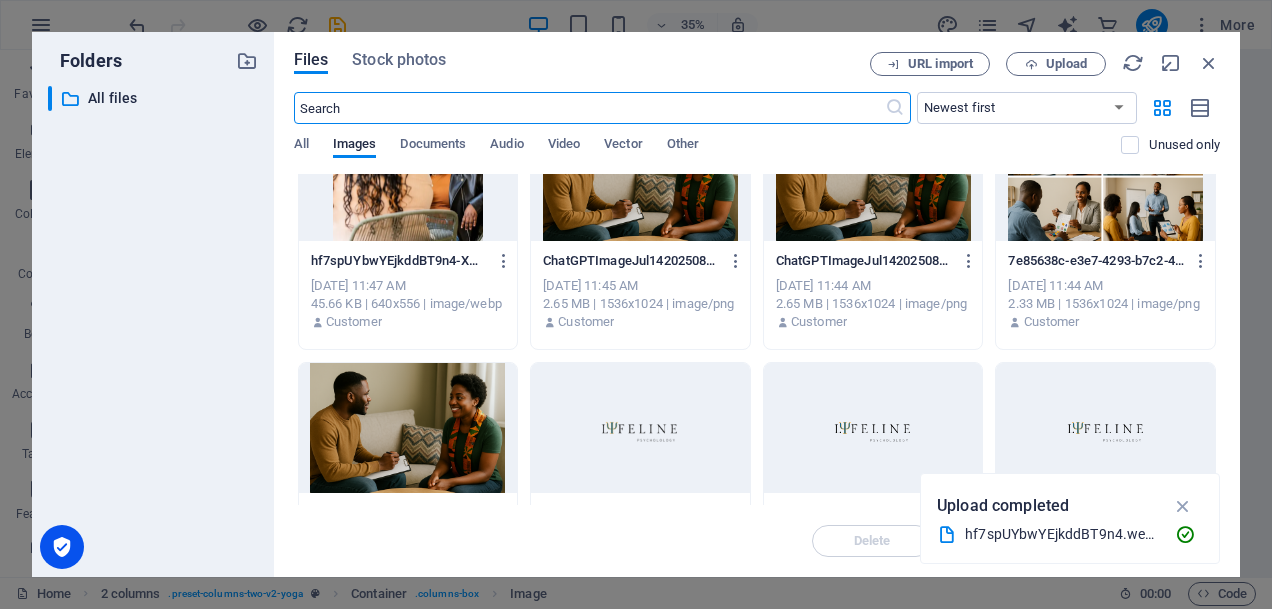 scroll, scrollTop: 0, scrollLeft: 0, axis: both 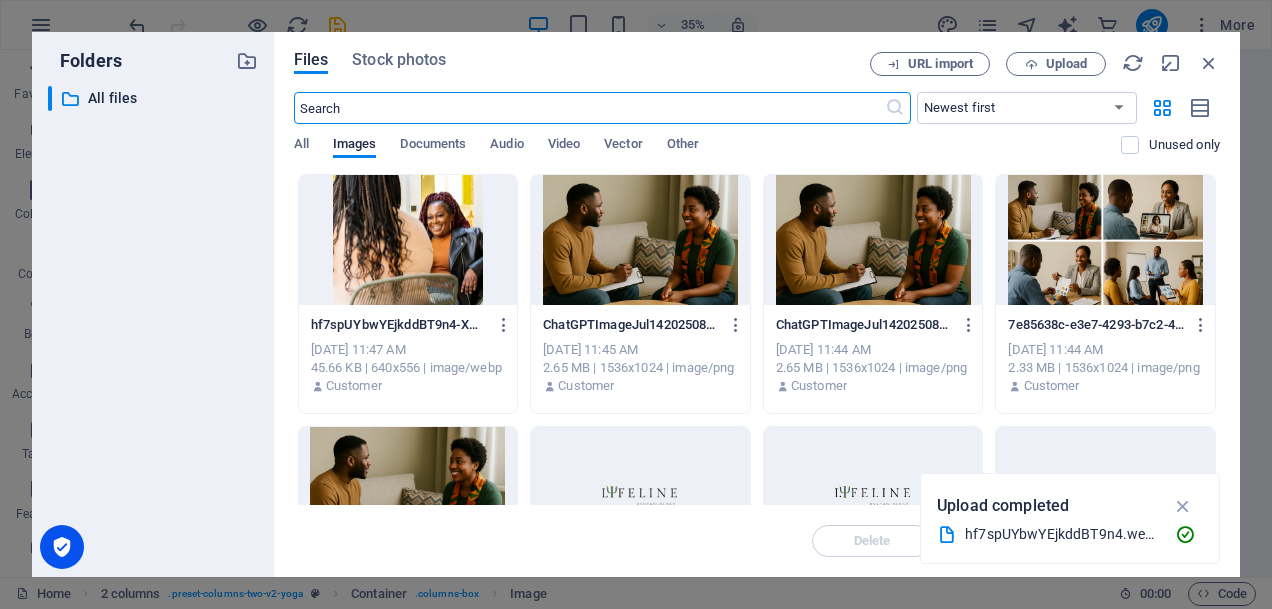 click at bounding box center [873, 240] 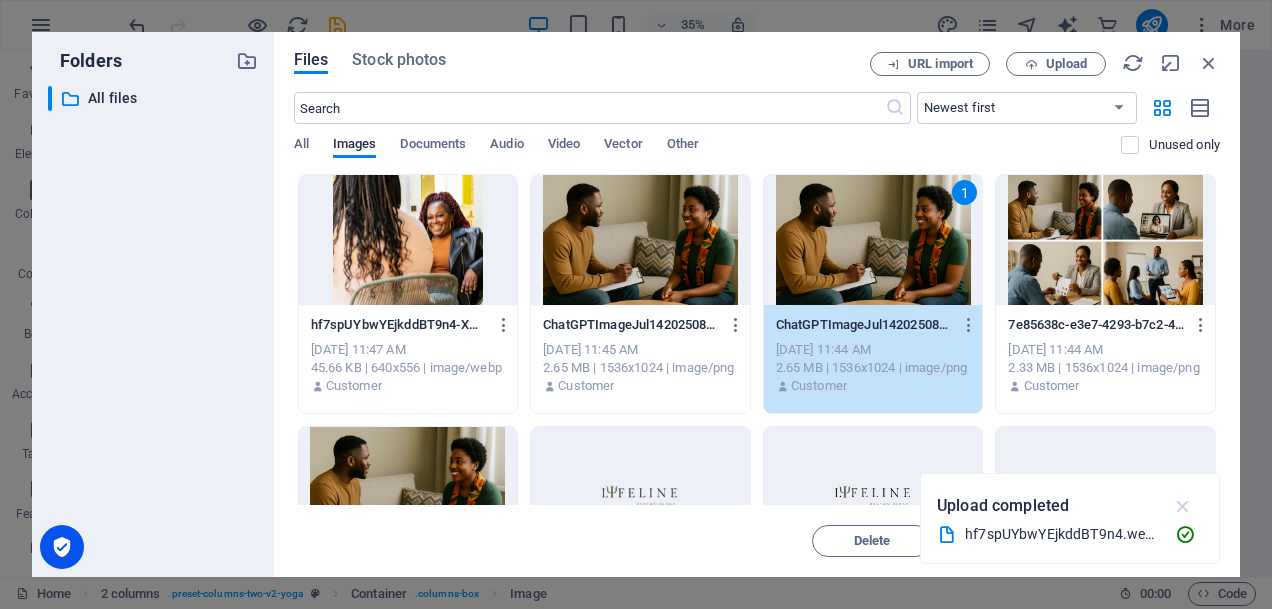 click at bounding box center (1183, 506) 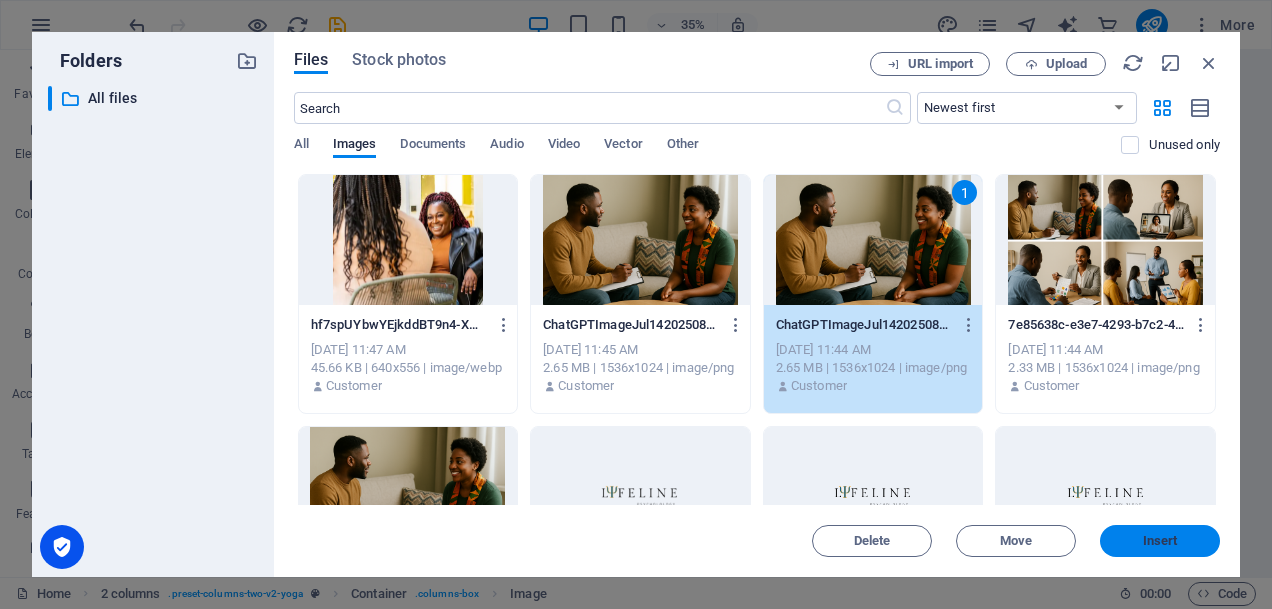 click on "Insert" at bounding box center (1160, 541) 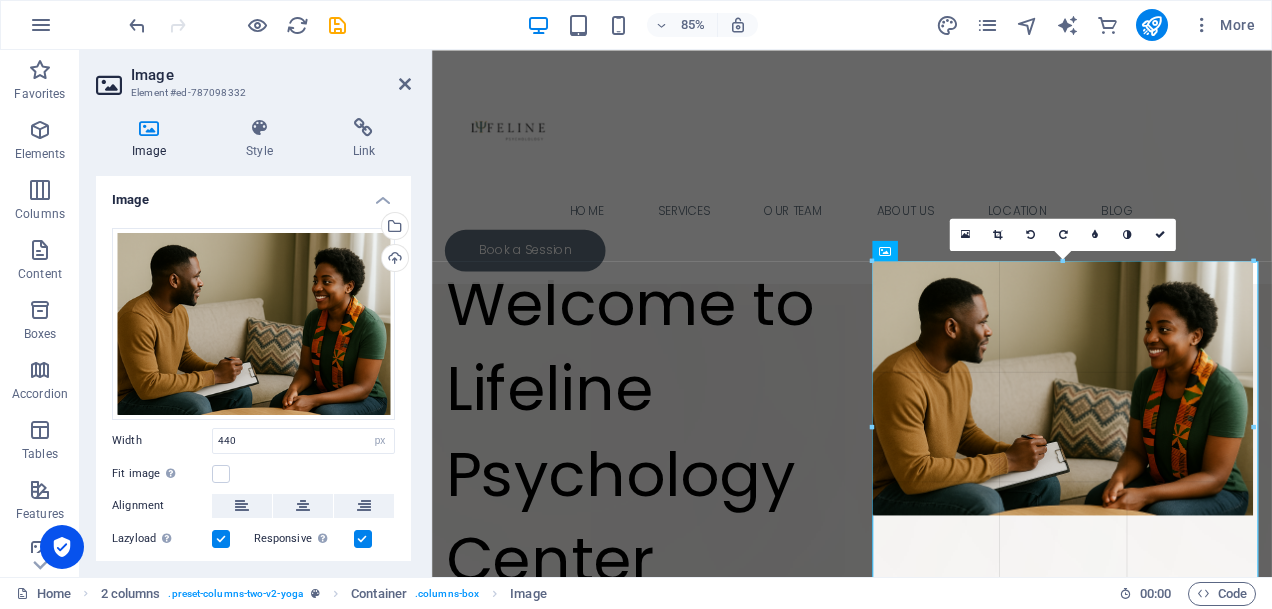 drag, startPoint x: 1245, startPoint y: 421, endPoint x: 1258, endPoint y: 416, distance: 13.928389 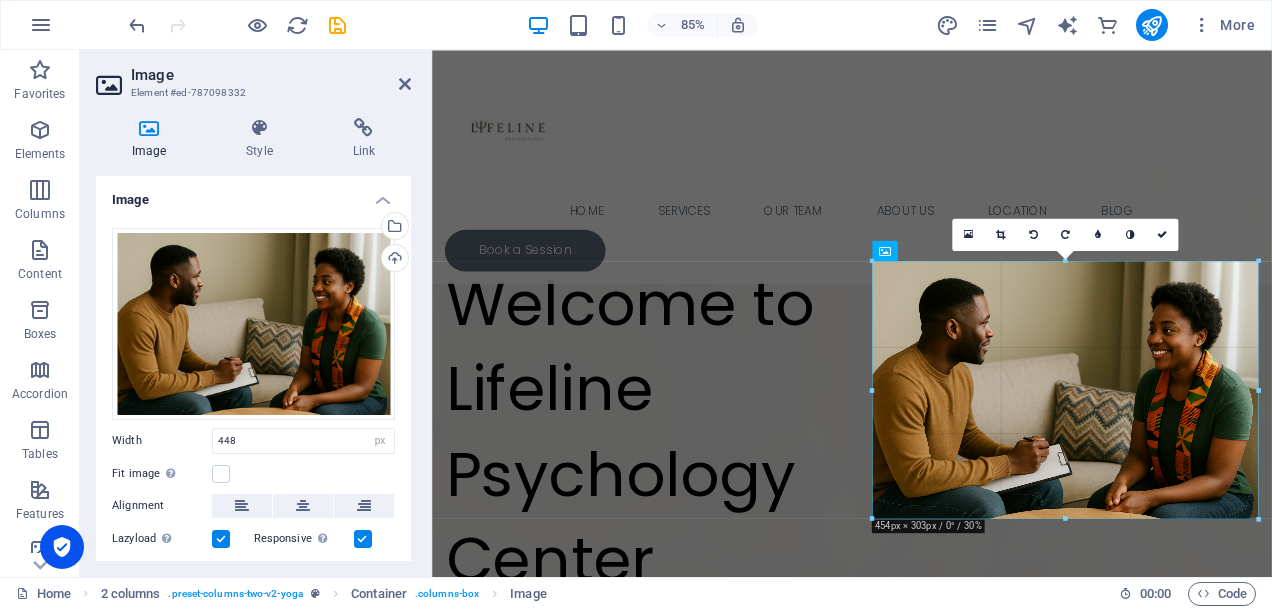 drag, startPoint x: 1252, startPoint y: 388, endPoint x: 1262, endPoint y: 387, distance: 10.049875 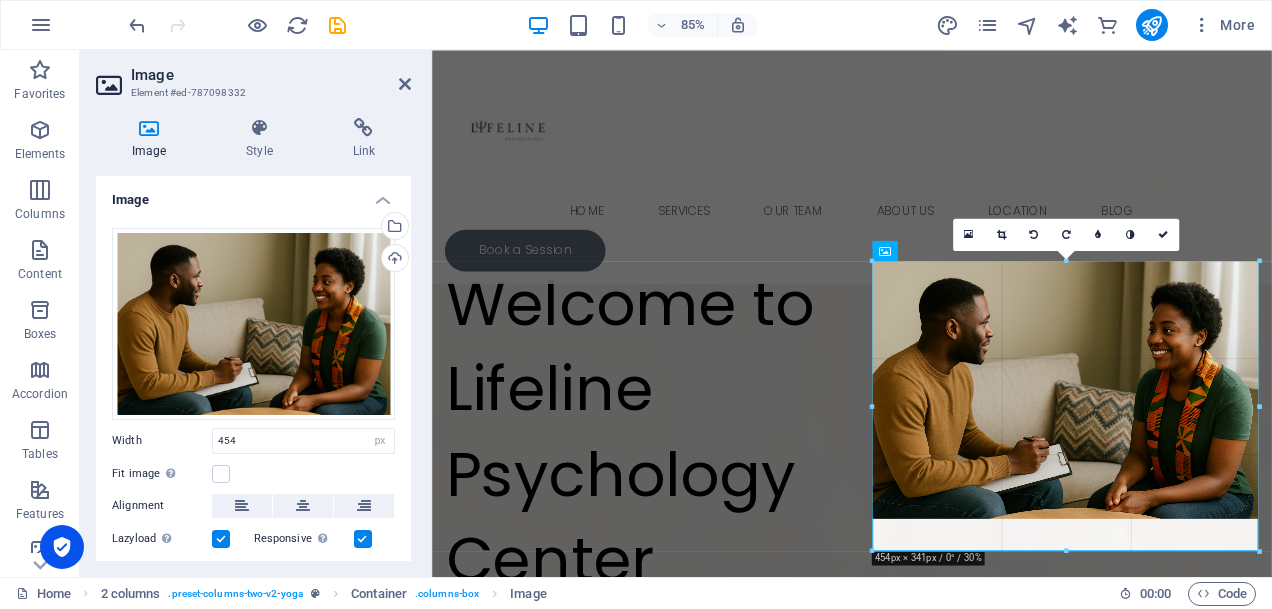 drag, startPoint x: 1064, startPoint y: 517, endPoint x: 1069, endPoint y: 555, distance: 38.327538 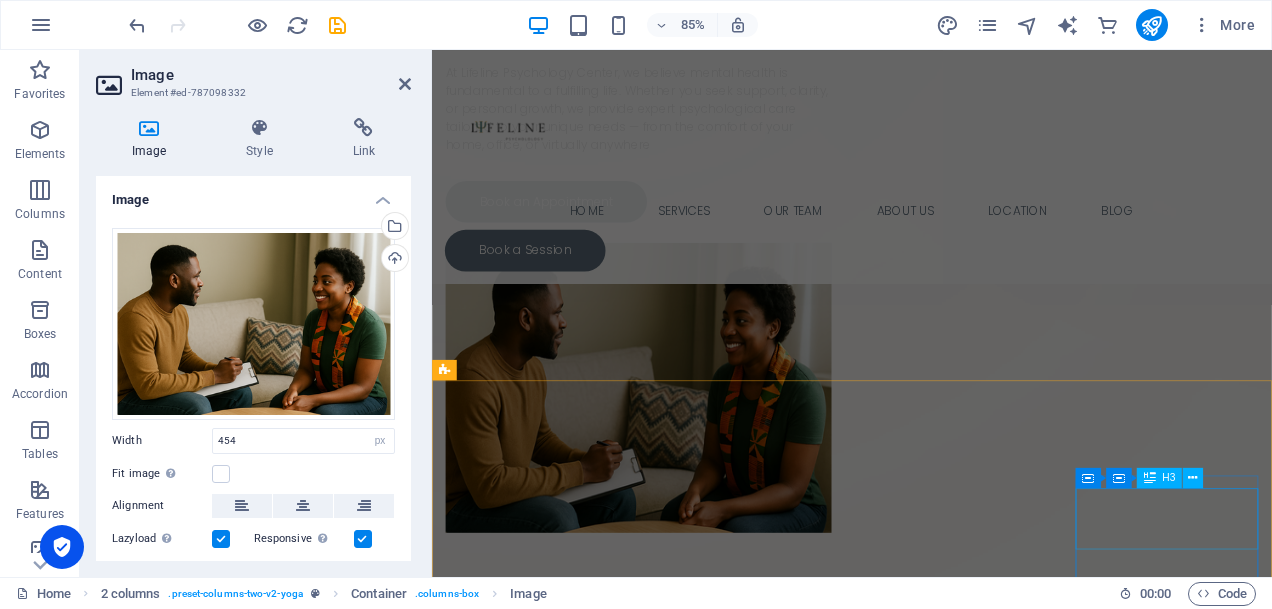 scroll, scrollTop: 802, scrollLeft: 0, axis: vertical 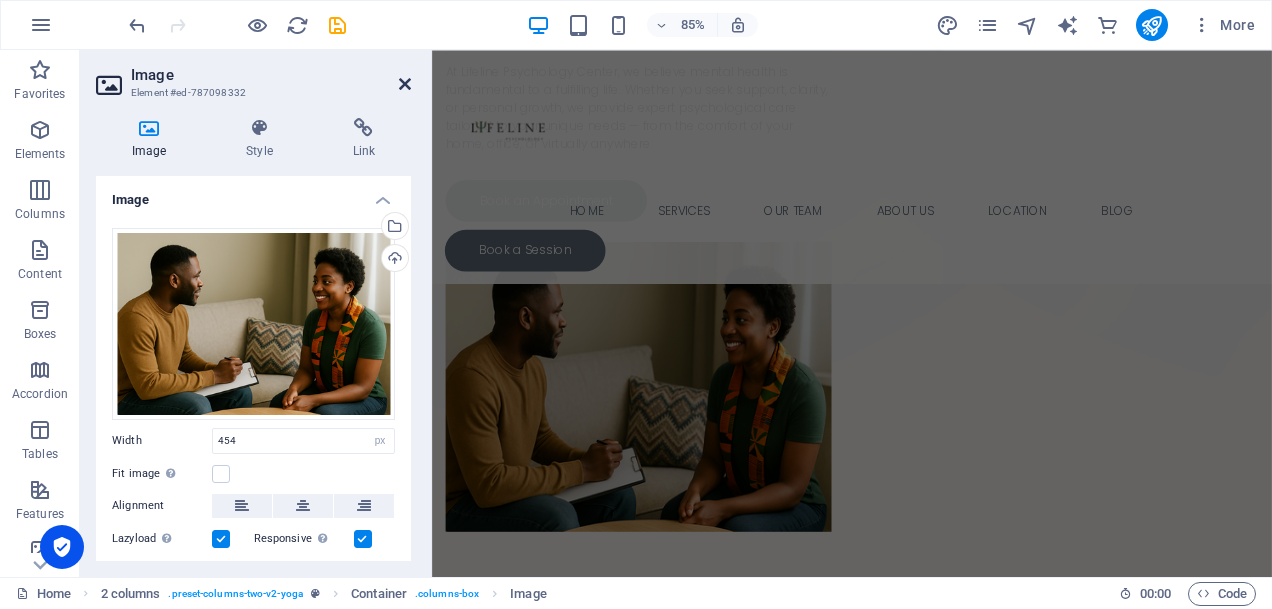 click at bounding box center (405, 84) 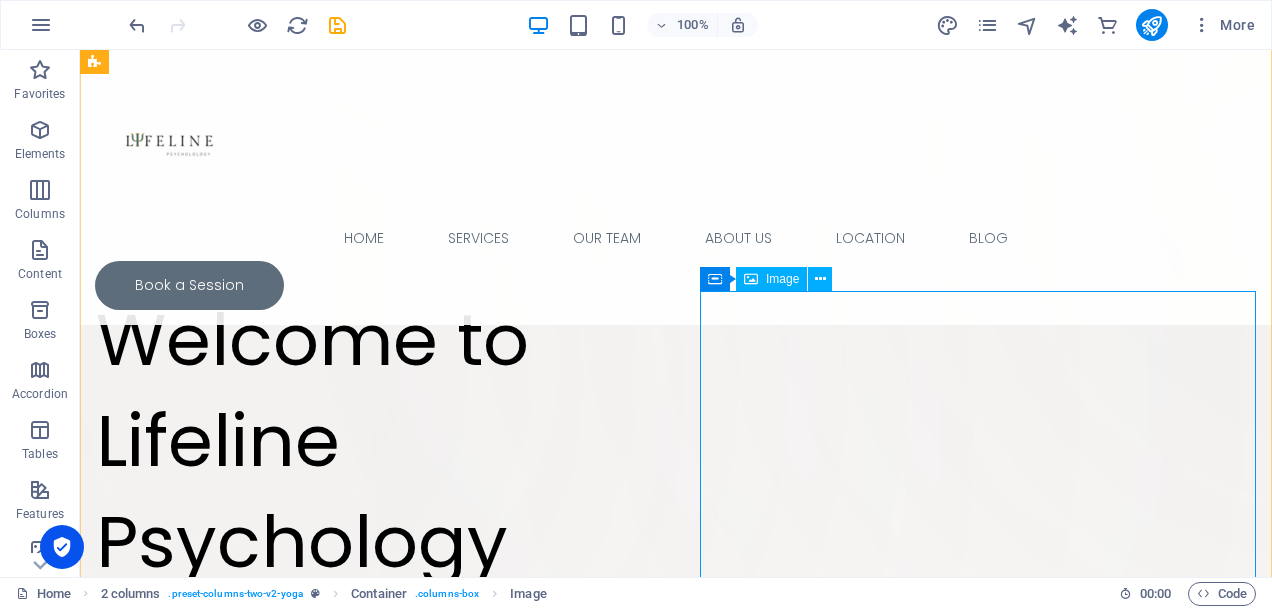 scroll, scrollTop: 51, scrollLeft: 0, axis: vertical 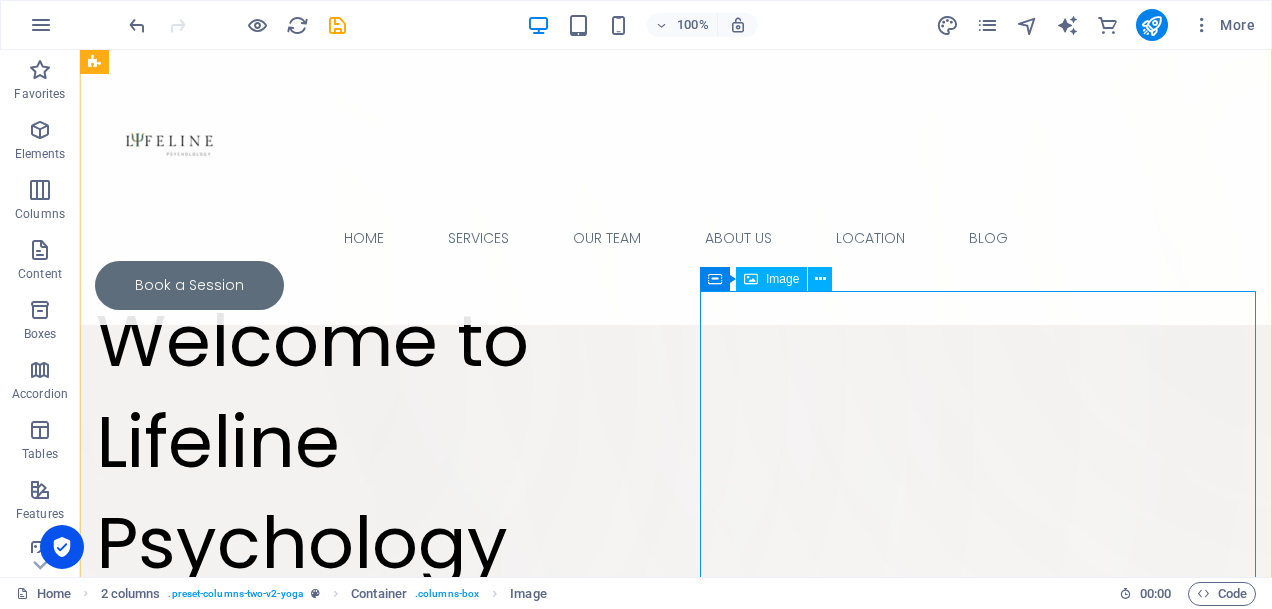 click on "Image" at bounding box center (782, 279) 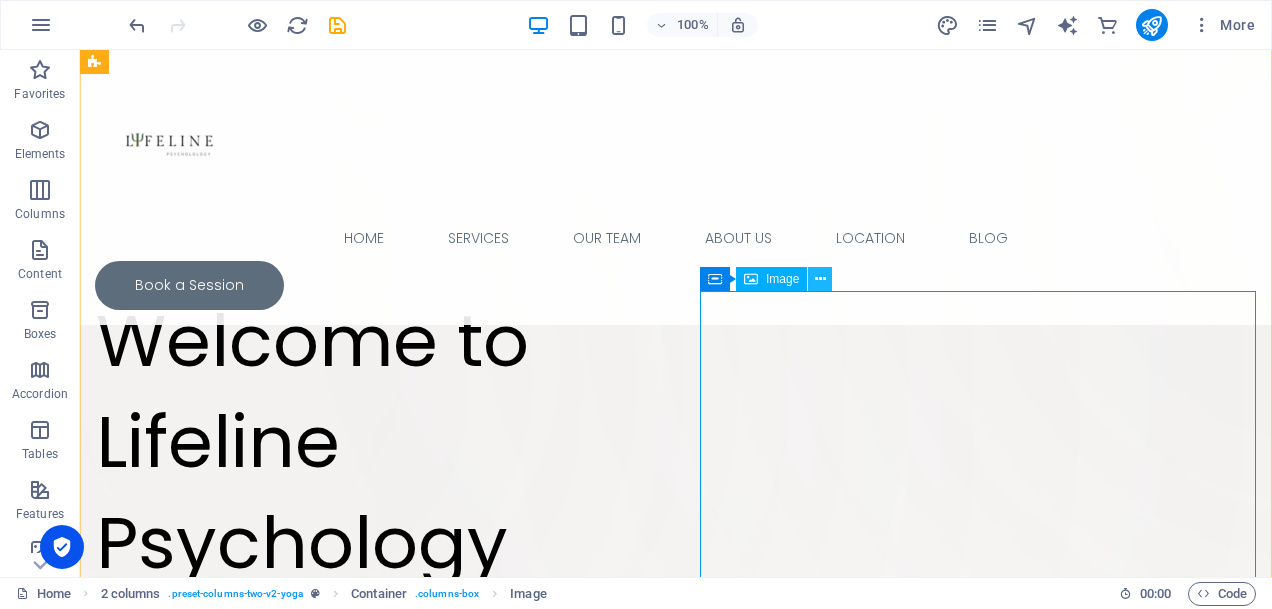 click at bounding box center [820, 279] 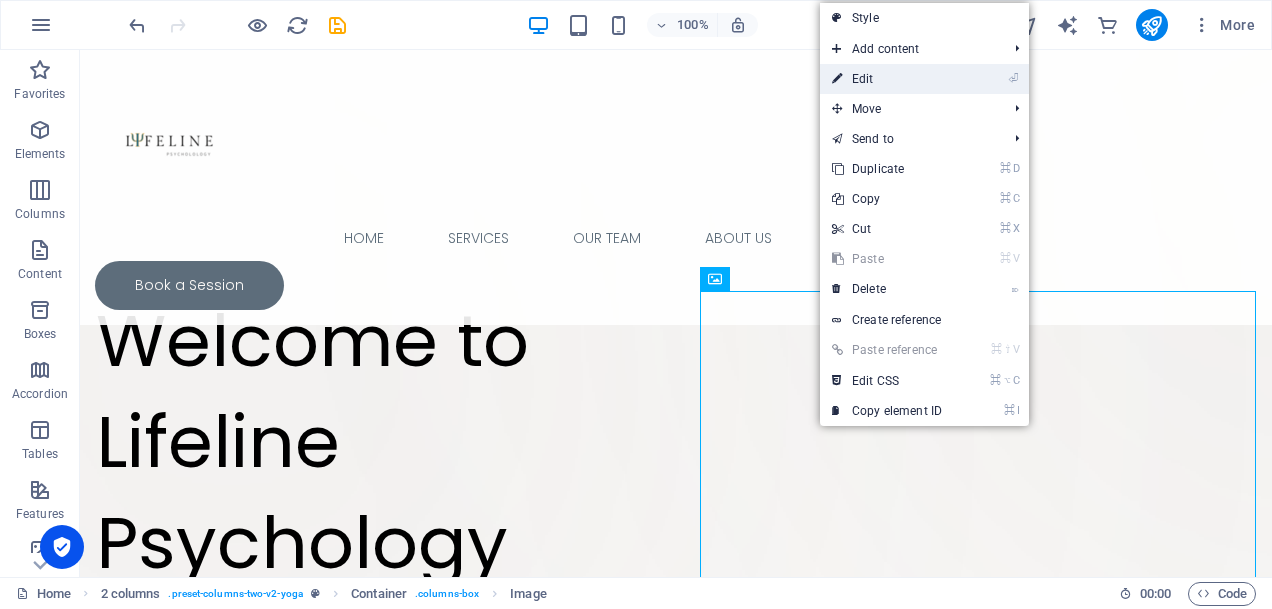 click on "⏎  Edit" at bounding box center (887, 79) 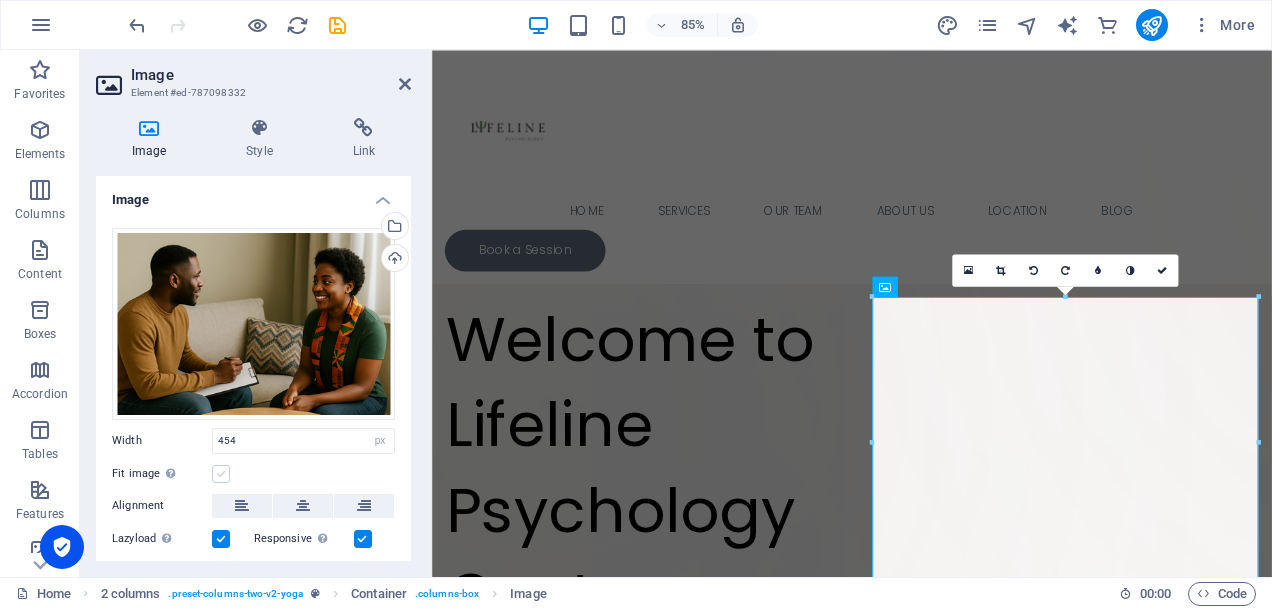 click at bounding box center [221, 474] 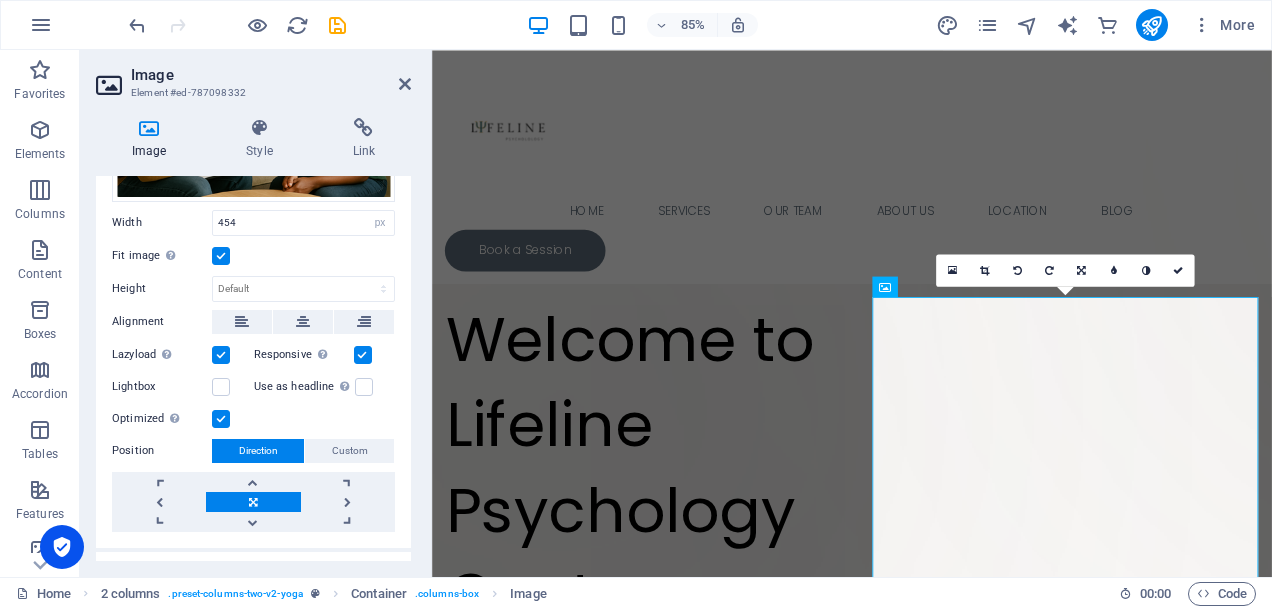 scroll, scrollTop: 254, scrollLeft: 0, axis: vertical 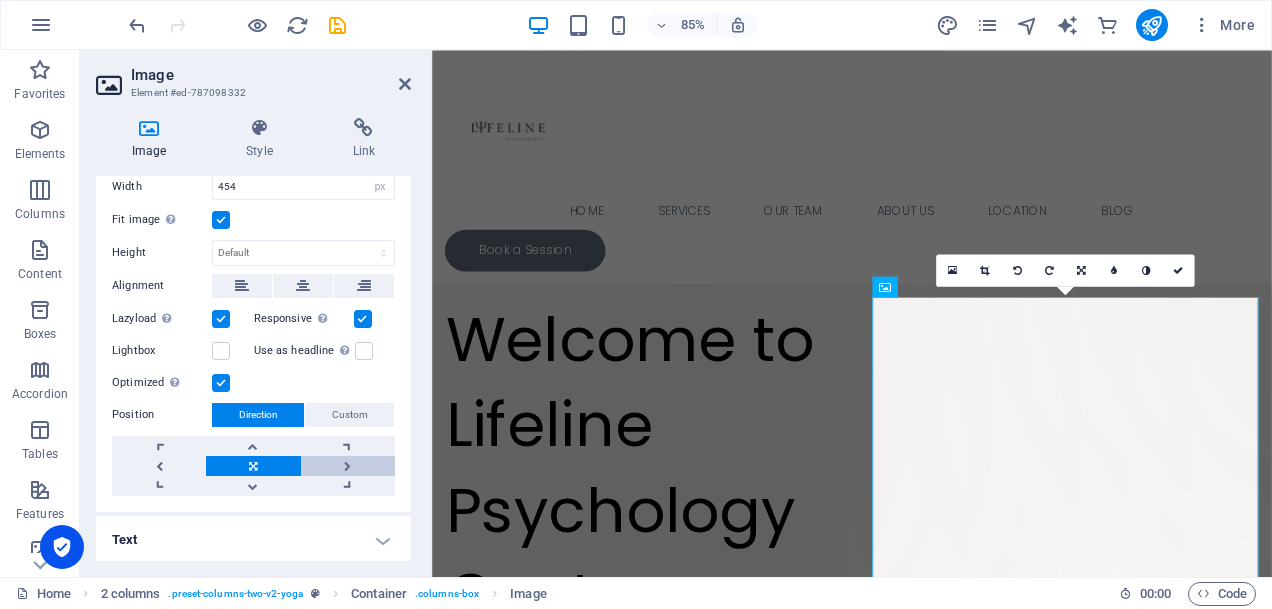 click at bounding box center (348, 466) 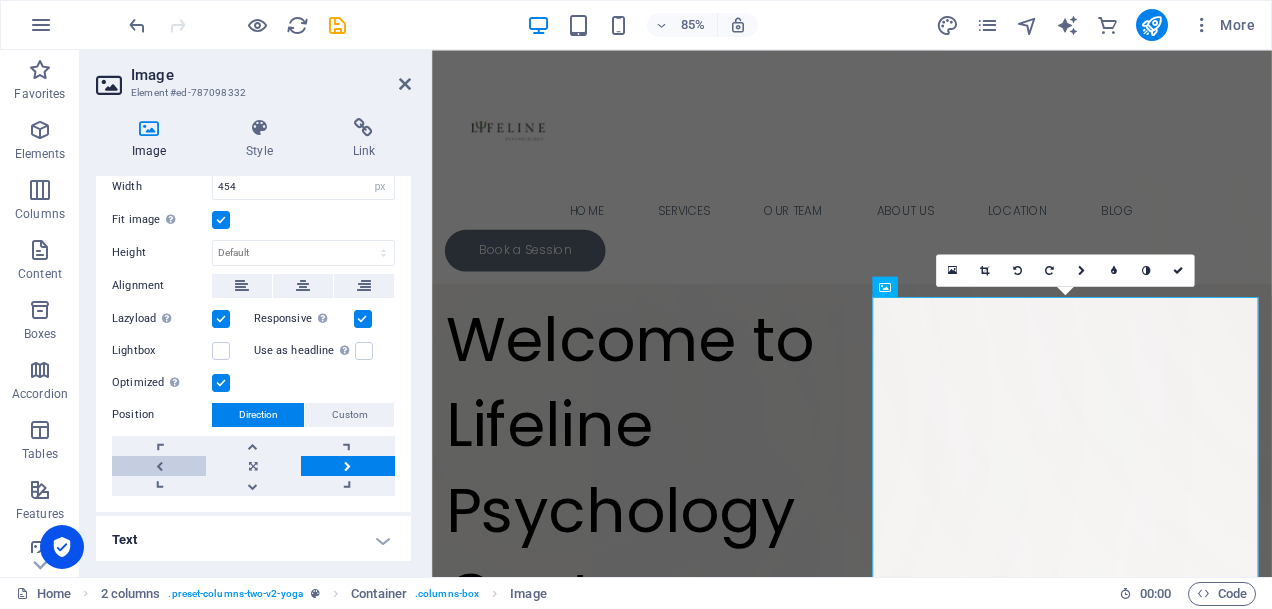 click at bounding box center (159, 466) 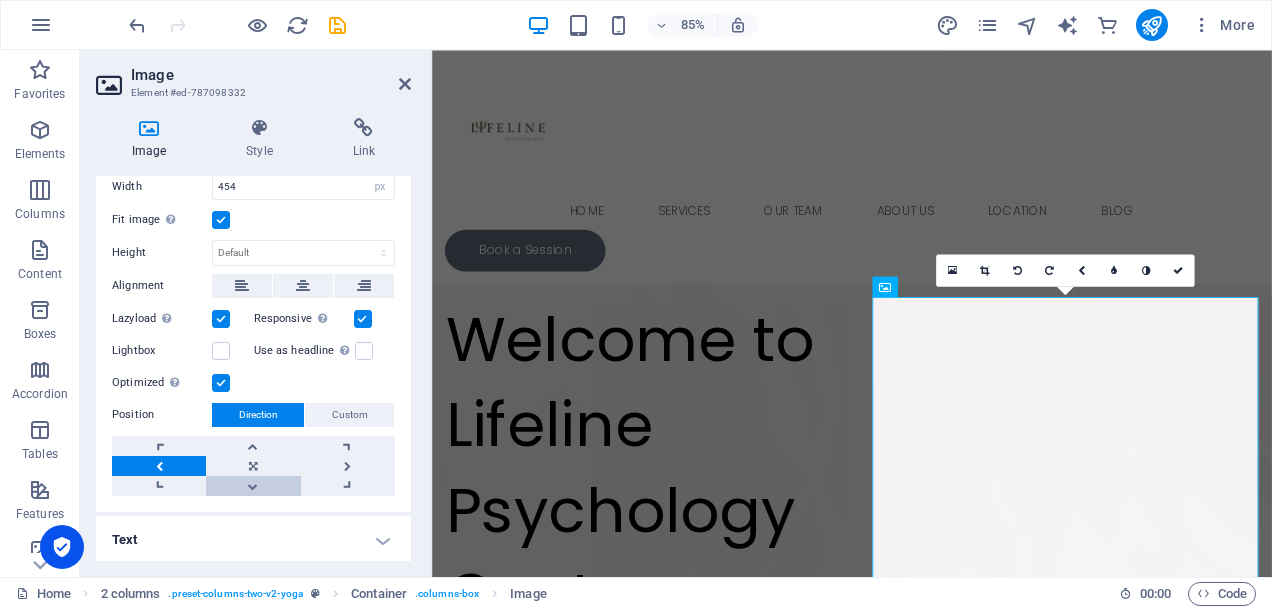 click at bounding box center [253, 486] 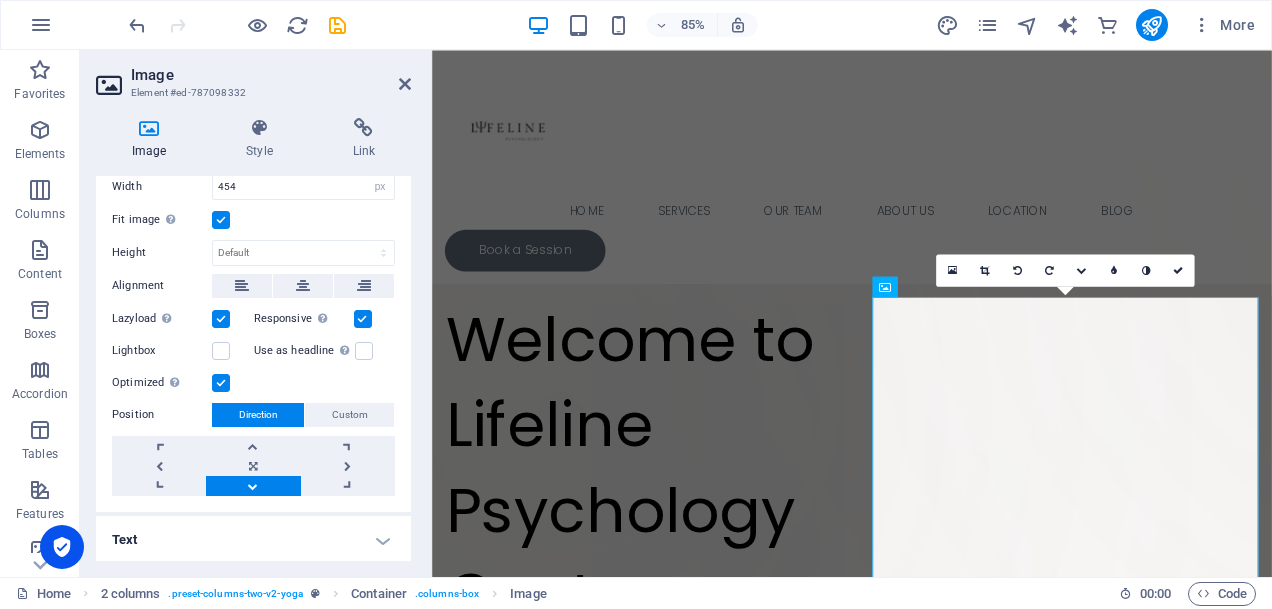click at bounding box center [253, 486] 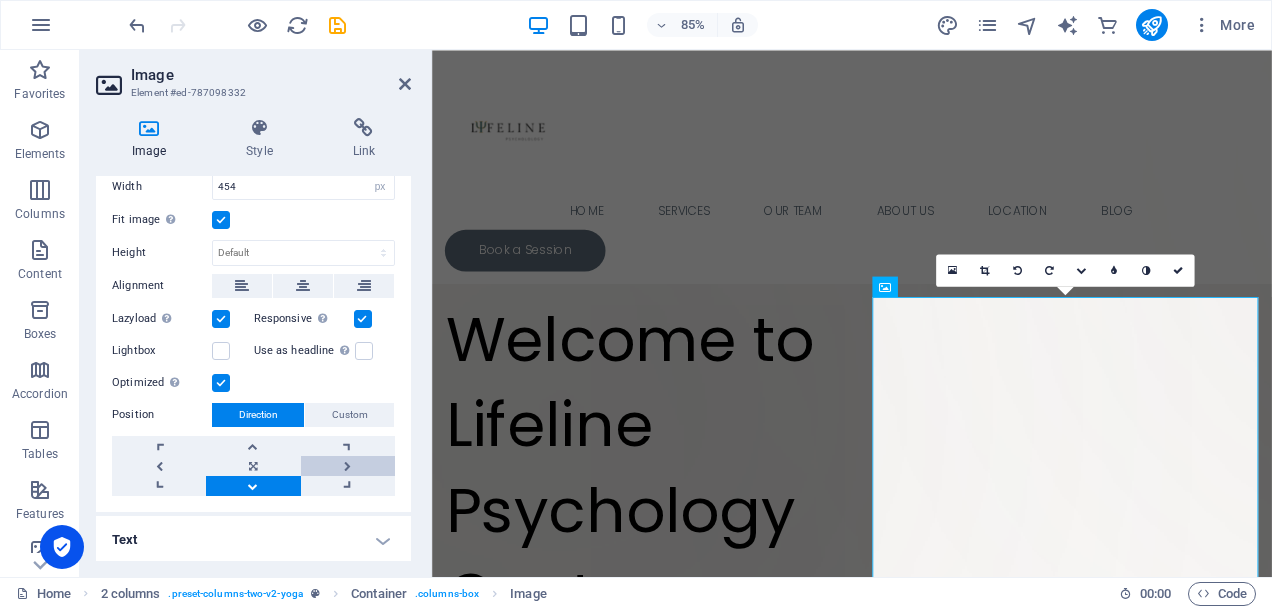 click at bounding box center [348, 466] 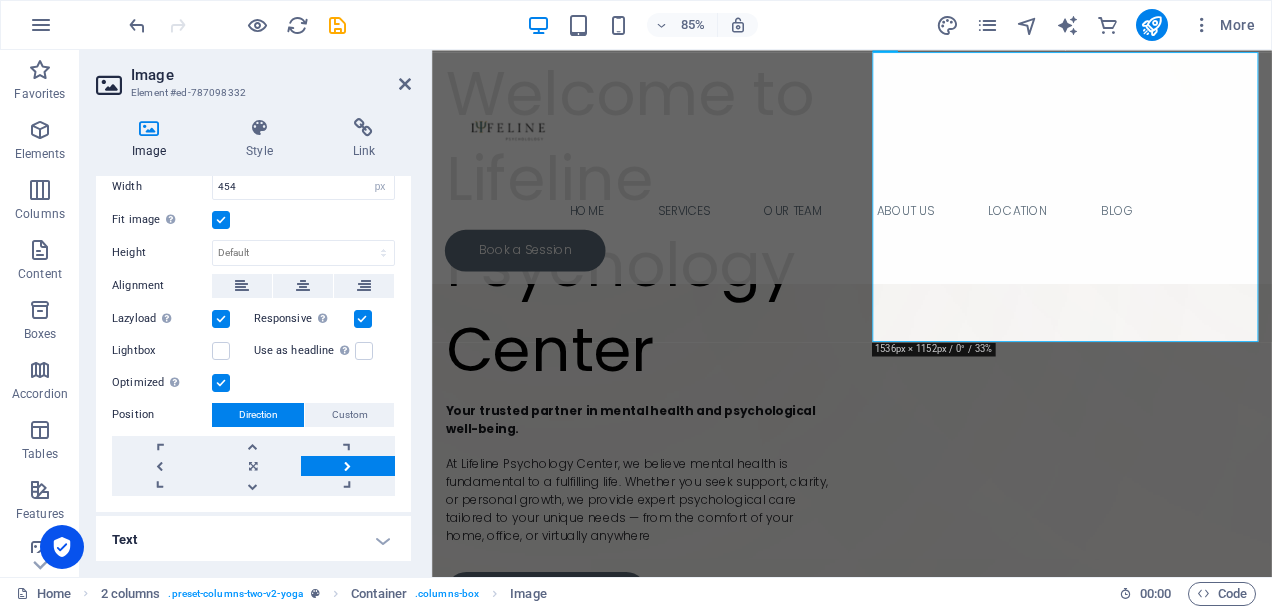 scroll, scrollTop: 341, scrollLeft: 0, axis: vertical 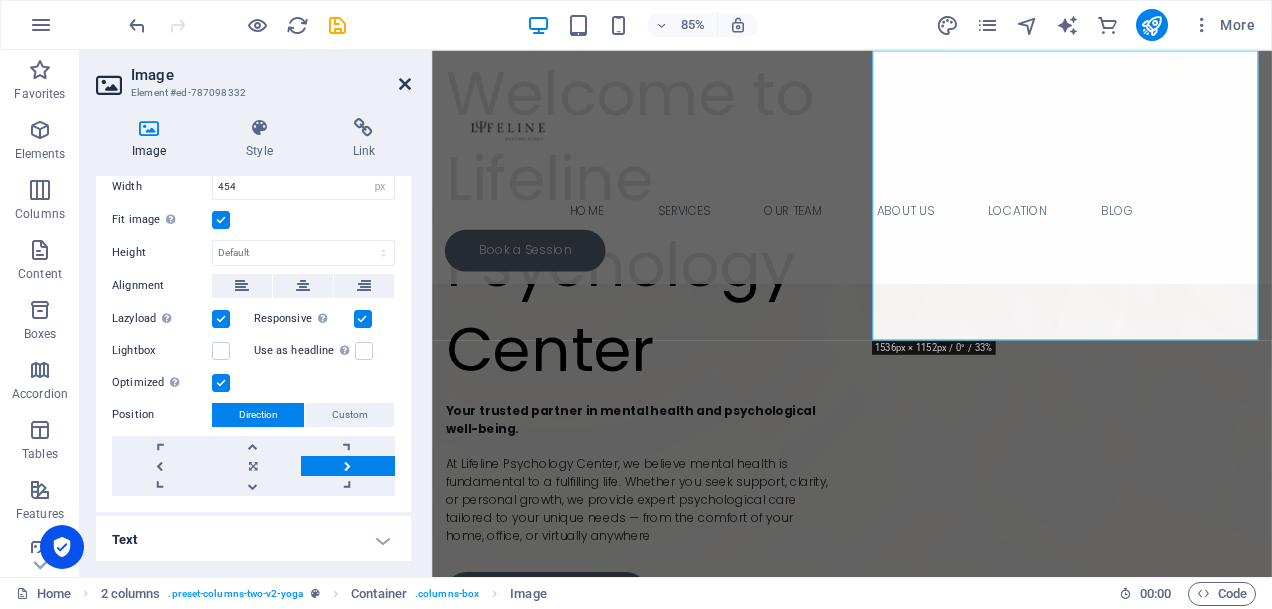 click at bounding box center [405, 84] 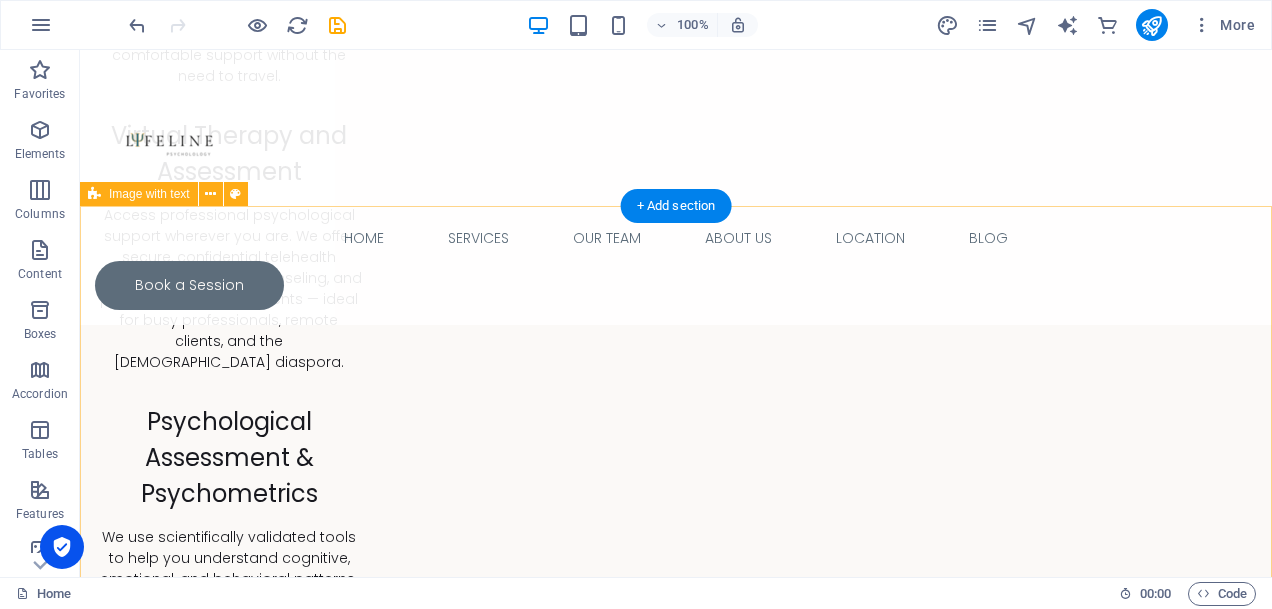 scroll, scrollTop: 1754, scrollLeft: 0, axis: vertical 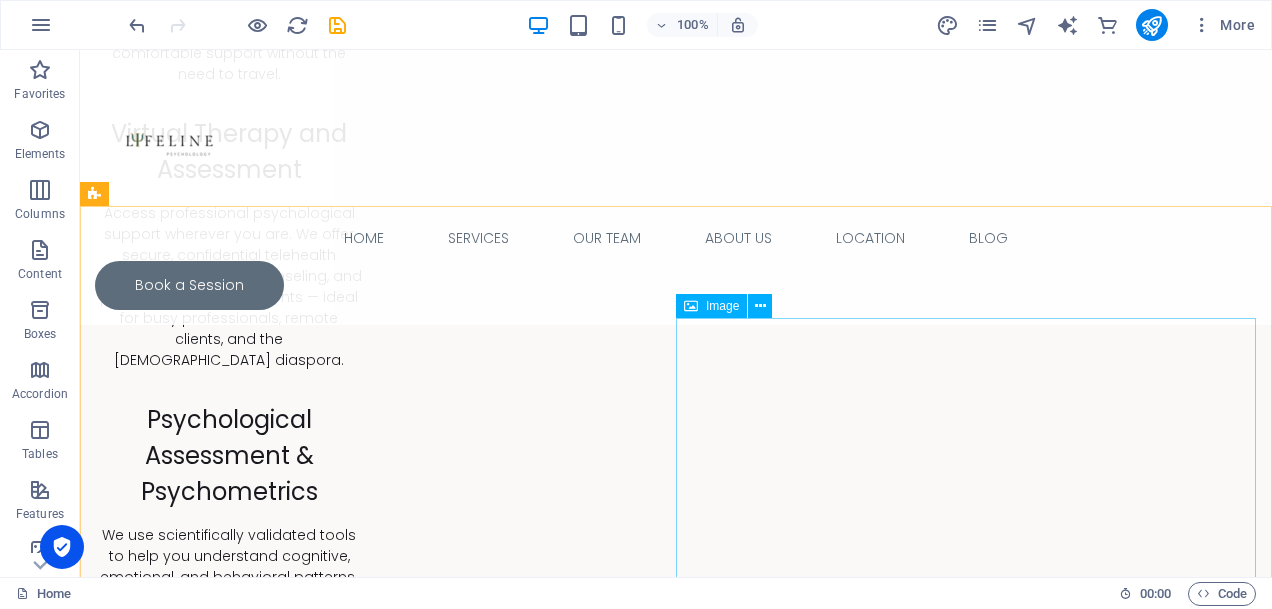 click on "Image" at bounding box center (722, 306) 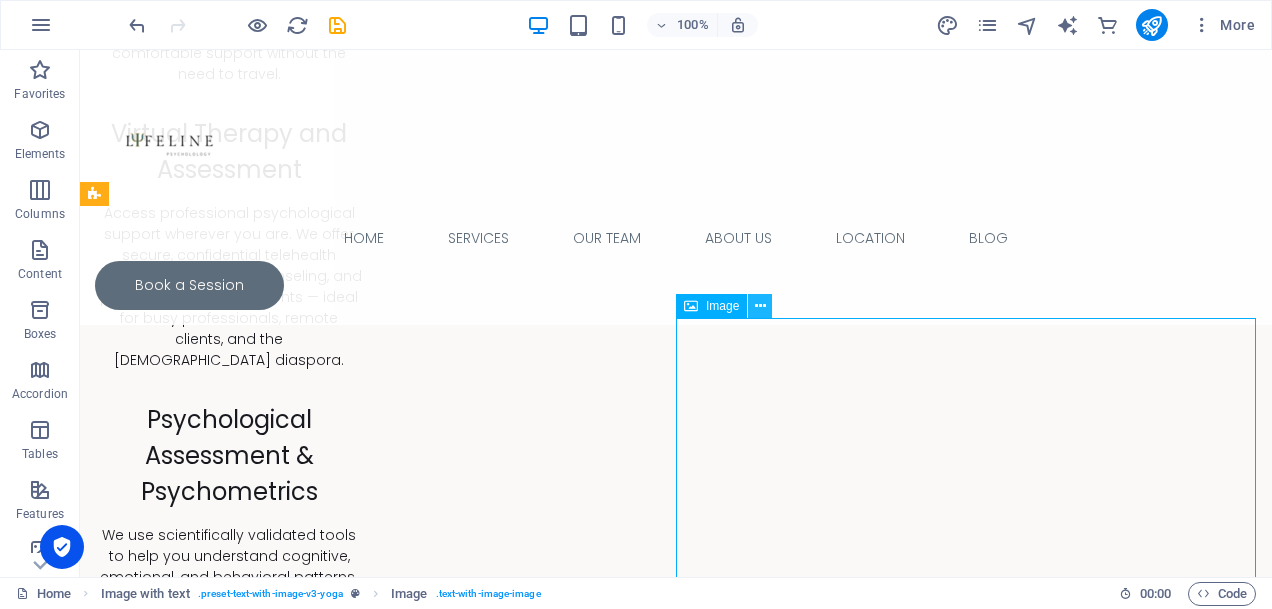 click at bounding box center [760, 306] 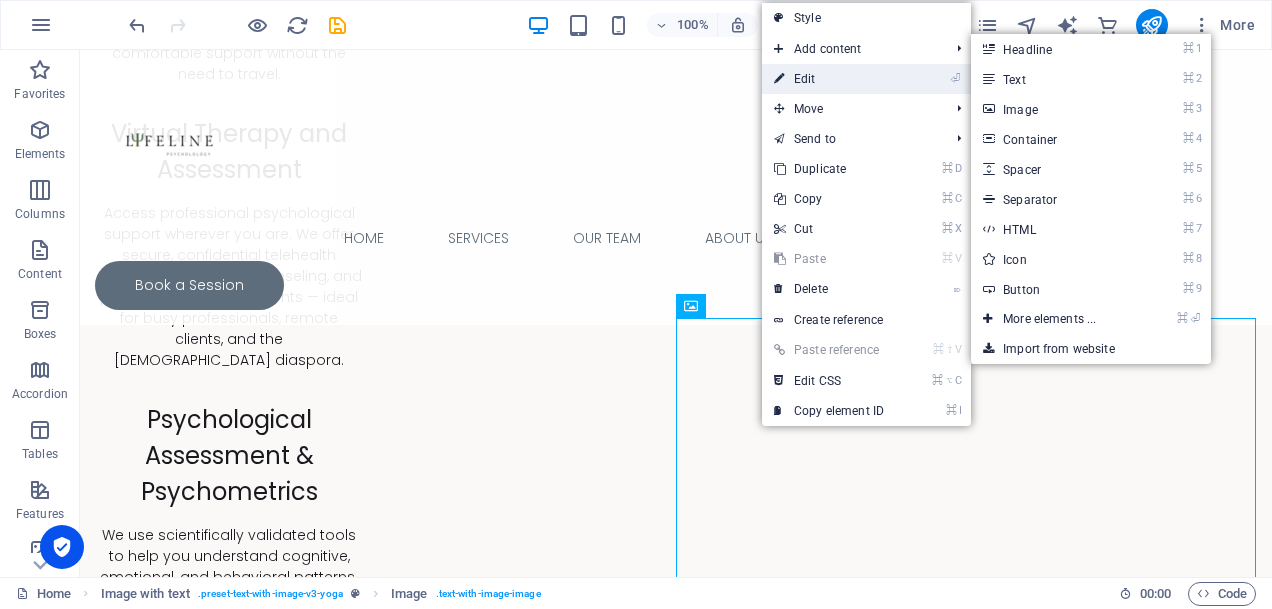 drag, startPoint x: 811, startPoint y: 76, endPoint x: 442, endPoint y: 36, distance: 371.16168 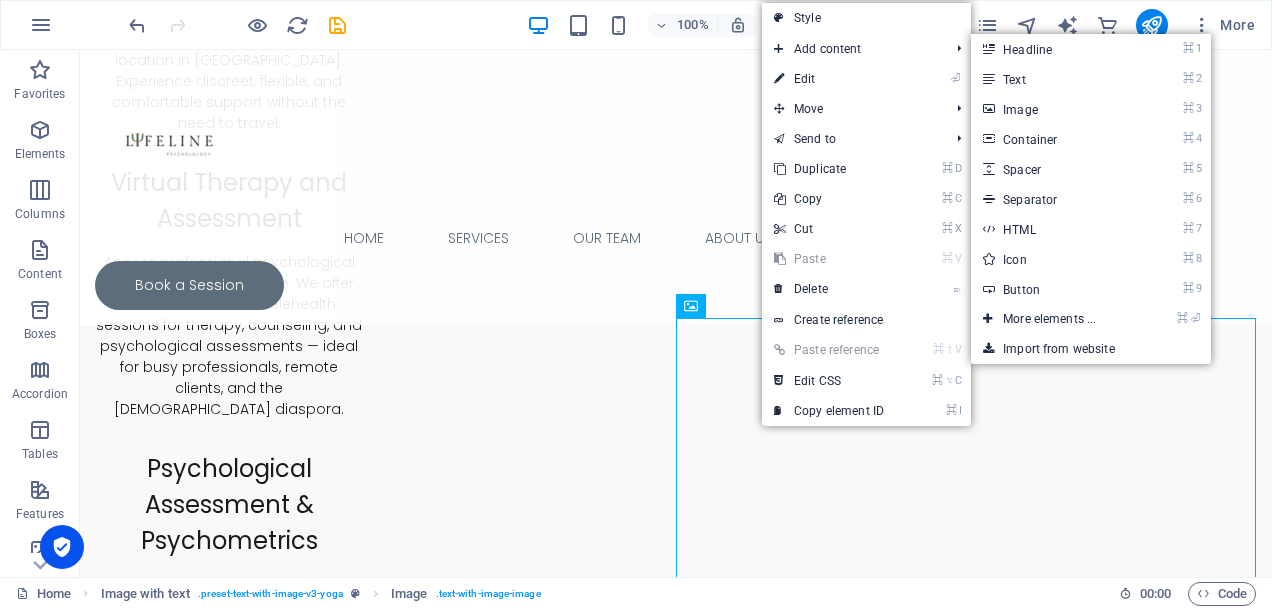 select on "px" 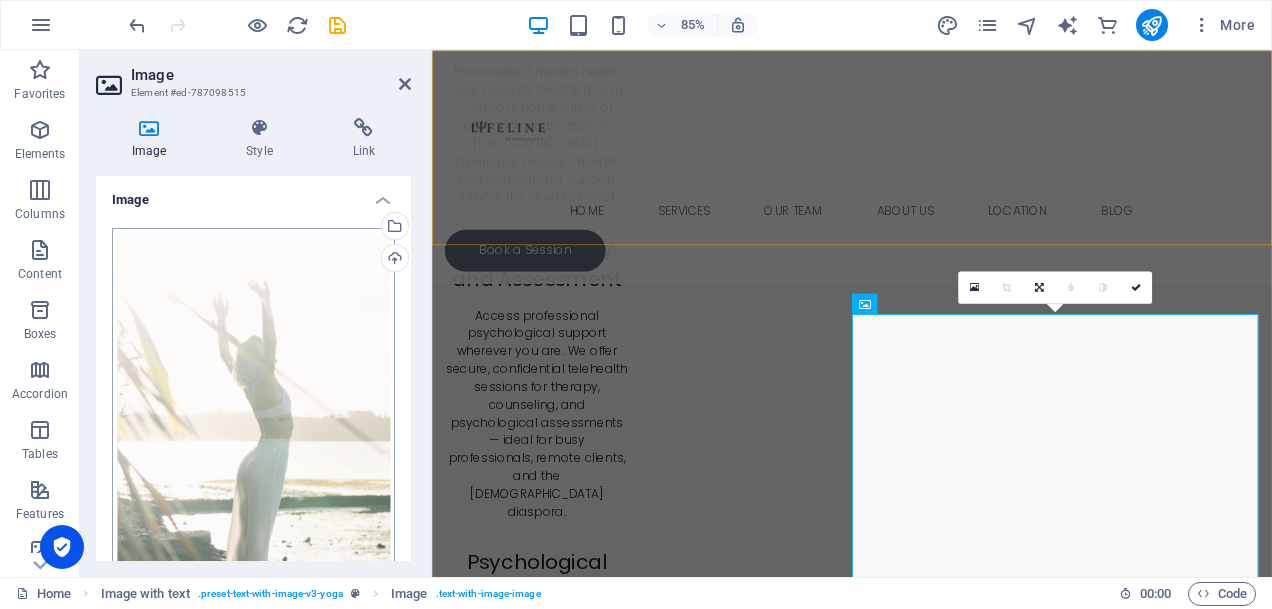 scroll, scrollTop: 1872, scrollLeft: 0, axis: vertical 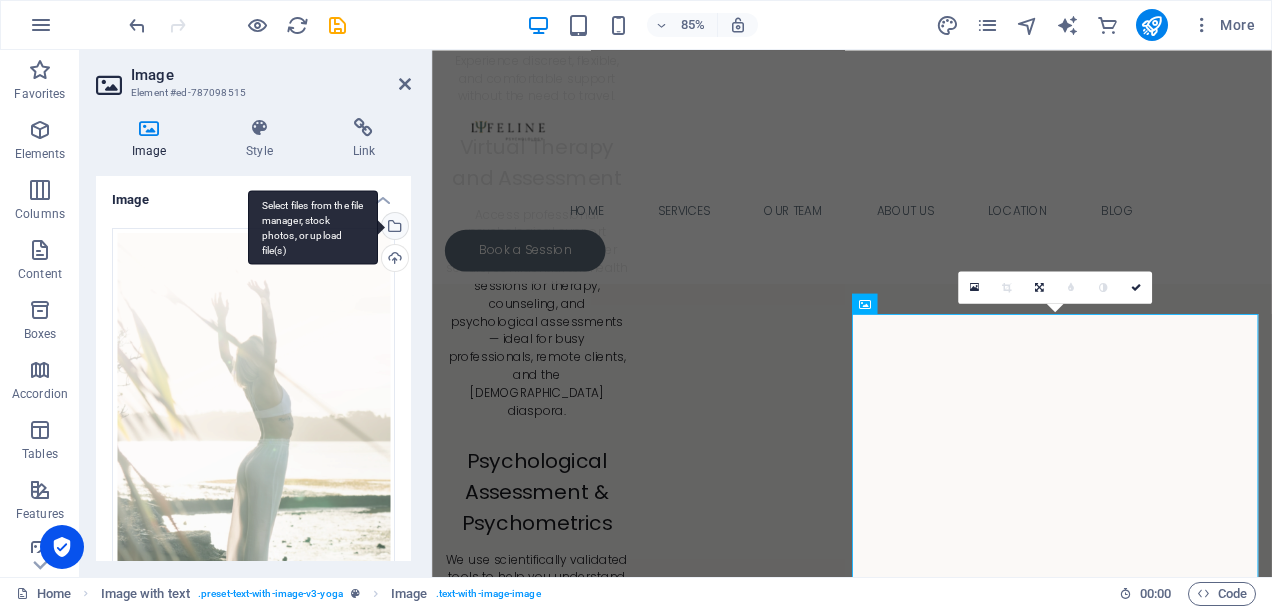 click on "Select files from the file manager, stock photos, or upload file(s)" at bounding box center [393, 228] 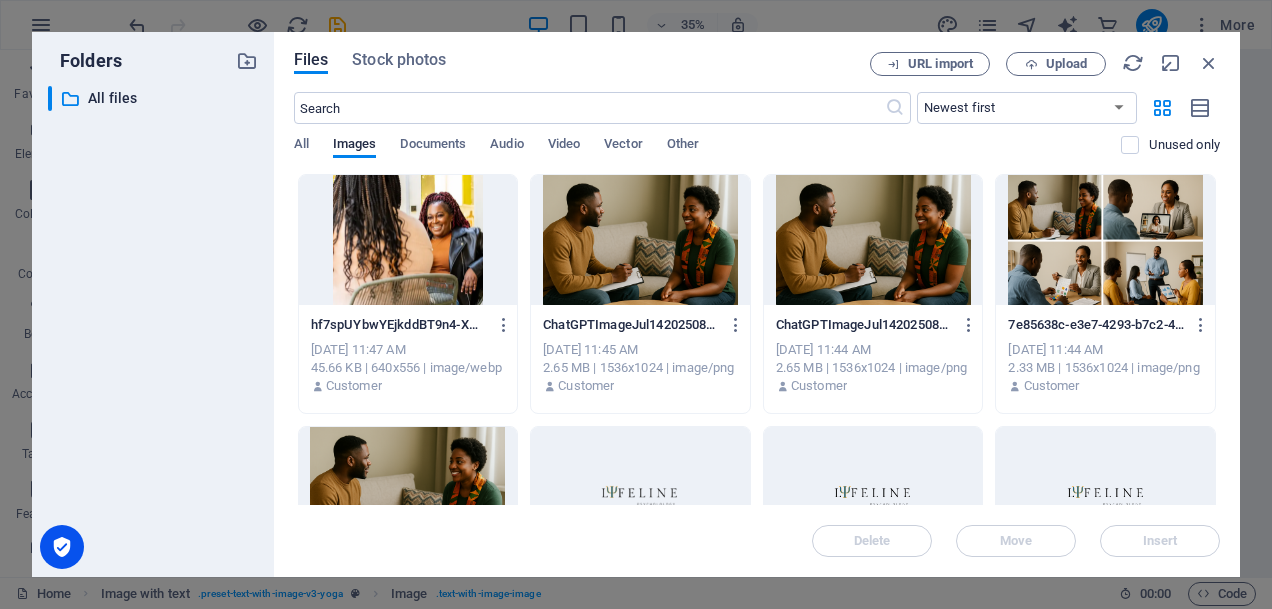 click at bounding box center (408, 240) 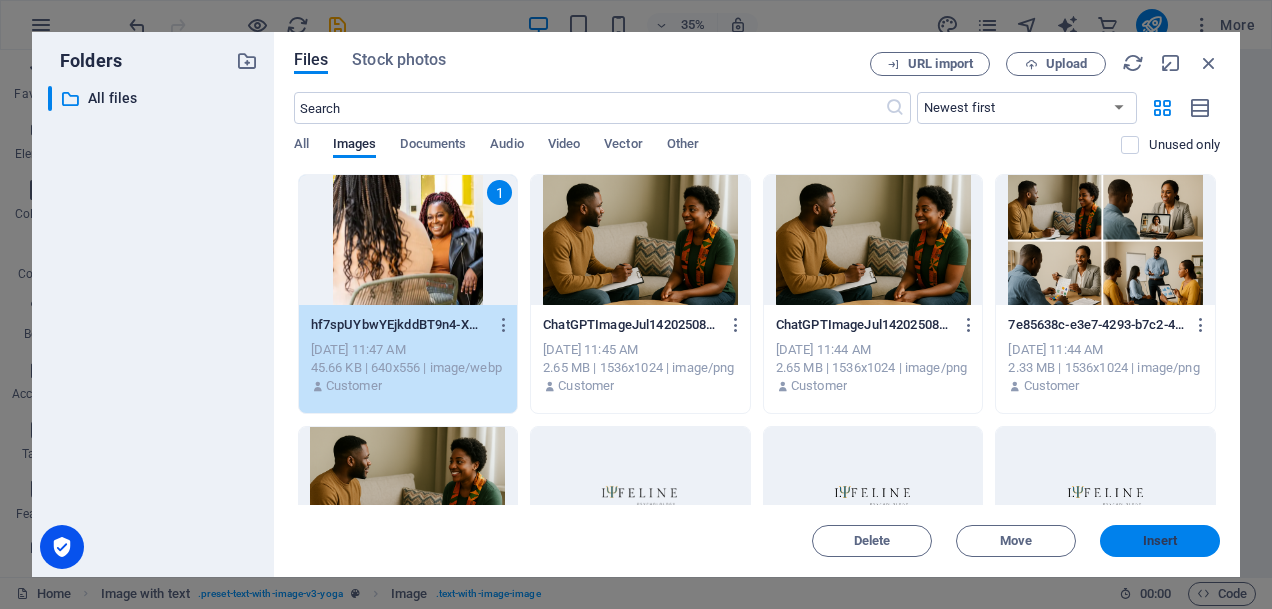 click on "Insert" at bounding box center (1160, 541) 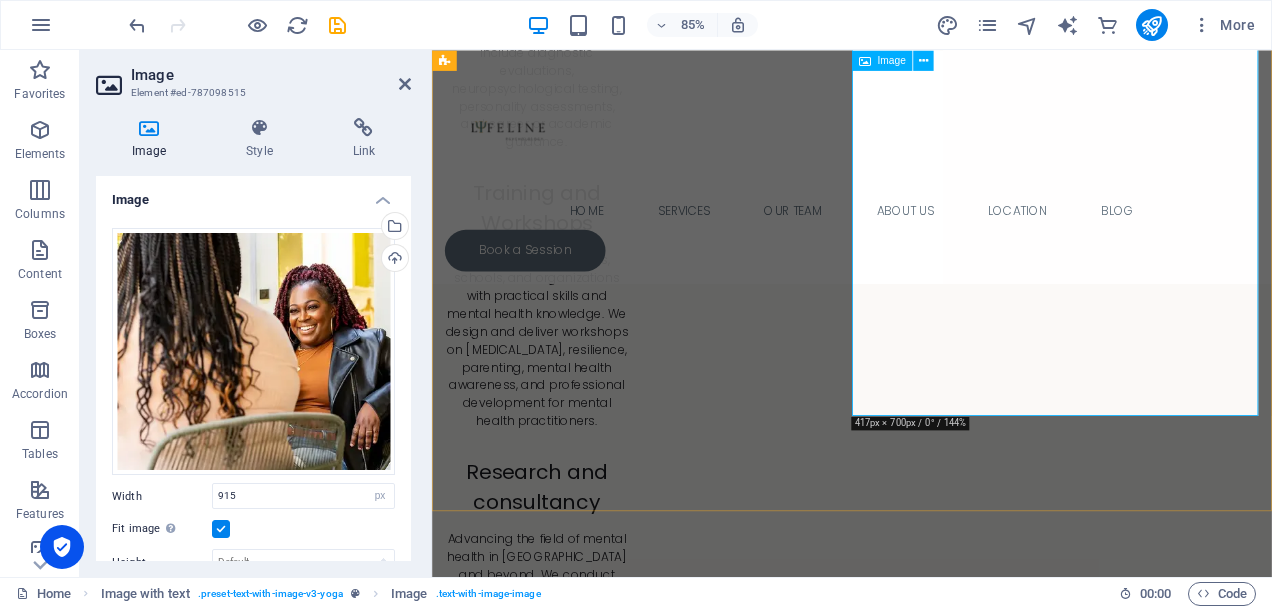 scroll, scrollTop: 2555, scrollLeft: 0, axis: vertical 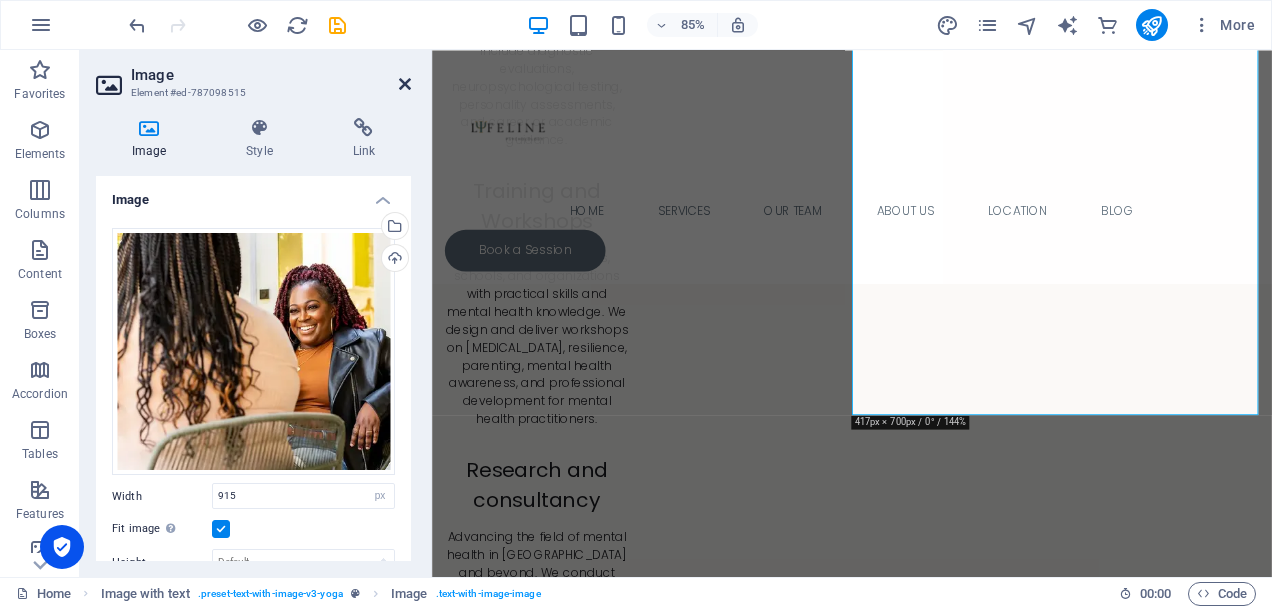 click at bounding box center [405, 84] 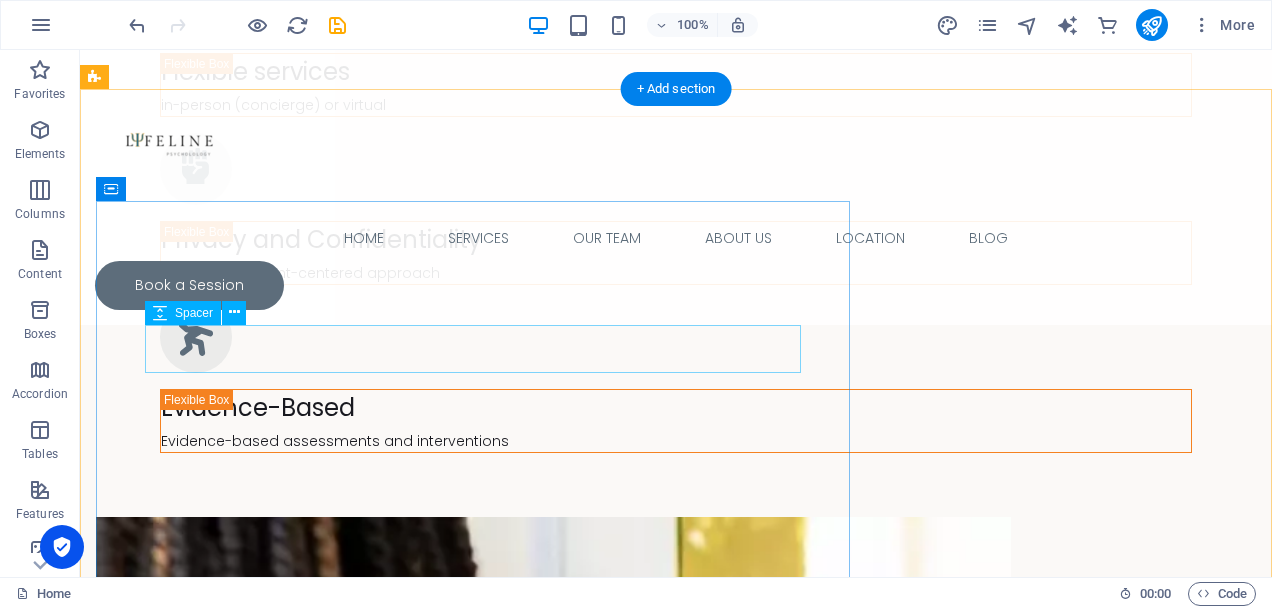 scroll, scrollTop: 3663, scrollLeft: 0, axis: vertical 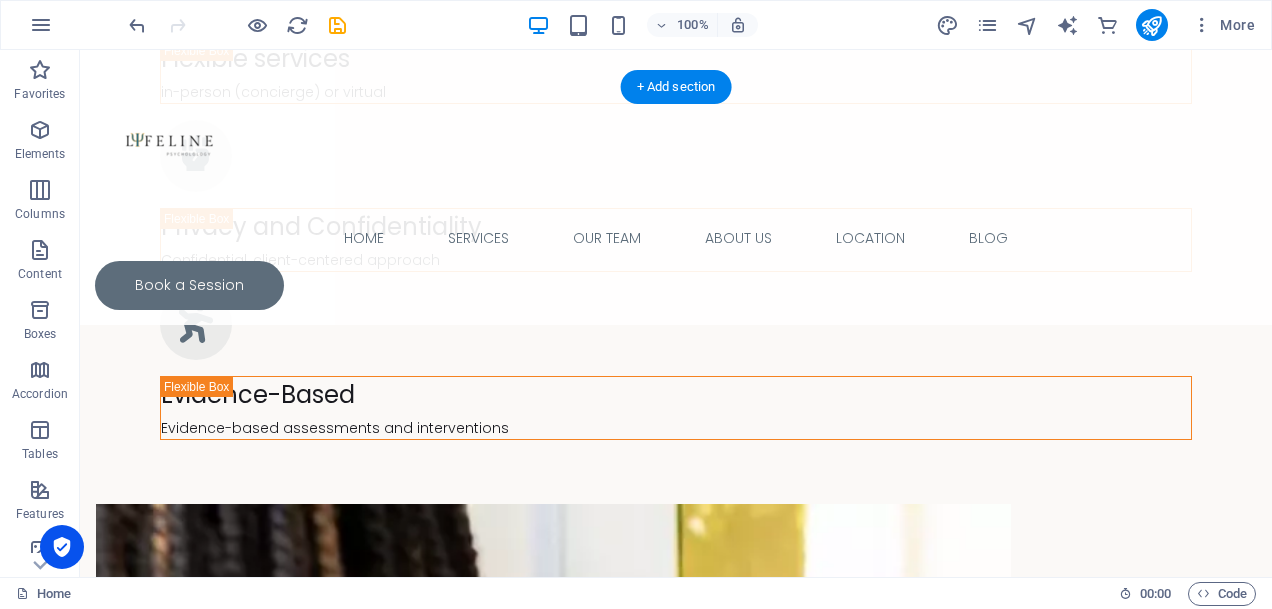 click at bounding box center (676, 3976) 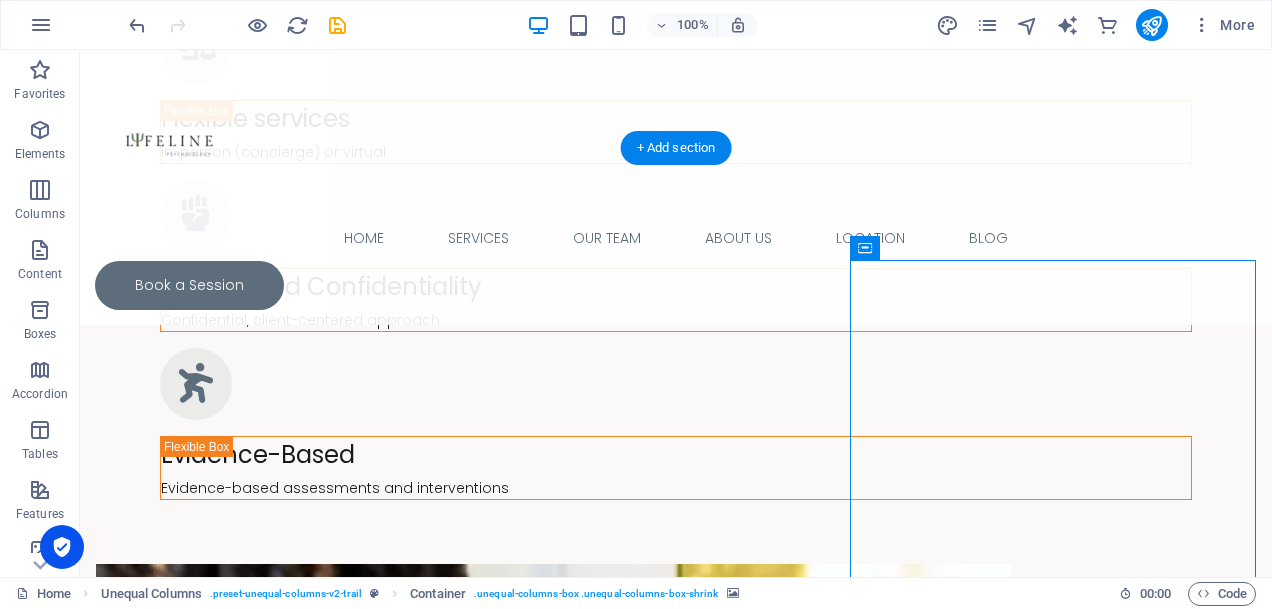 scroll, scrollTop: 3600, scrollLeft: 0, axis: vertical 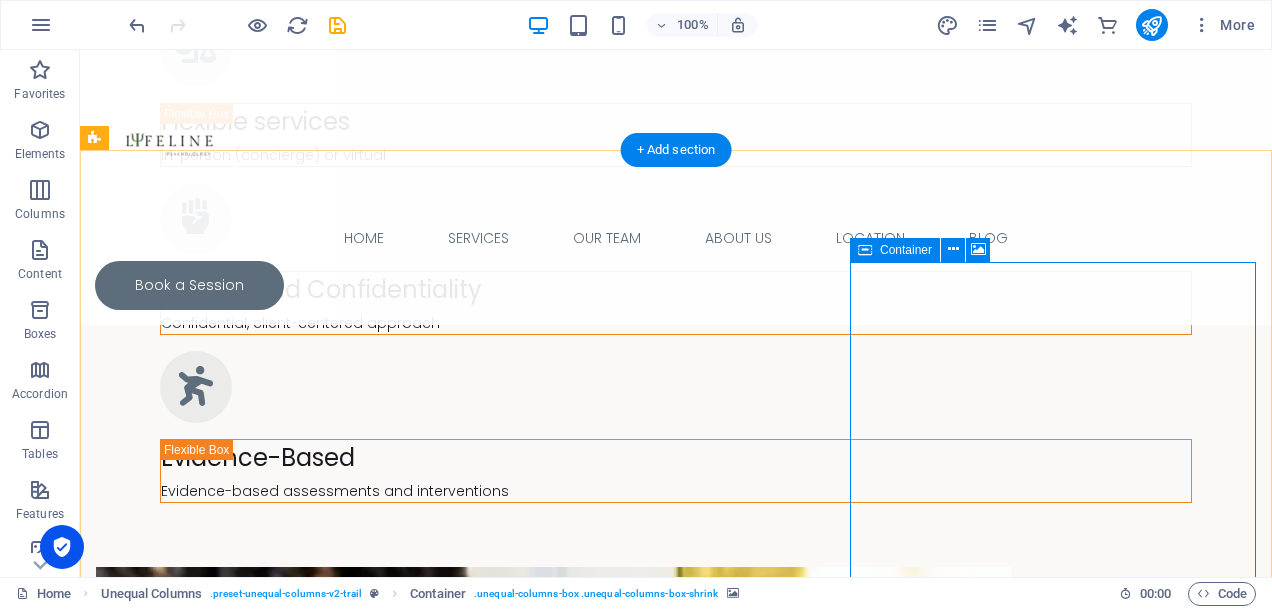 click on "Drop content here or  Add elements  Paste clipboard" at bounding box center [676, 4341] 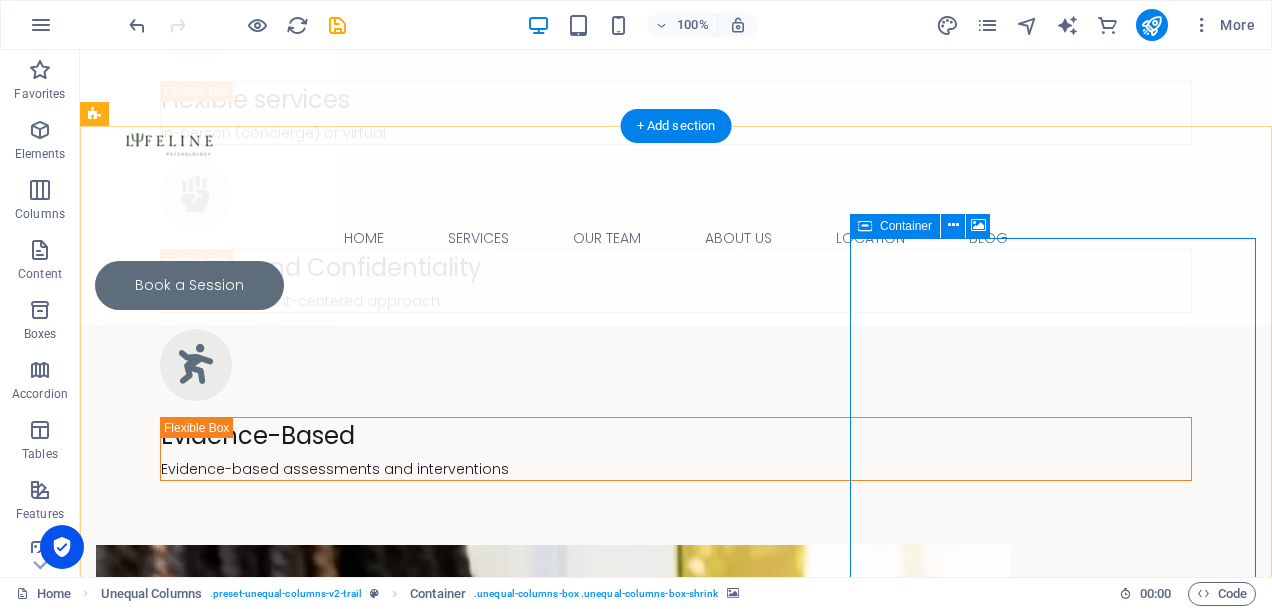 scroll, scrollTop: 3625, scrollLeft: 0, axis: vertical 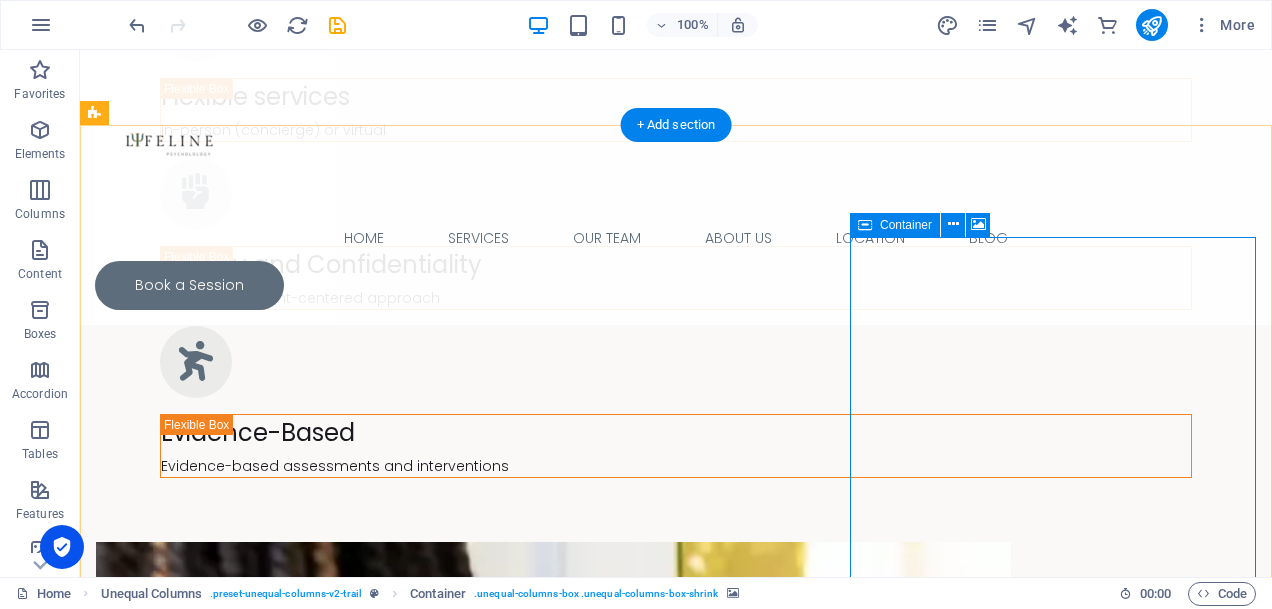 click on "Drop content here or  Add elements  Paste clipboard" at bounding box center (676, 4316) 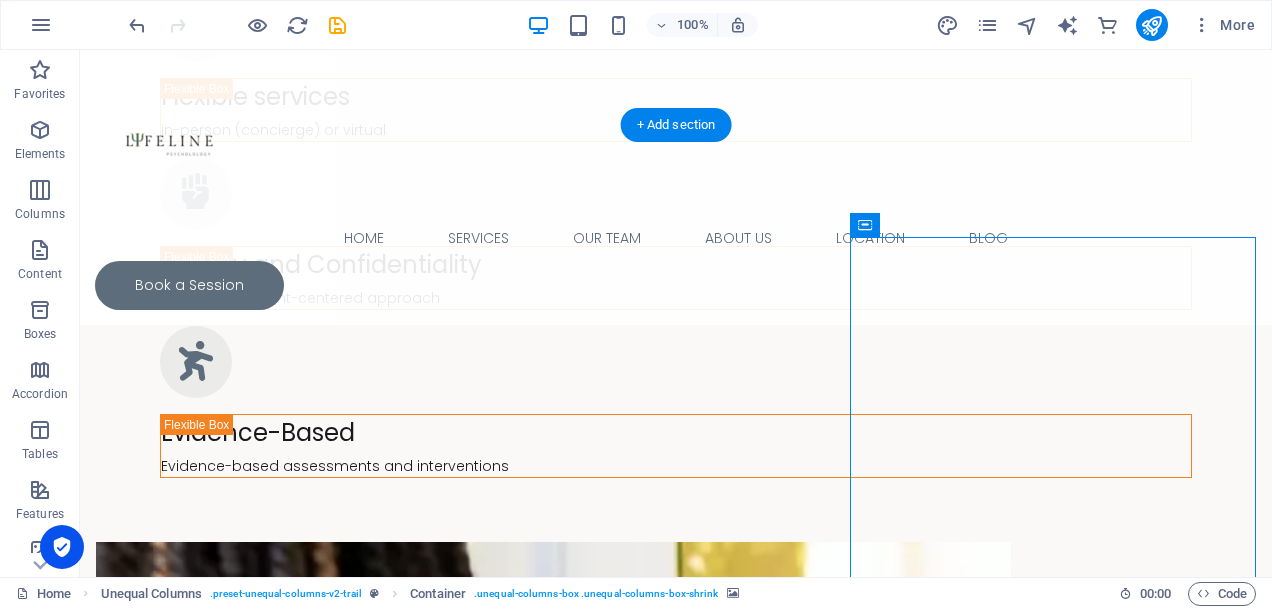 click at bounding box center [676, 4014] 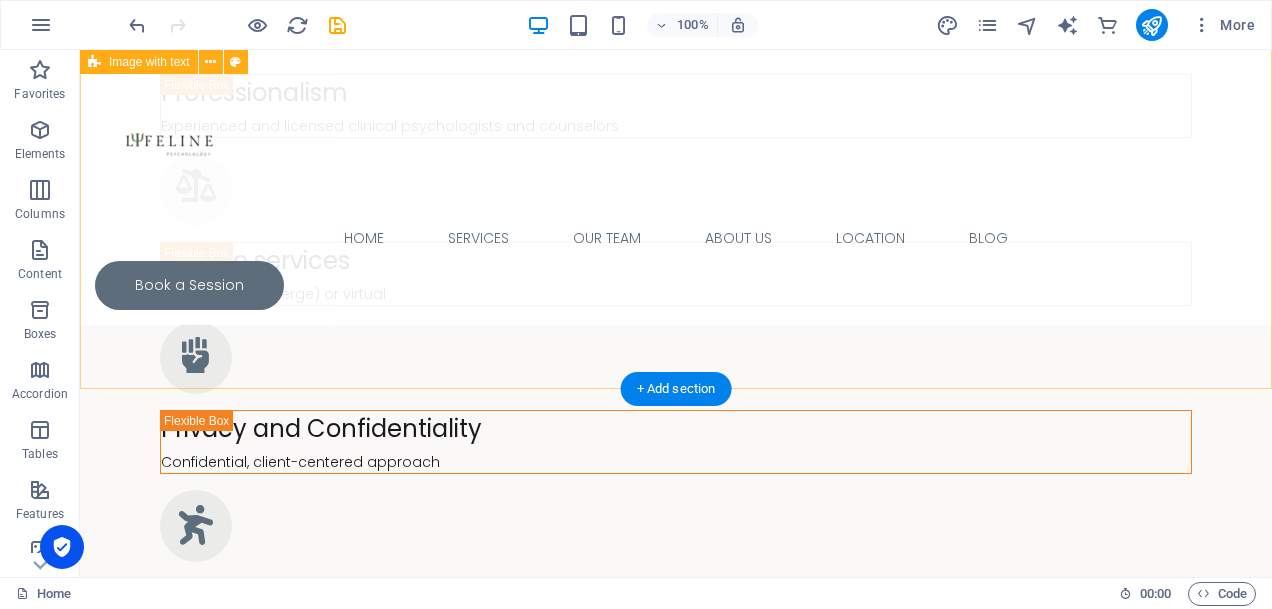 scroll, scrollTop: 3520, scrollLeft: 0, axis: vertical 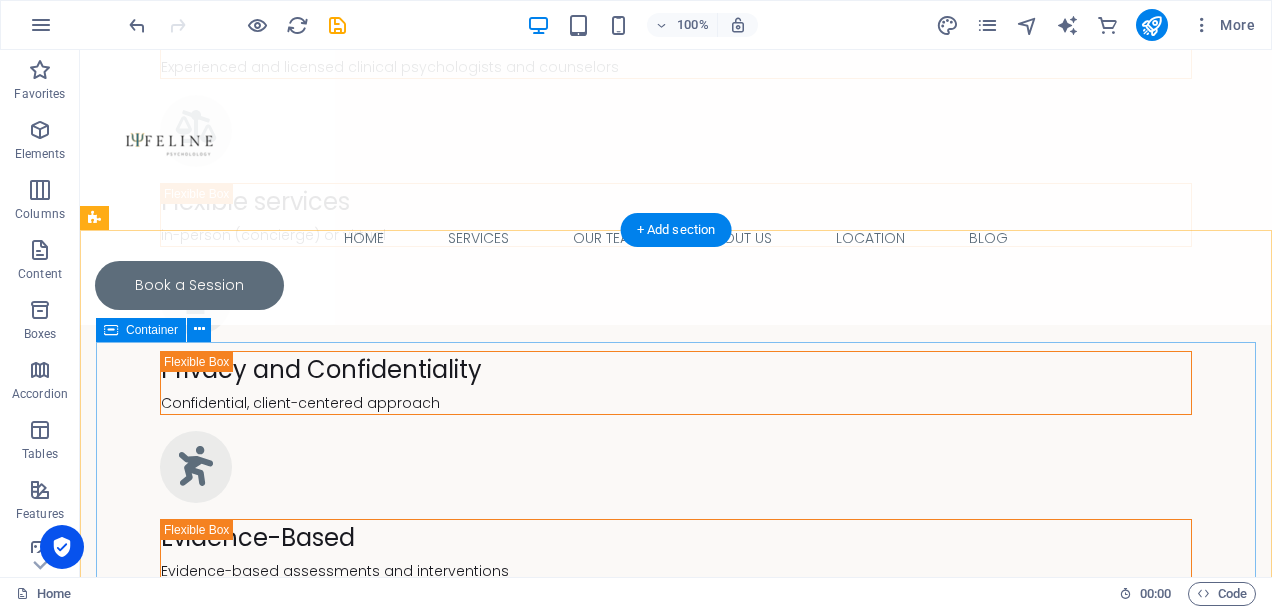 click on "Join Our Newsletter    I have read and understand the privacy policy. Nicht lesbar? Neu generieren" at bounding box center [676, 3648] 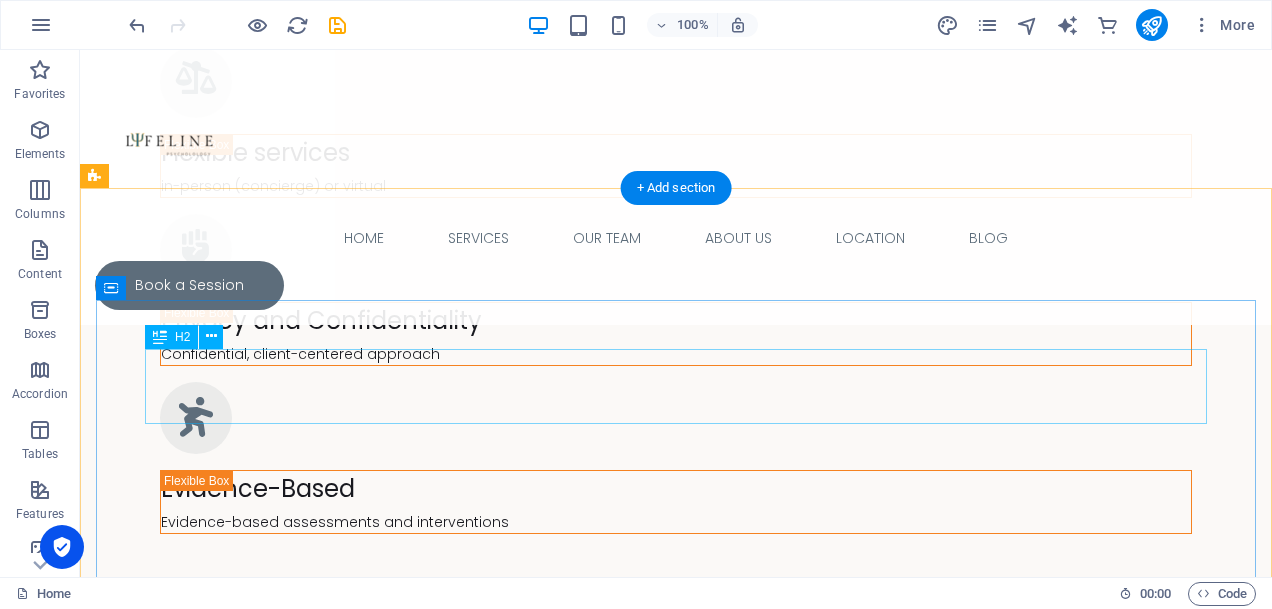 scroll, scrollTop: 3550, scrollLeft: 0, axis: vertical 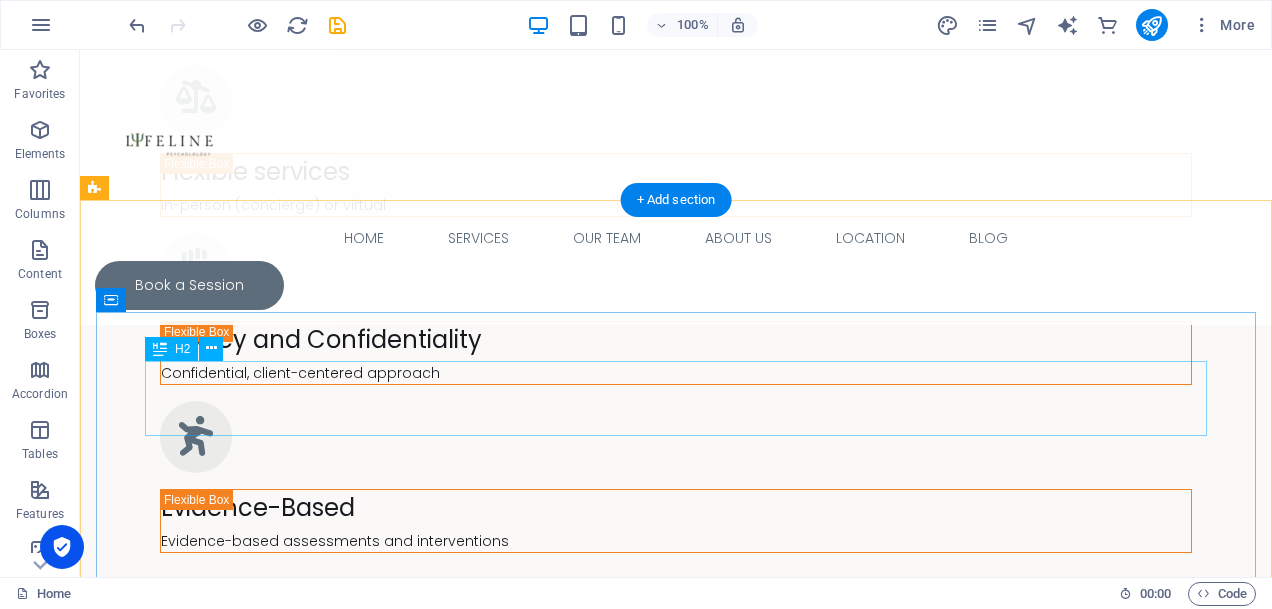 click on "Join Our Newsletter" at bounding box center (676, 3464) 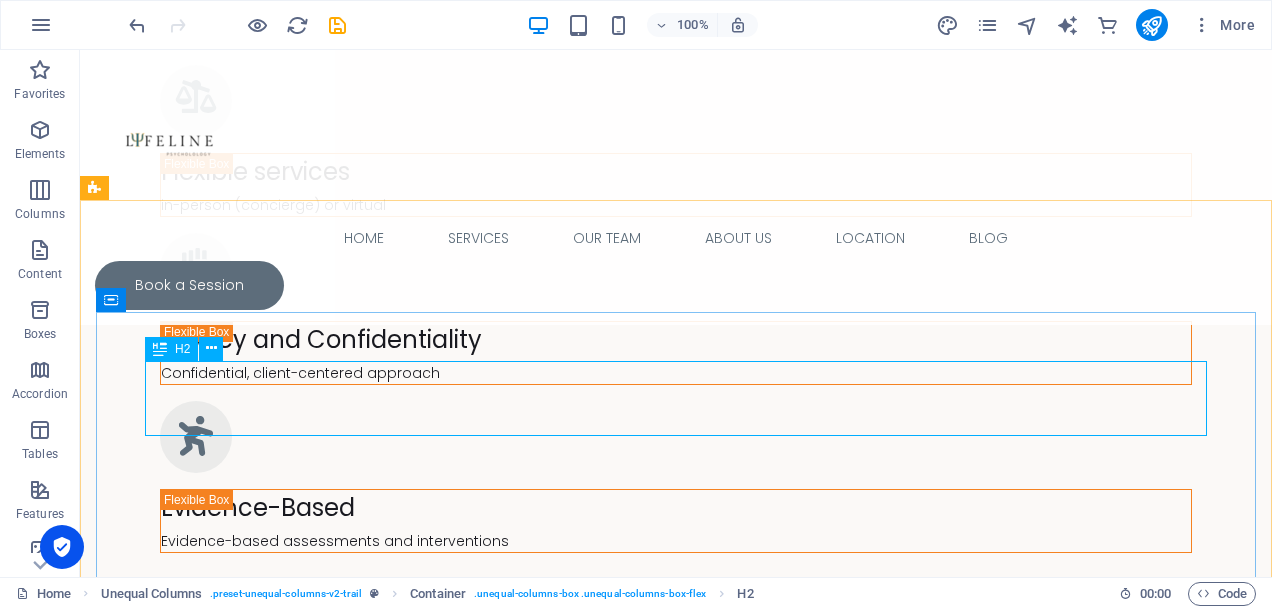 click at bounding box center [160, 349] 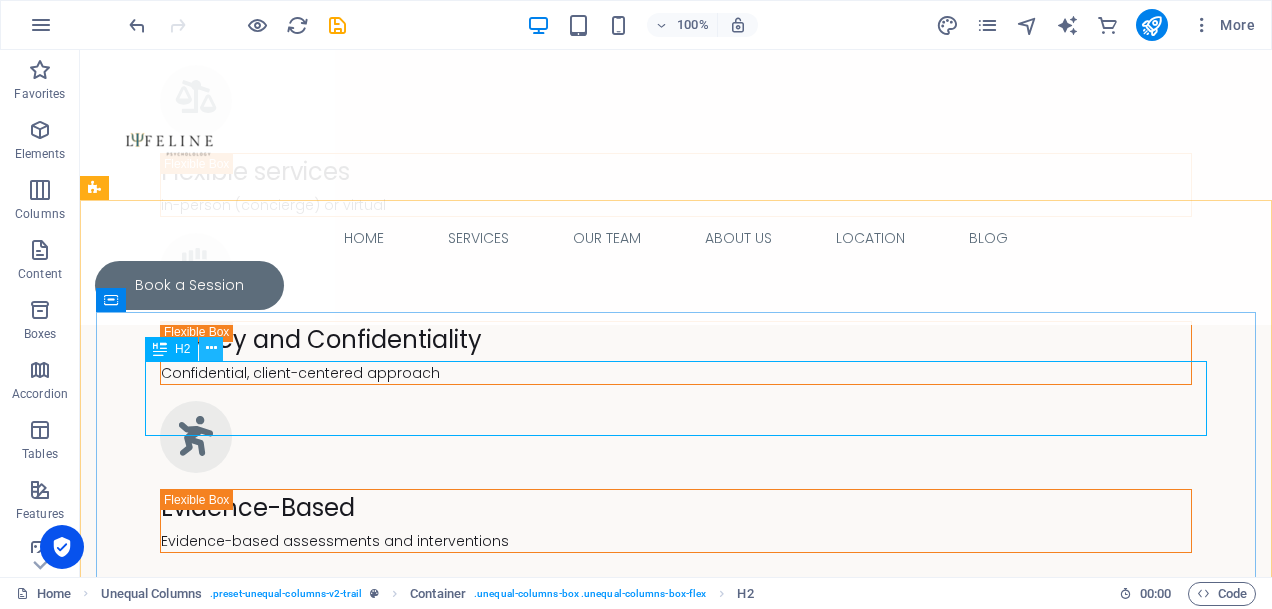 click at bounding box center [211, 348] 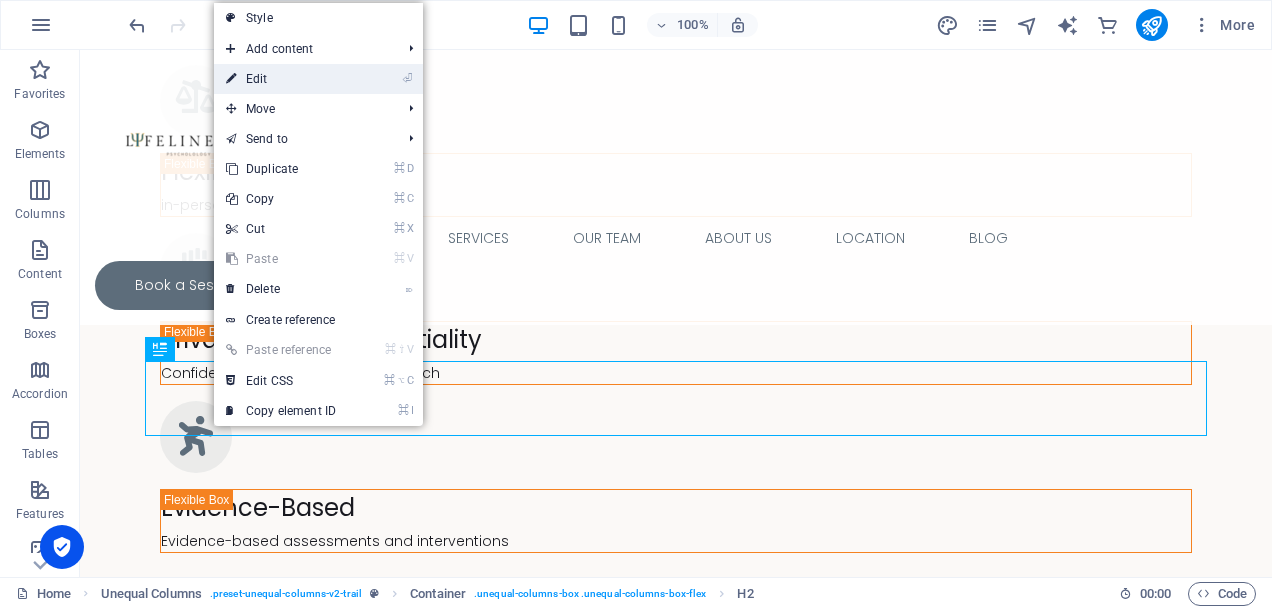 click on "⏎  Edit" at bounding box center (281, 79) 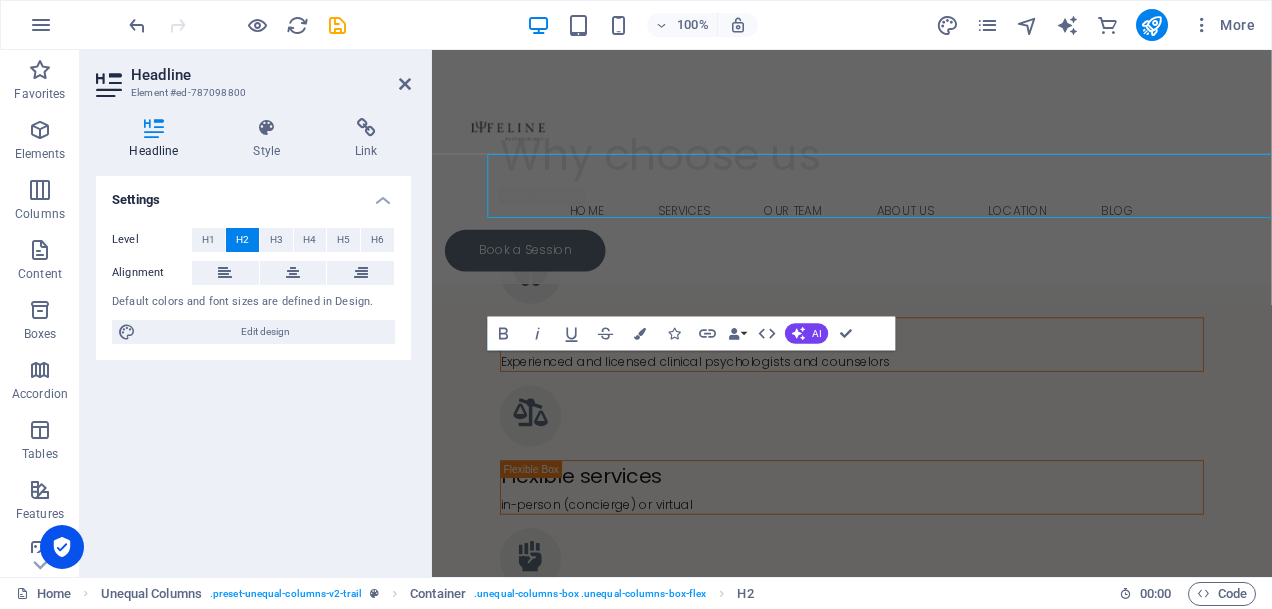 scroll, scrollTop: 3739, scrollLeft: 0, axis: vertical 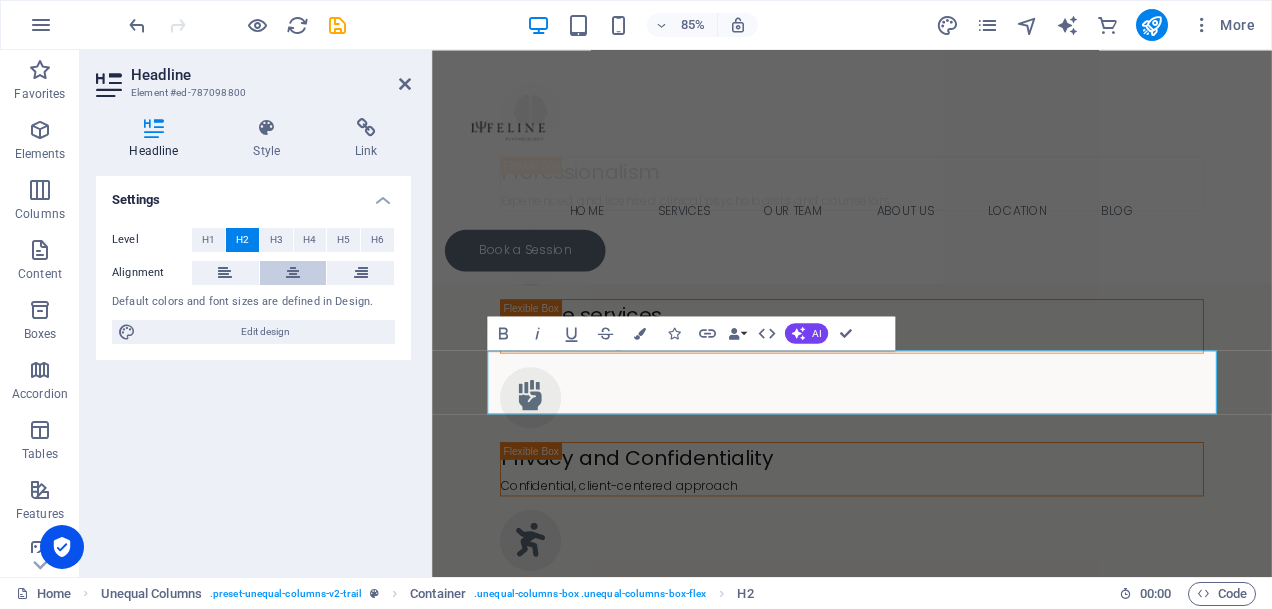 click at bounding box center [293, 273] 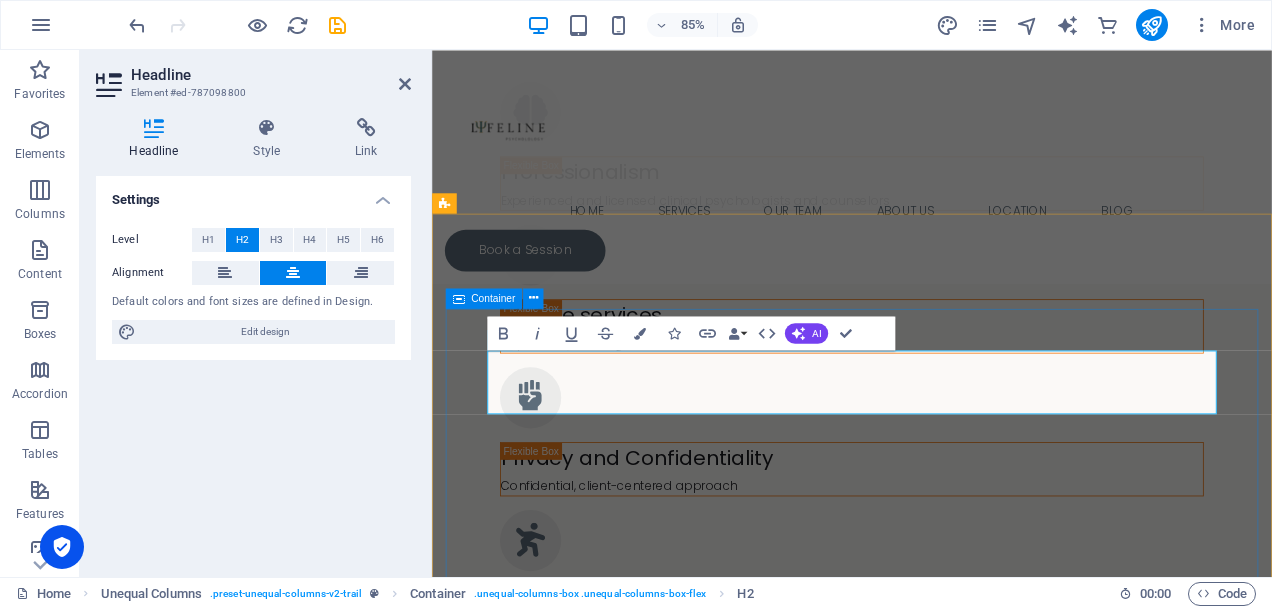 click on "Join Our Newsletter    I have read and understand the privacy policy. Nicht lesbar? Neu generieren" at bounding box center (926, 3745) 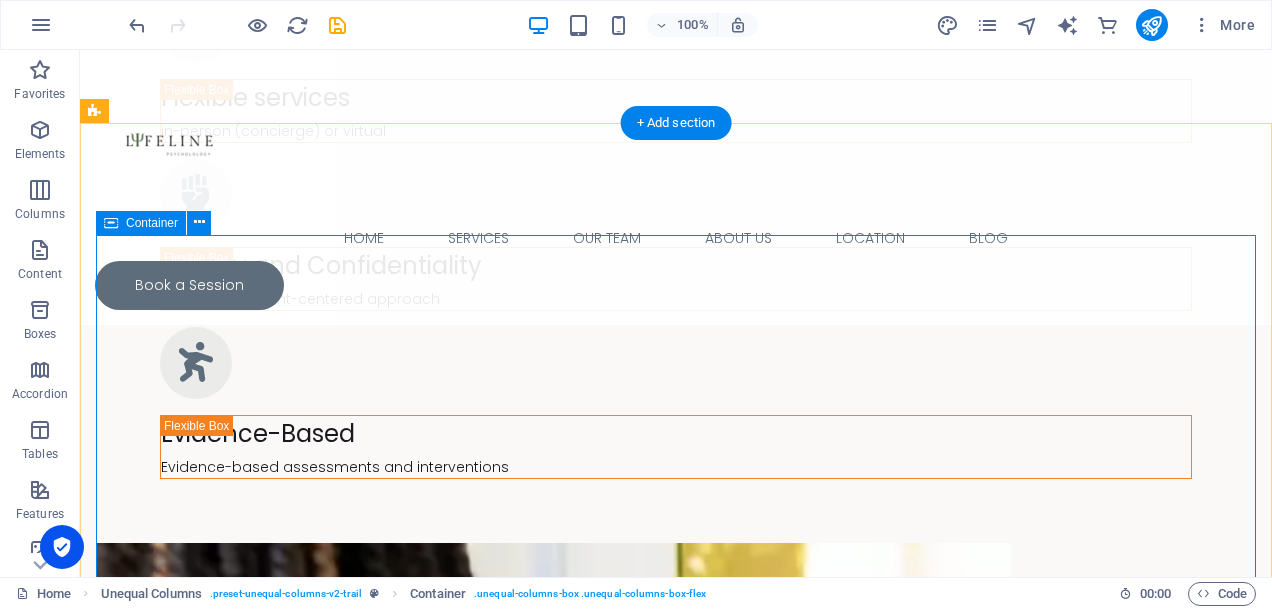 scroll, scrollTop: 3651, scrollLeft: 0, axis: vertical 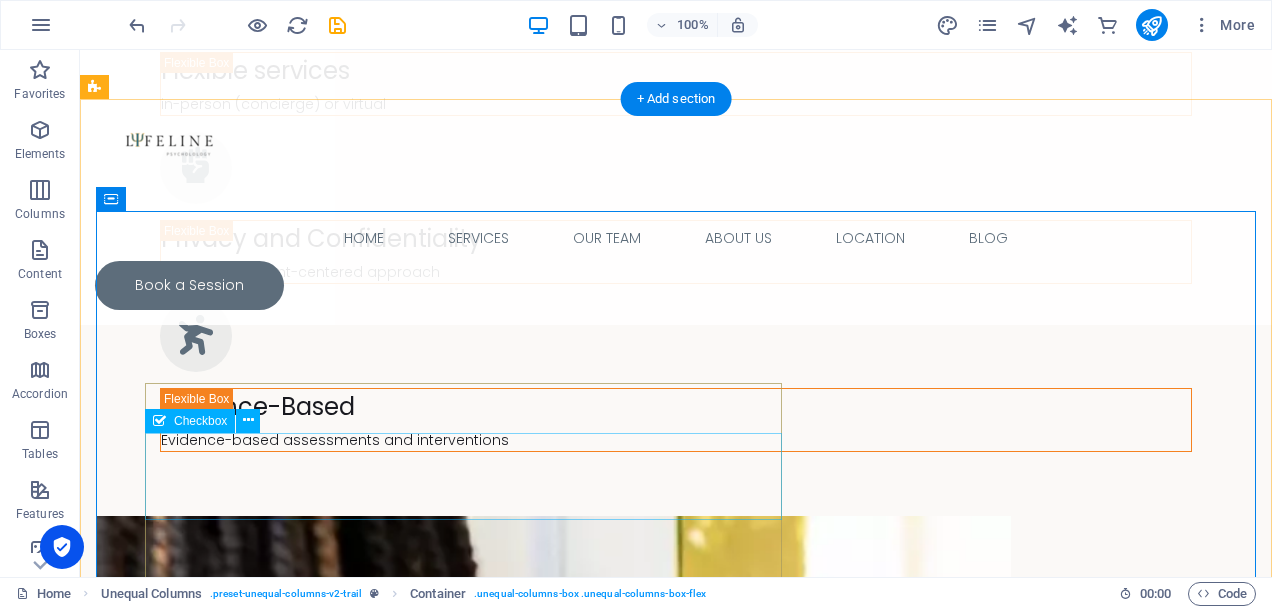 click on "I have read and understand the privacy policy." at bounding box center [463, 3542] 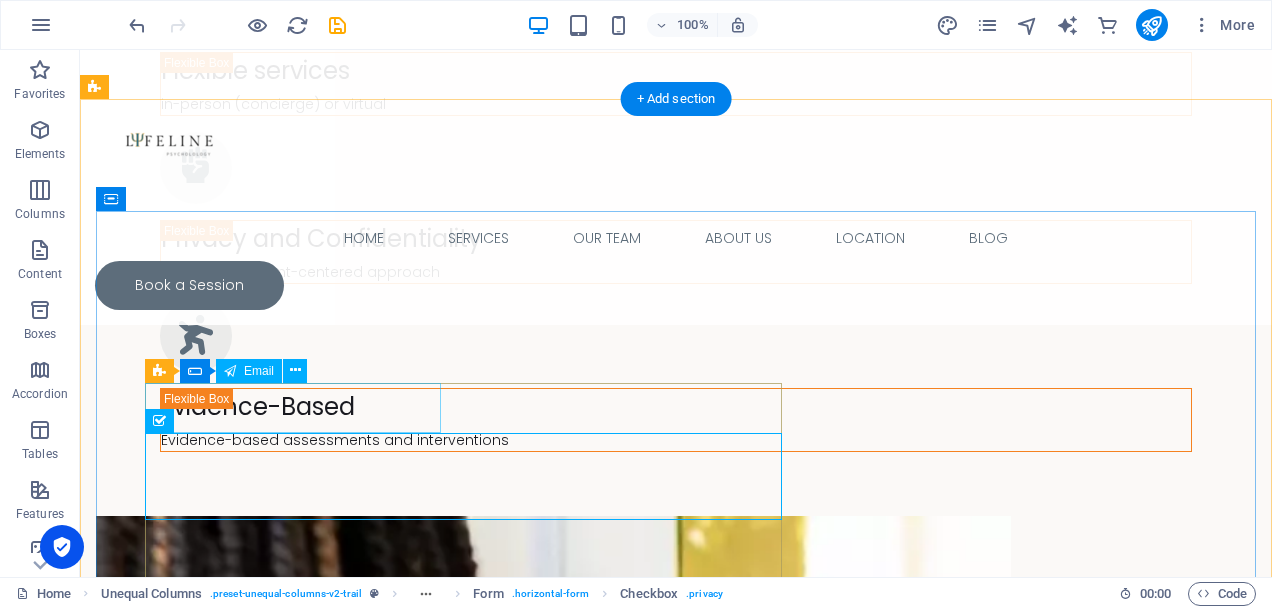 click at bounding box center [297, 3474] 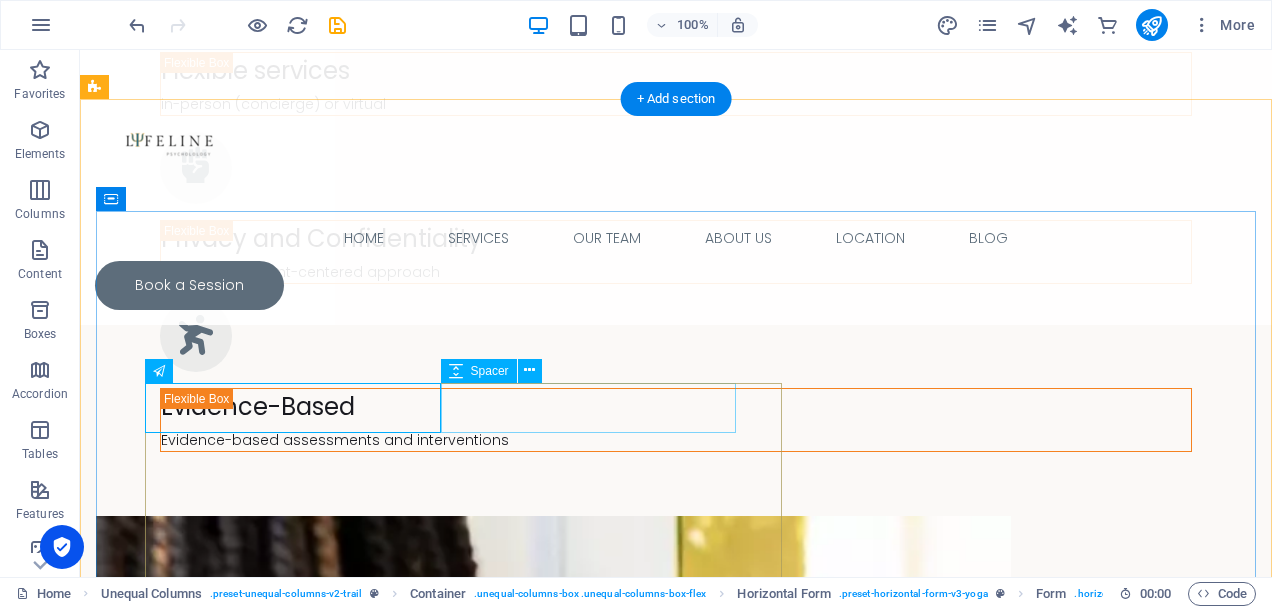 click at bounding box center [597, 3474] 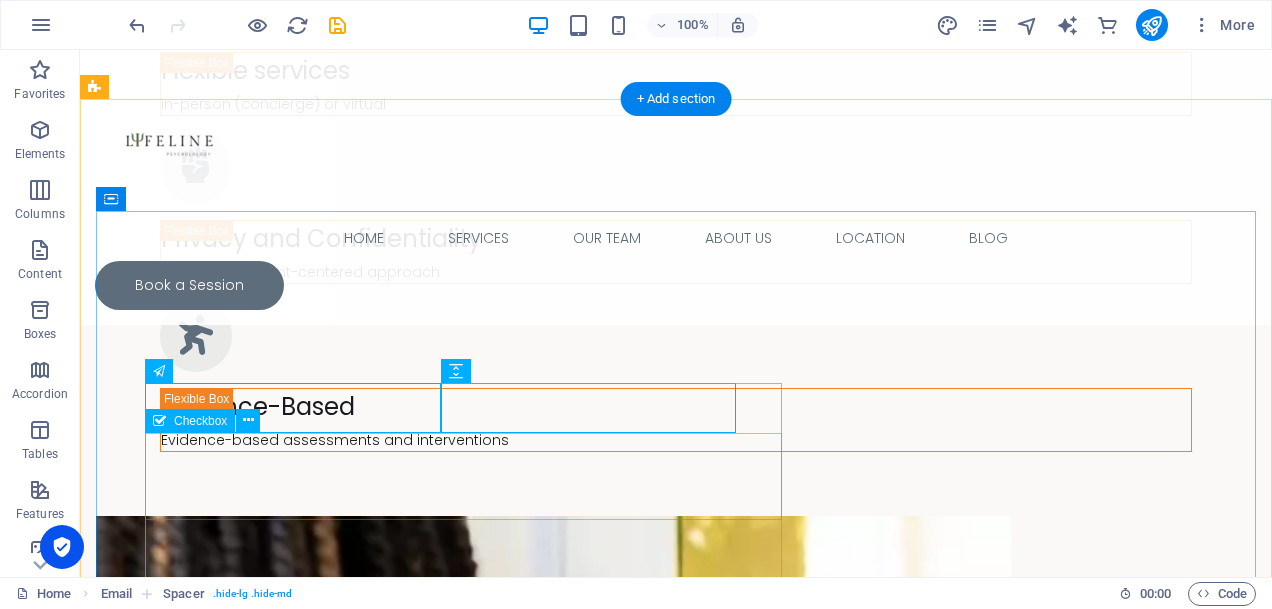 click on "I have read and understand the privacy policy." at bounding box center [463, 3542] 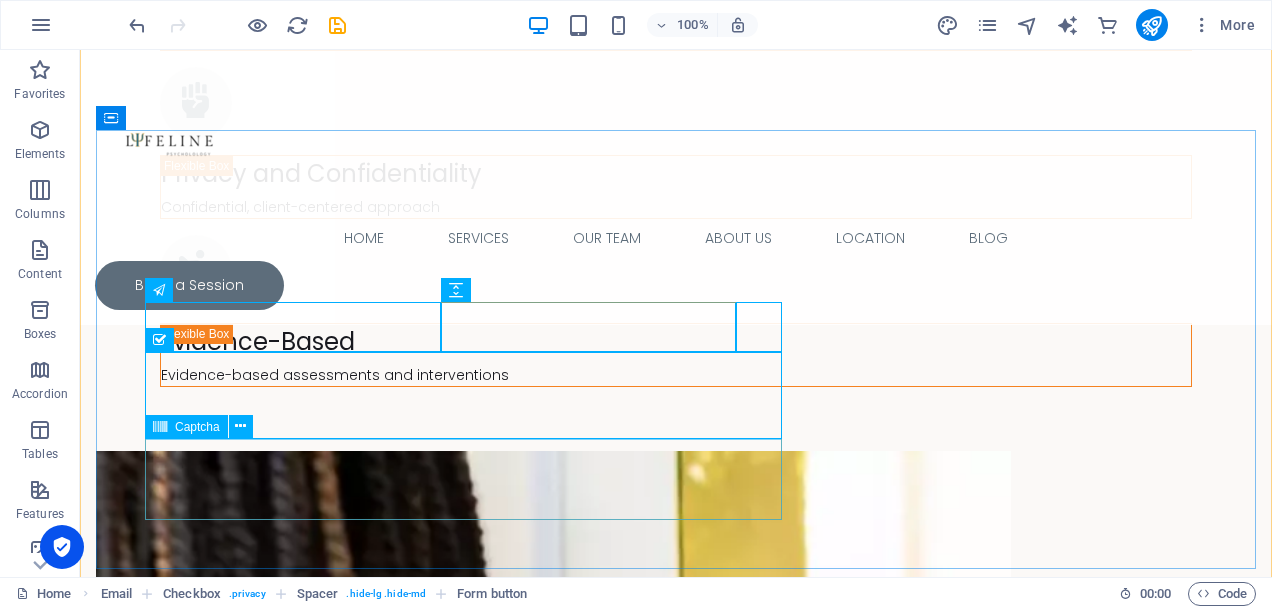 scroll, scrollTop: 3732, scrollLeft: 0, axis: vertical 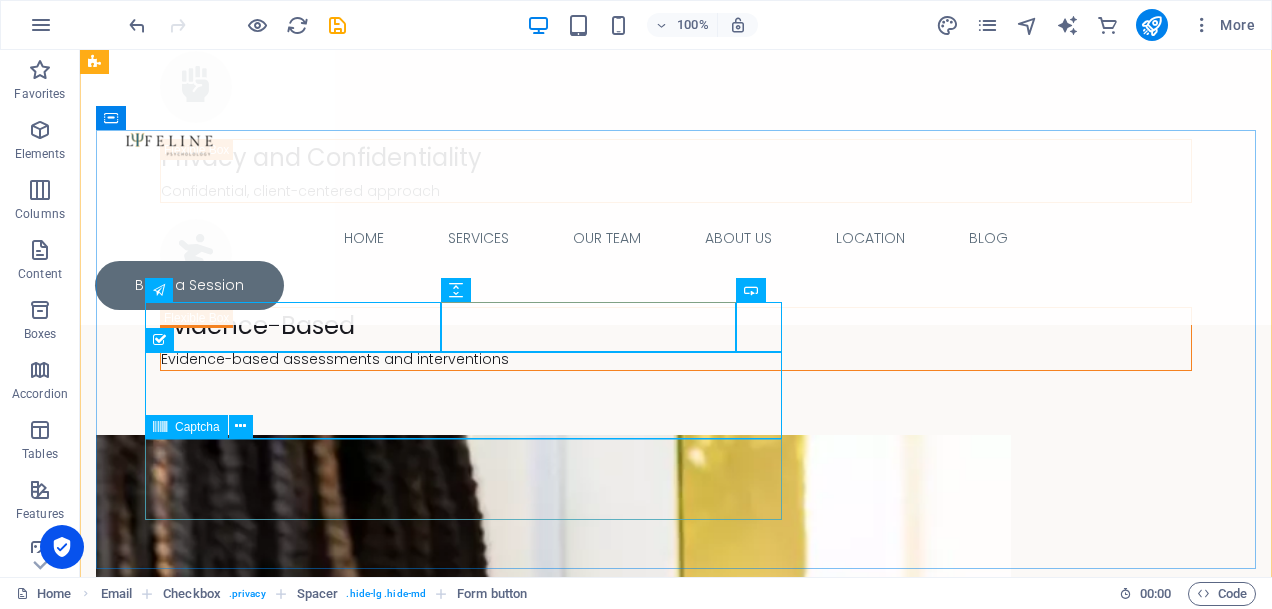 click on "Nicht lesbar? Neu generieren" at bounding box center [463, 3566] 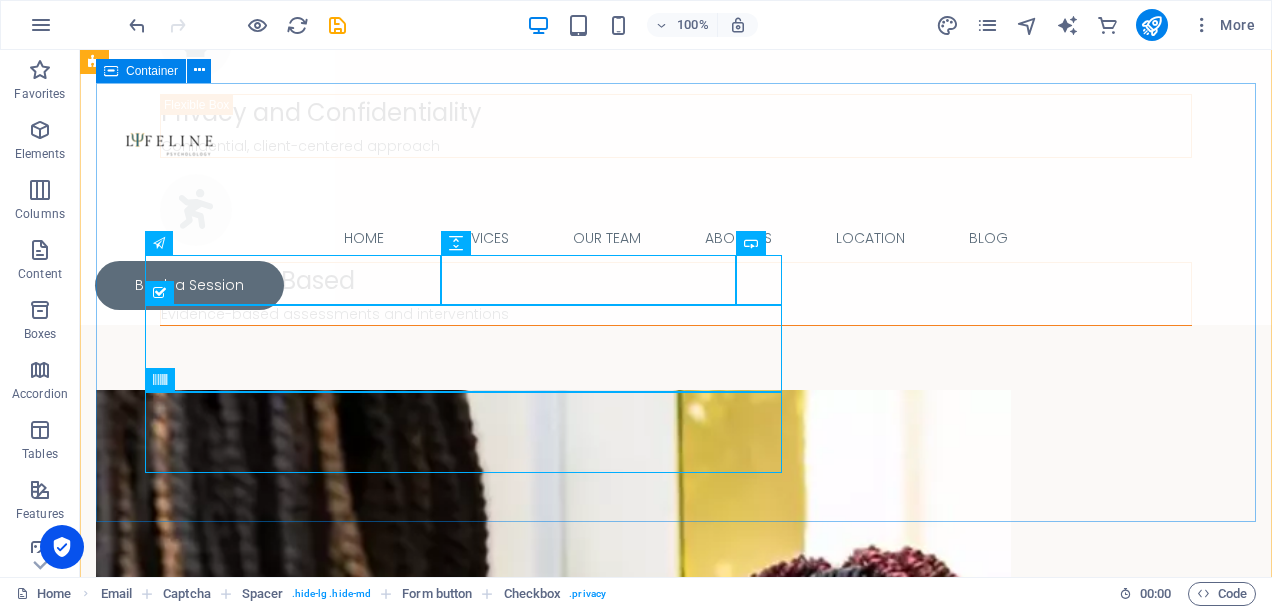 scroll, scrollTop: 3780, scrollLeft: 0, axis: vertical 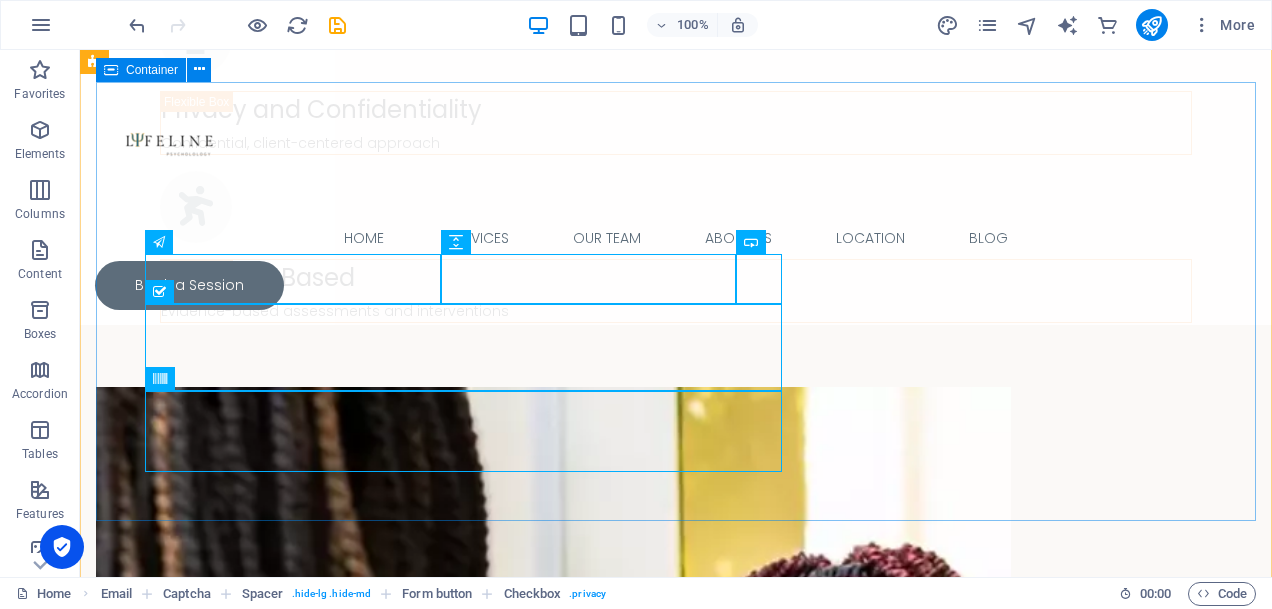 click on "Join Our Newsletter    I have read and understand the privacy policy. Nicht lesbar? Neu generieren" at bounding box center (676, 3388) 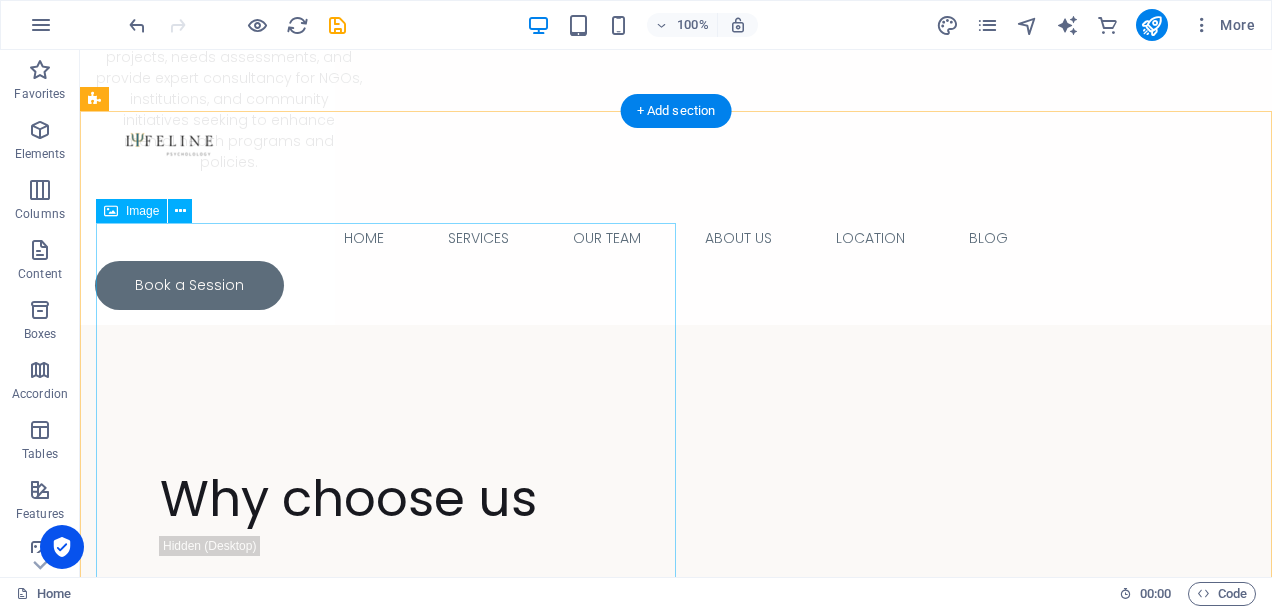 scroll, scrollTop: 2848, scrollLeft: 0, axis: vertical 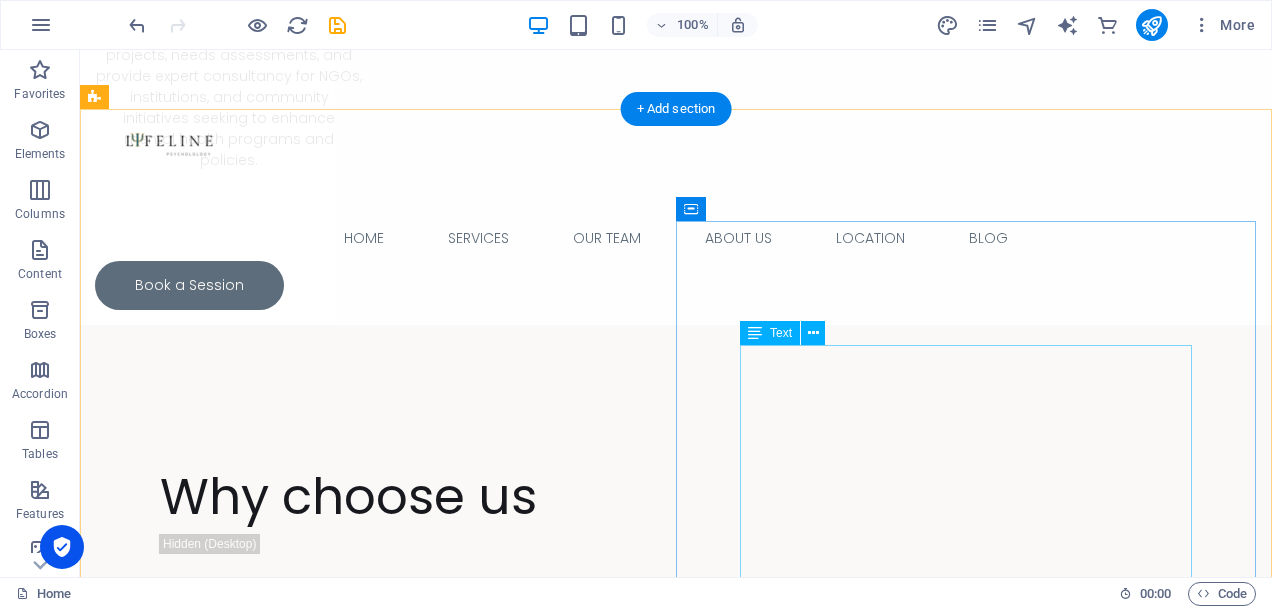 click on "Lifeline Psychology Center is a modern mental health practice based in [GEOGRAPHIC_DATA], [GEOGRAPHIC_DATA]. We specialize in  outpatient mental health services , offering confidential, evidence-based care designed to fit your lifestyle. We are committed to improving psychological well-being through: Concierge services  — personalized, discreet care at your convenience Virtual therapy and assessment  — accessible support wherever you are [MEDICAL_DATA] & psychometrics  — to aid diagnosis, self-understanding, and informed treatment planning Training and workshops  — for individuals, schools, and organizations Research and consultancy  — advancing mental health knowledge and best practices in [GEOGRAPHIC_DATA] and beyond" at bounding box center (676, 3697) 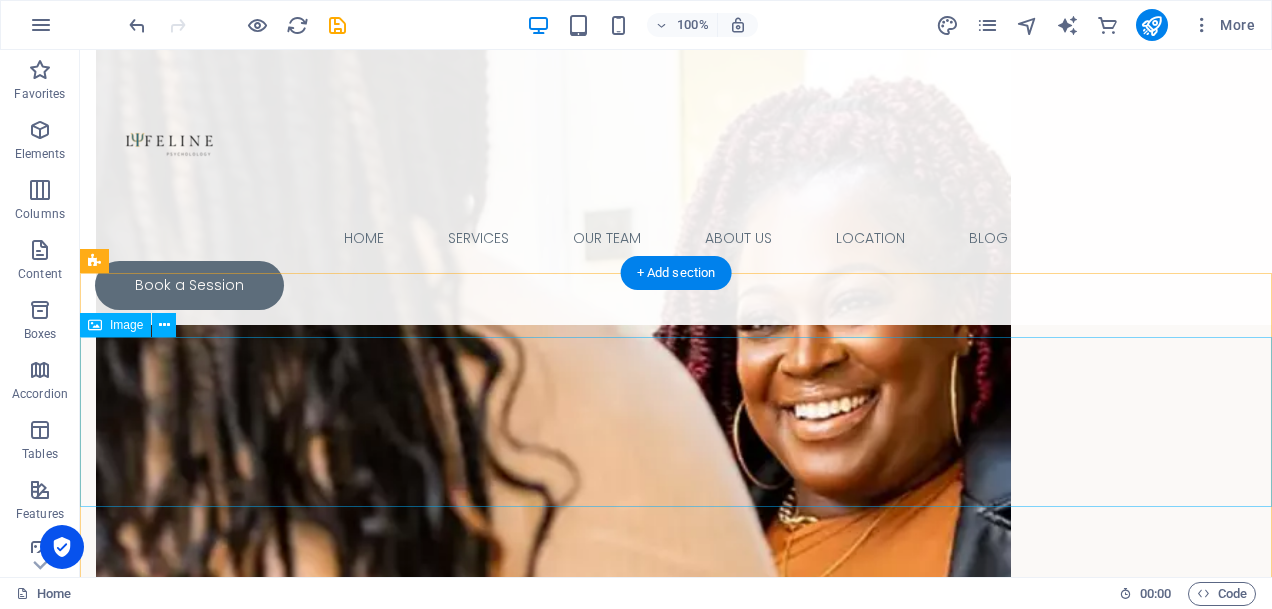 scroll, scrollTop: 4276, scrollLeft: 0, axis: vertical 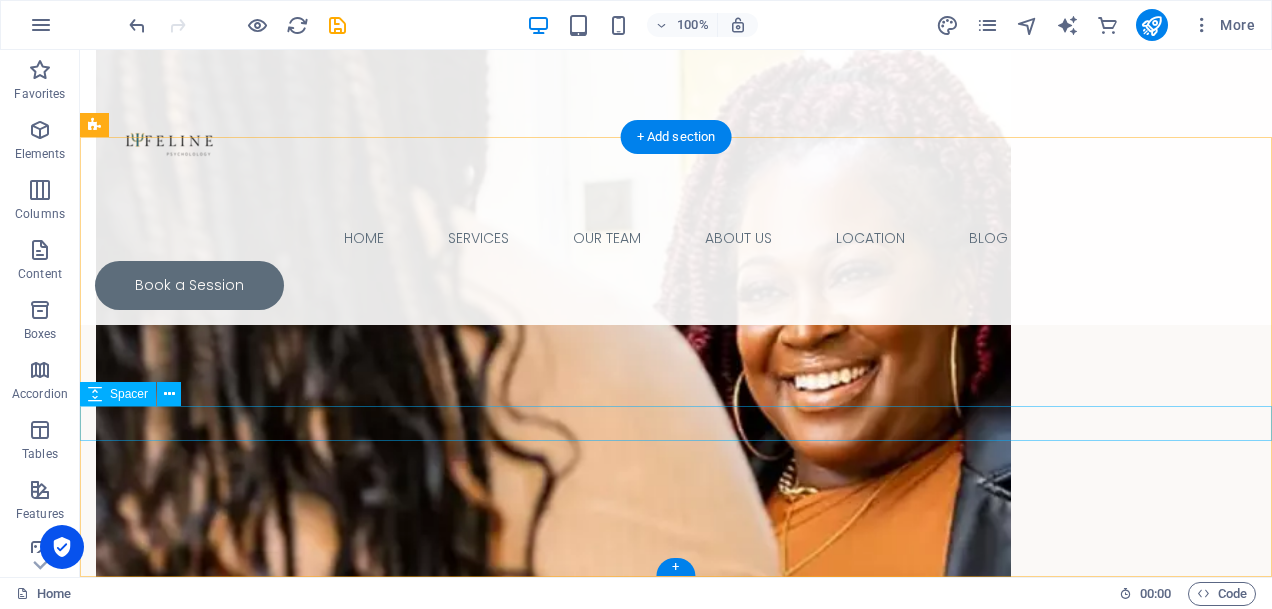 click at bounding box center [676, 3531] 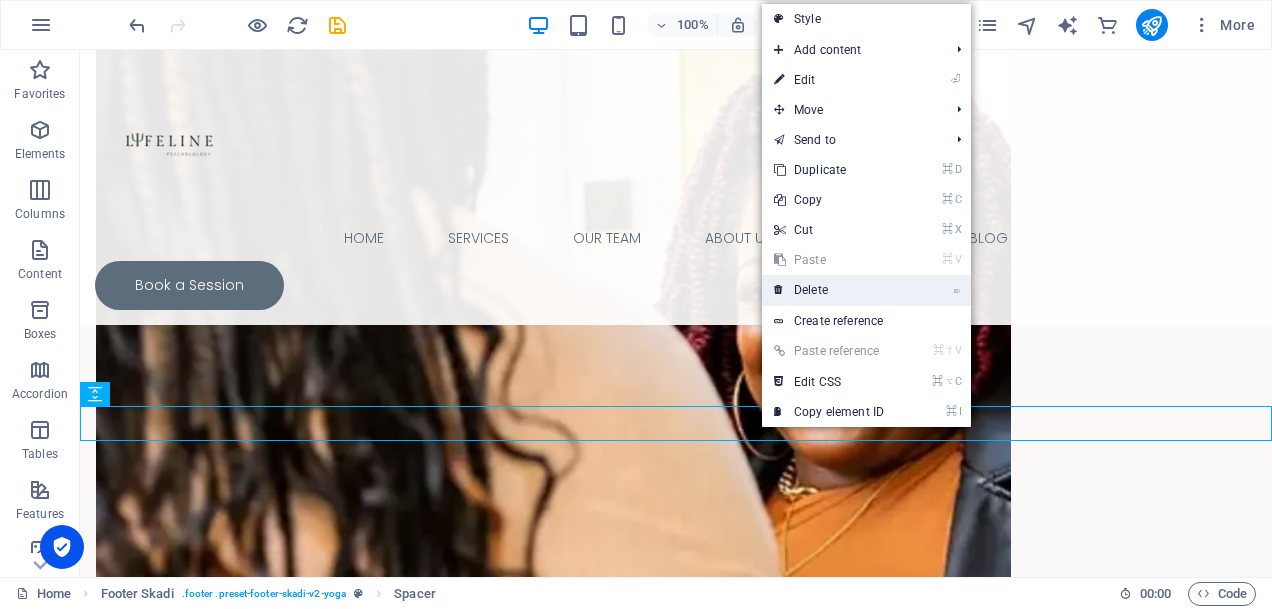 click on "⌦  Delete" at bounding box center [829, 290] 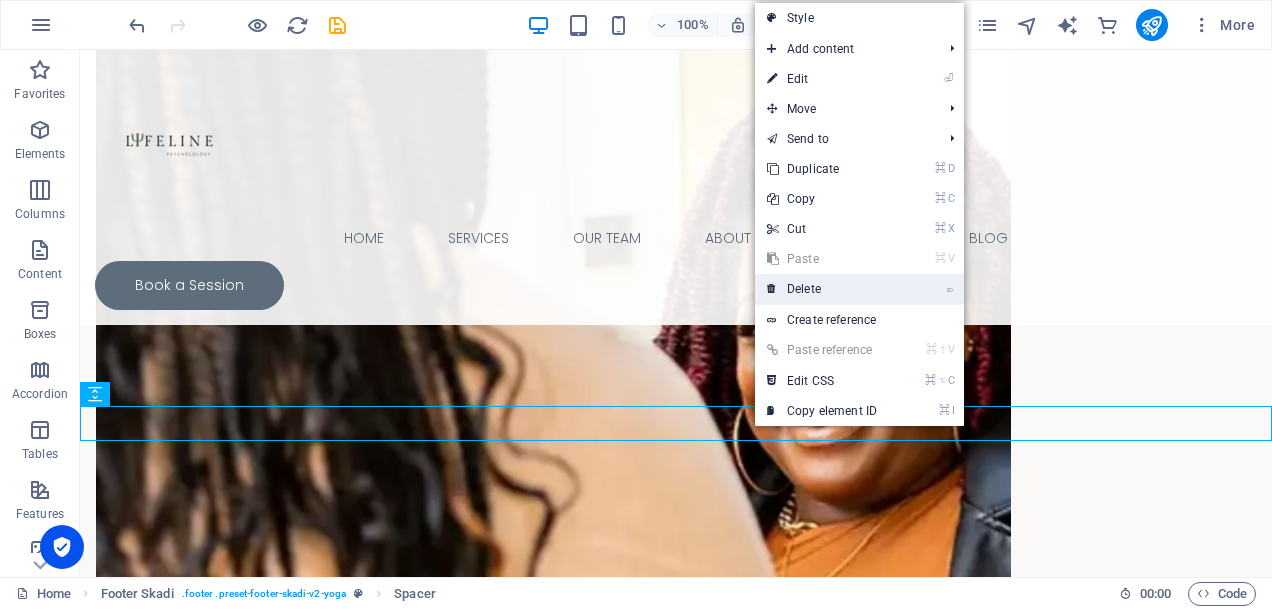 click on "⌦  Delete" at bounding box center (822, 289) 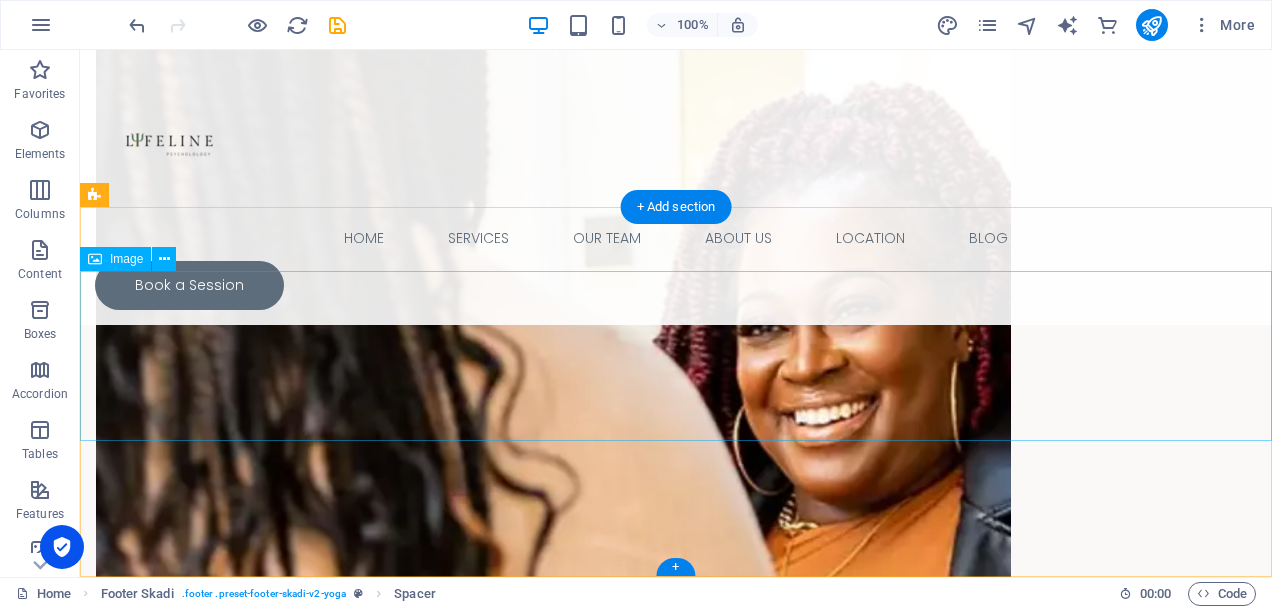 scroll, scrollTop: 4206, scrollLeft: 0, axis: vertical 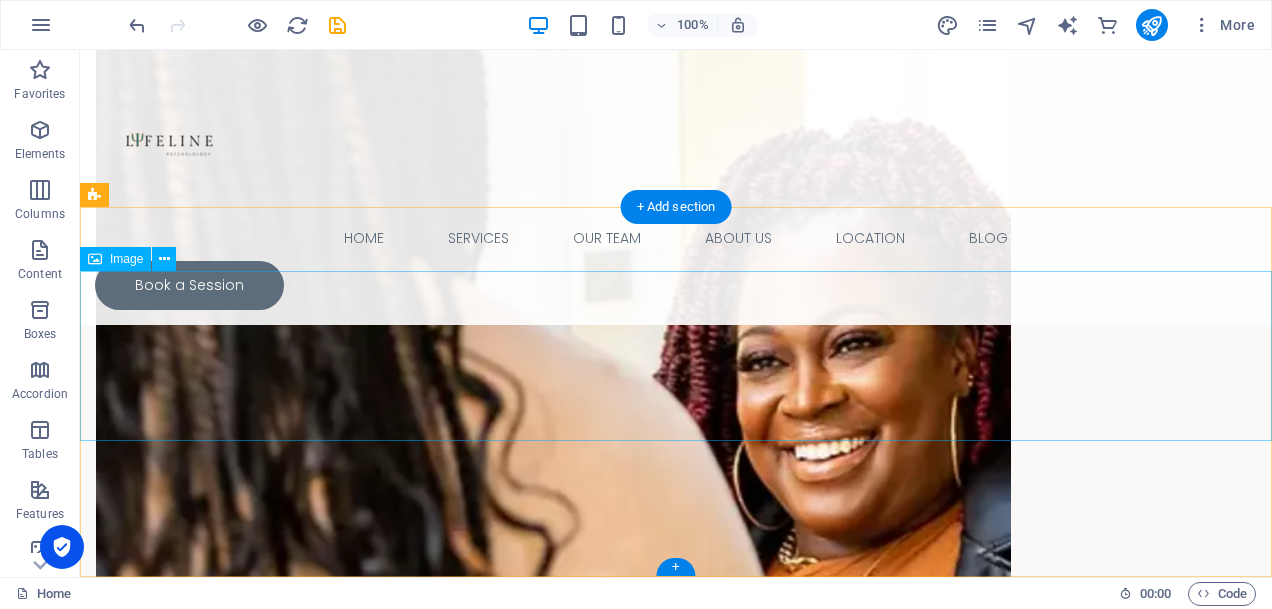 click at bounding box center (676, 3464) 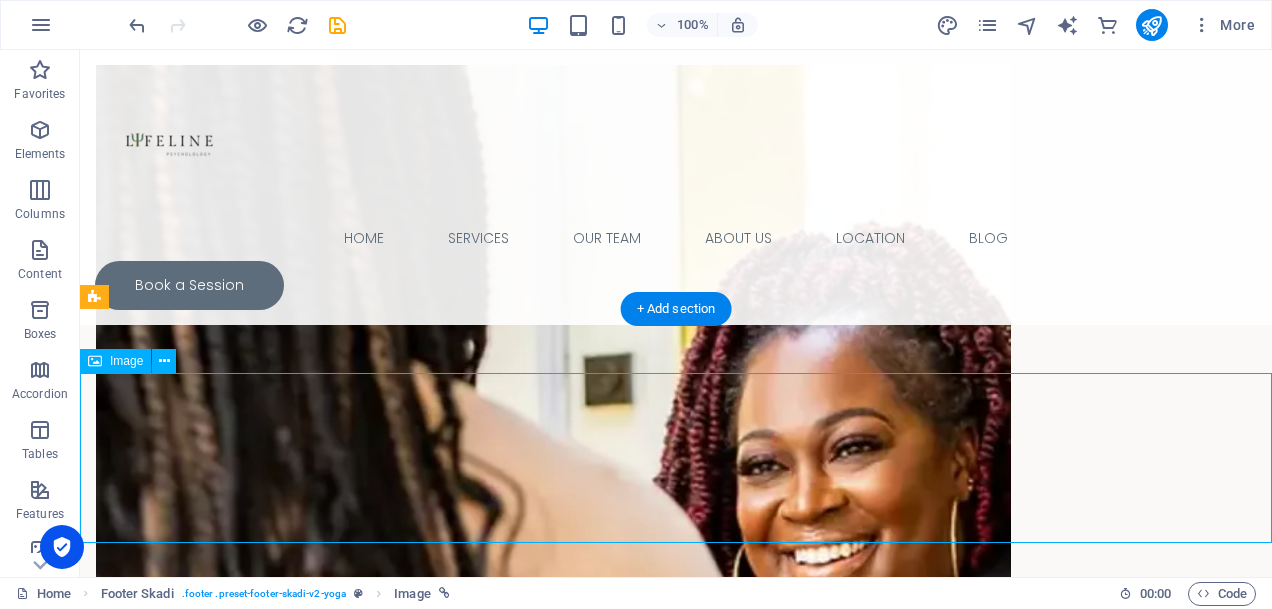 scroll, scrollTop: 4101, scrollLeft: 0, axis: vertical 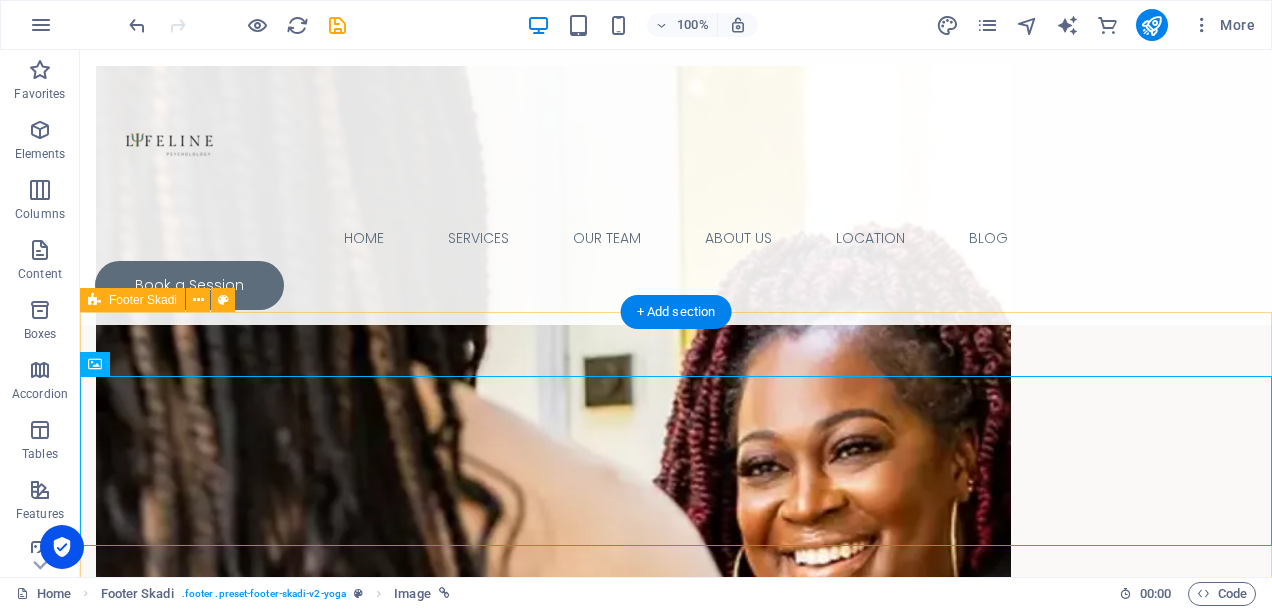 click on "© 2025  [DOMAIN_NAME] . All rights reserved |  Legal Notice  |  Privacy Policy" at bounding box center [676, 3675] 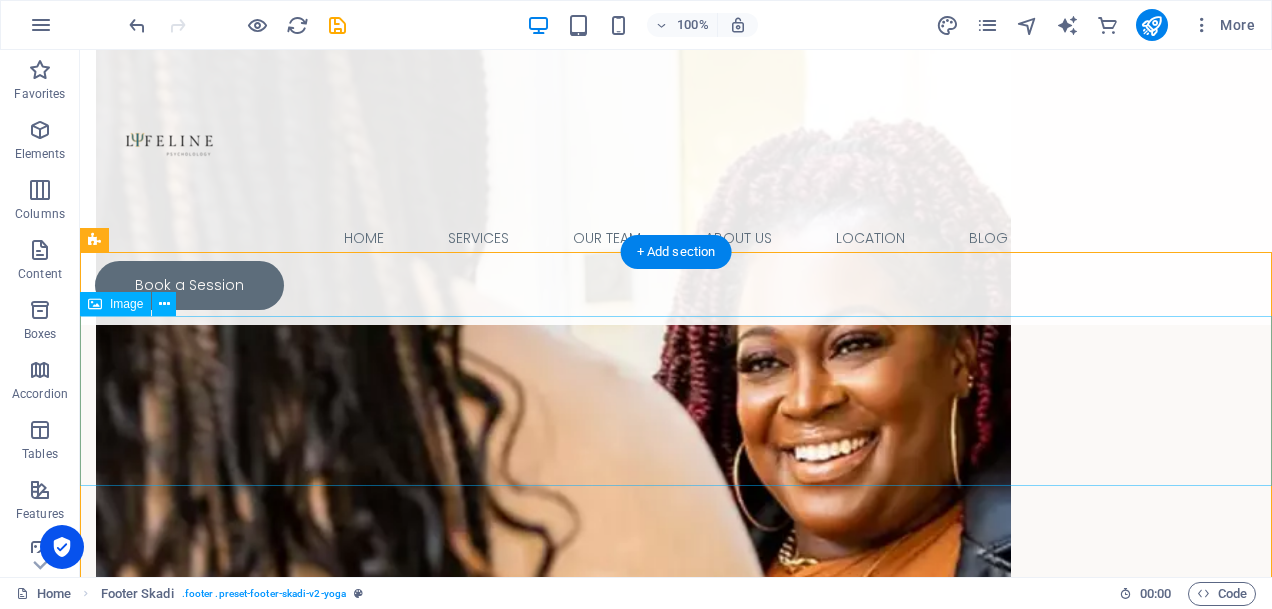 scroll, scrollTop: 4206, scrollLeft: 0, axis: vertical 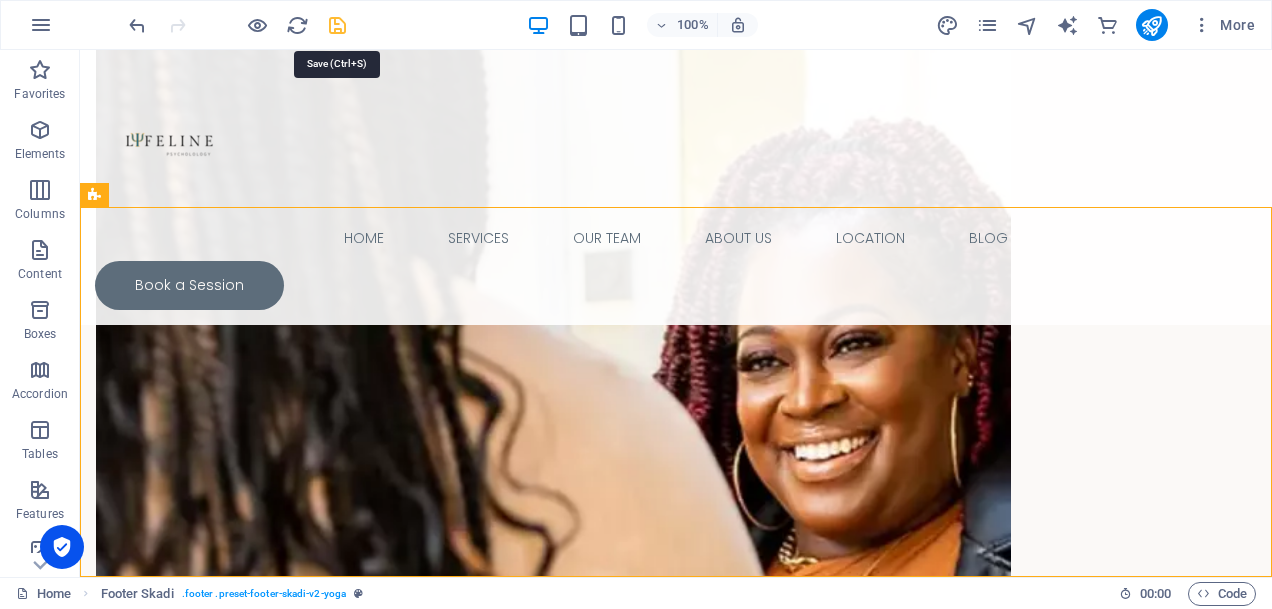 click at bounding box center [337, 25] 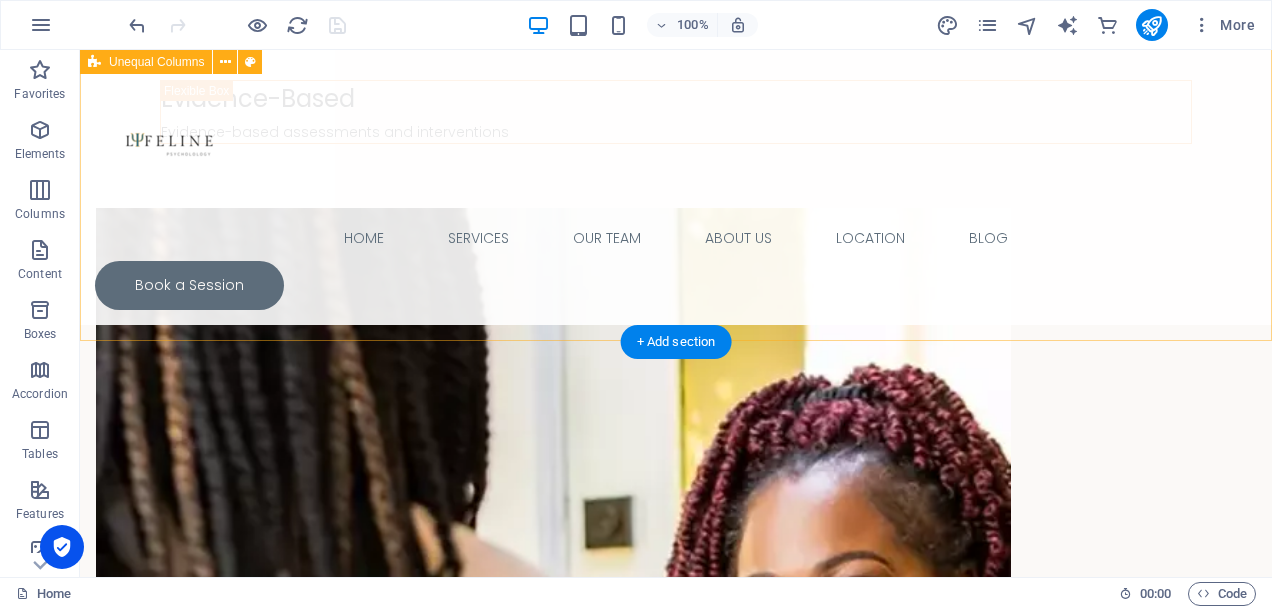 scroll, scrollTop: 4206, scrollLeft: 0, axis: vertical 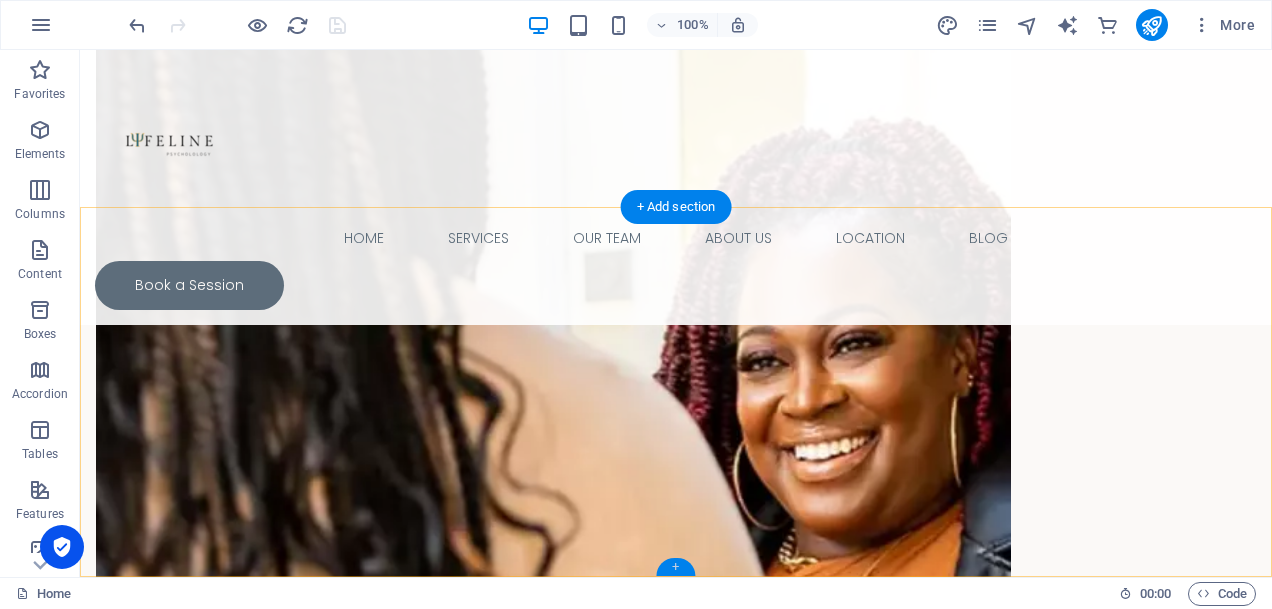 click on "+" at bounding box center [675, 567] 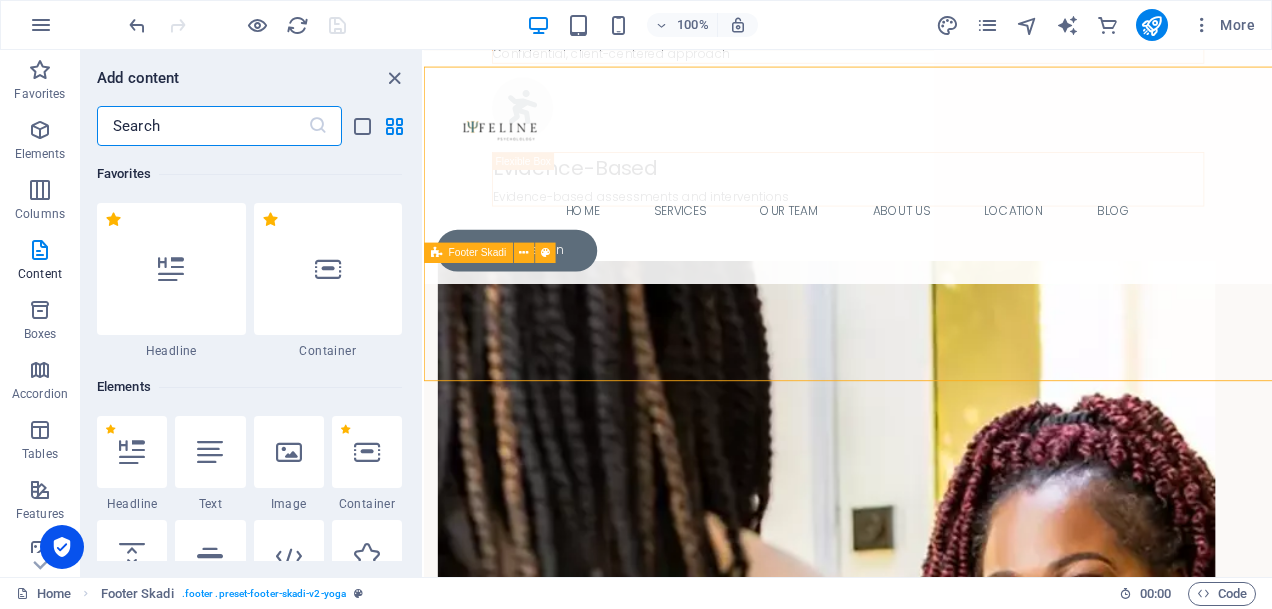 scroll, scrollTop: 4344, scrollLeft: 0, axis: vertical 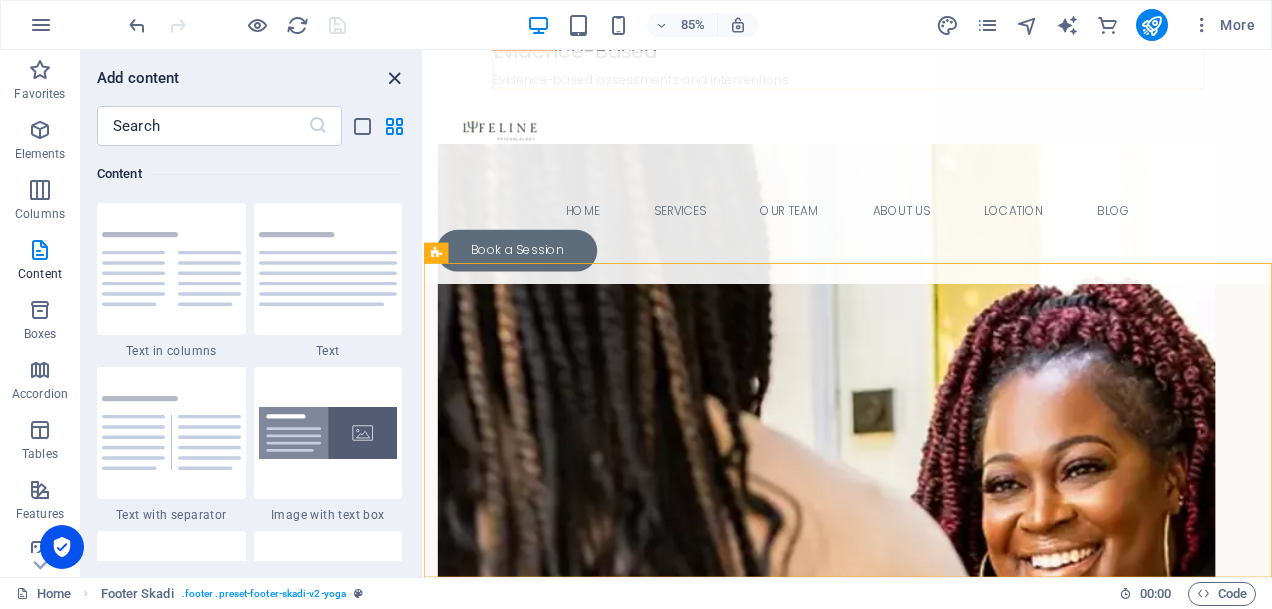 click at bounding box center [394, 78] 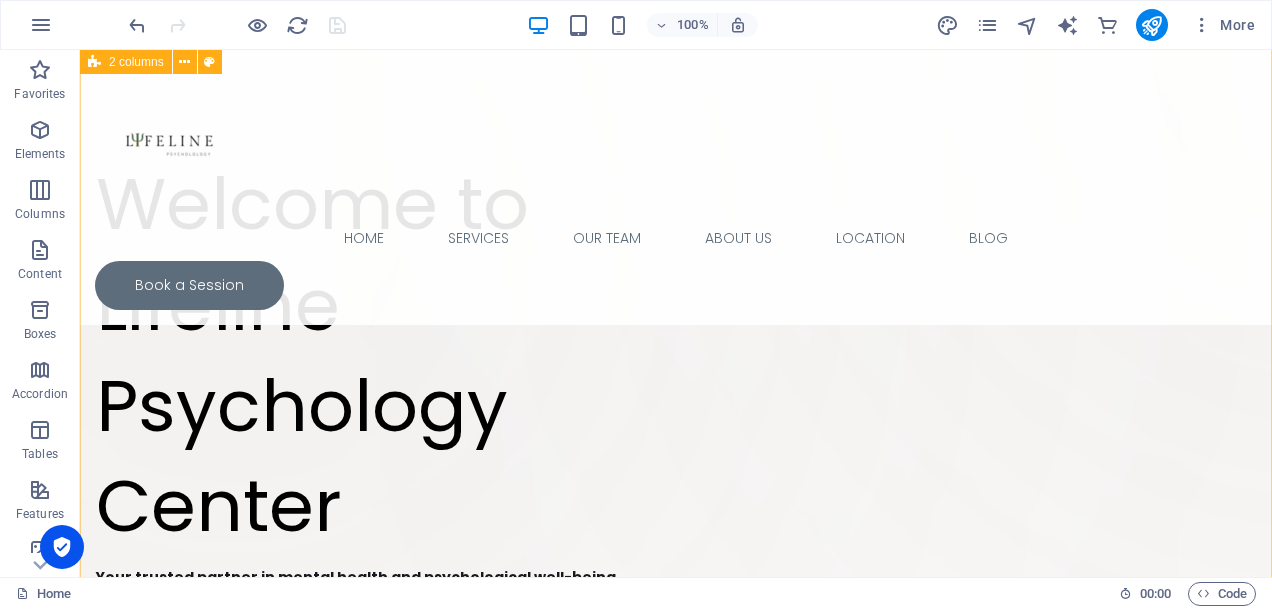 scroll, scrollTop: 0, scrollLeft: 0, axis: both 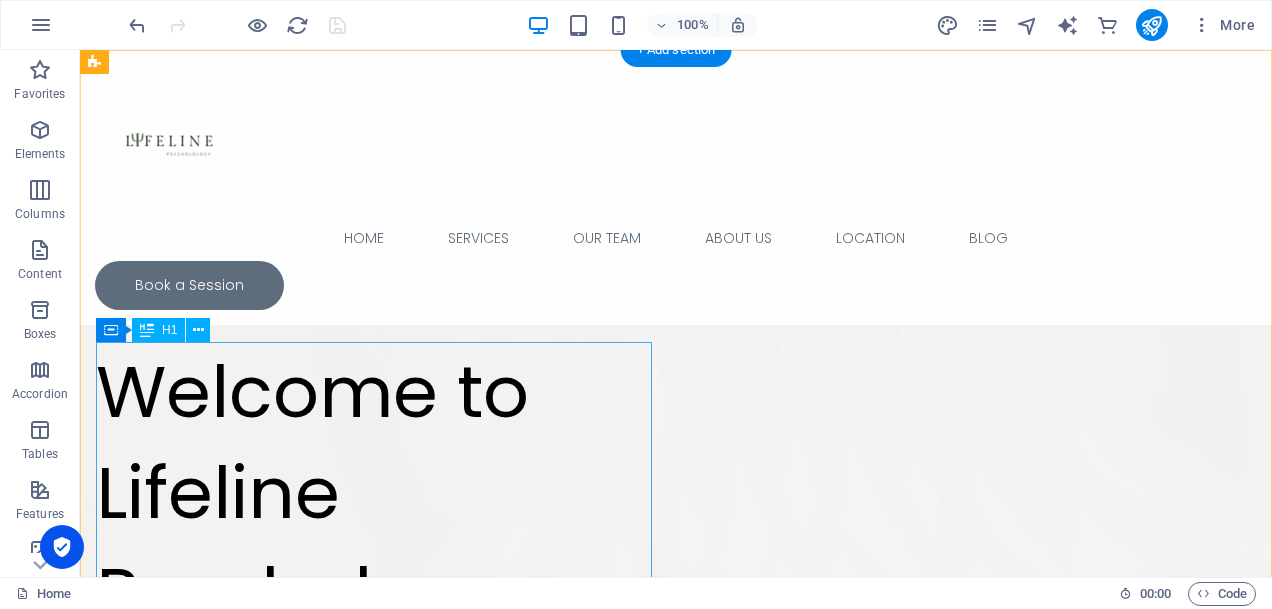 click on "Welcome to Lifeline Psychology Center" at bounding box center [374, 543] 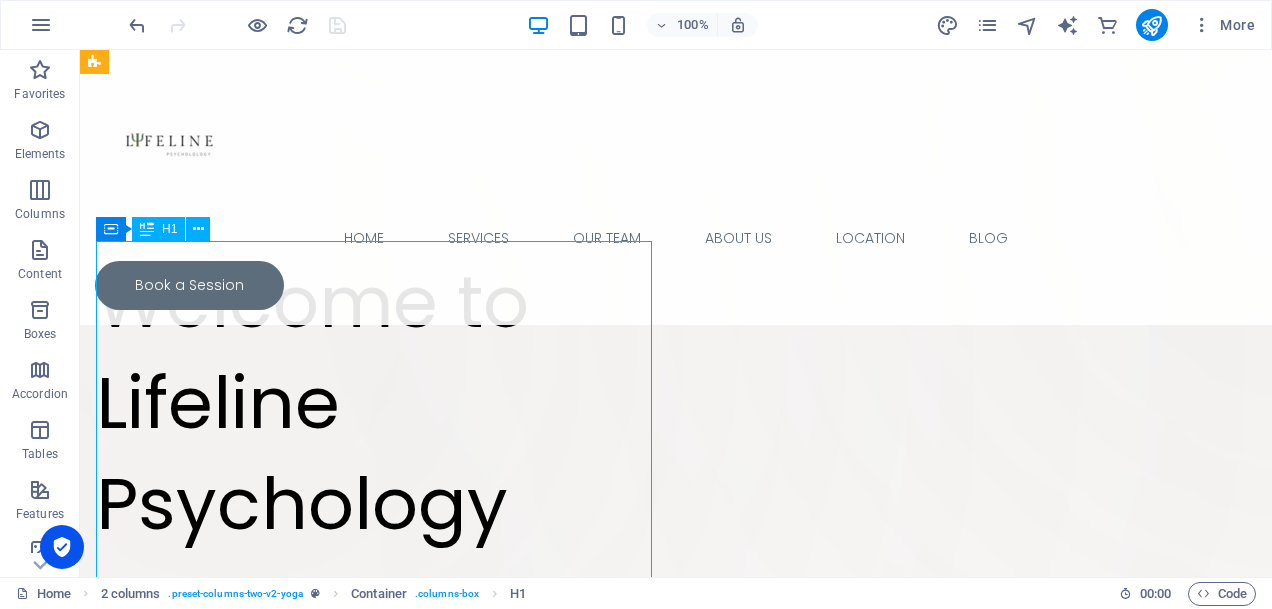 scroll, scrollTop: 88, scrollLeft: 0, axis: vertical 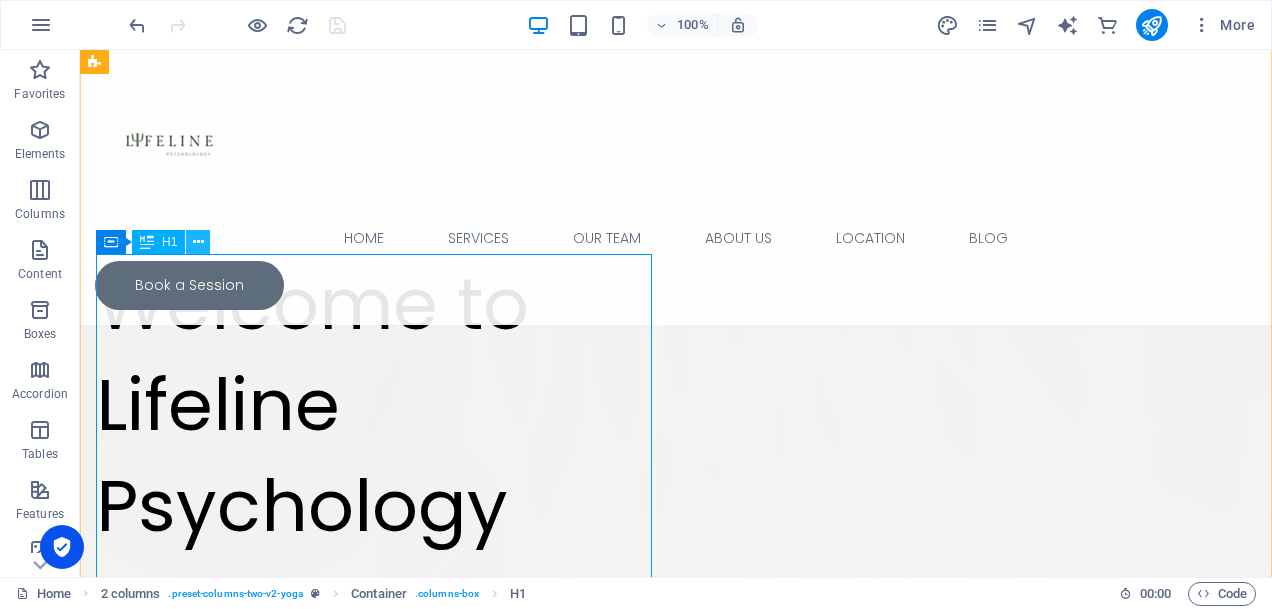 click at bounding box center [198, 242] 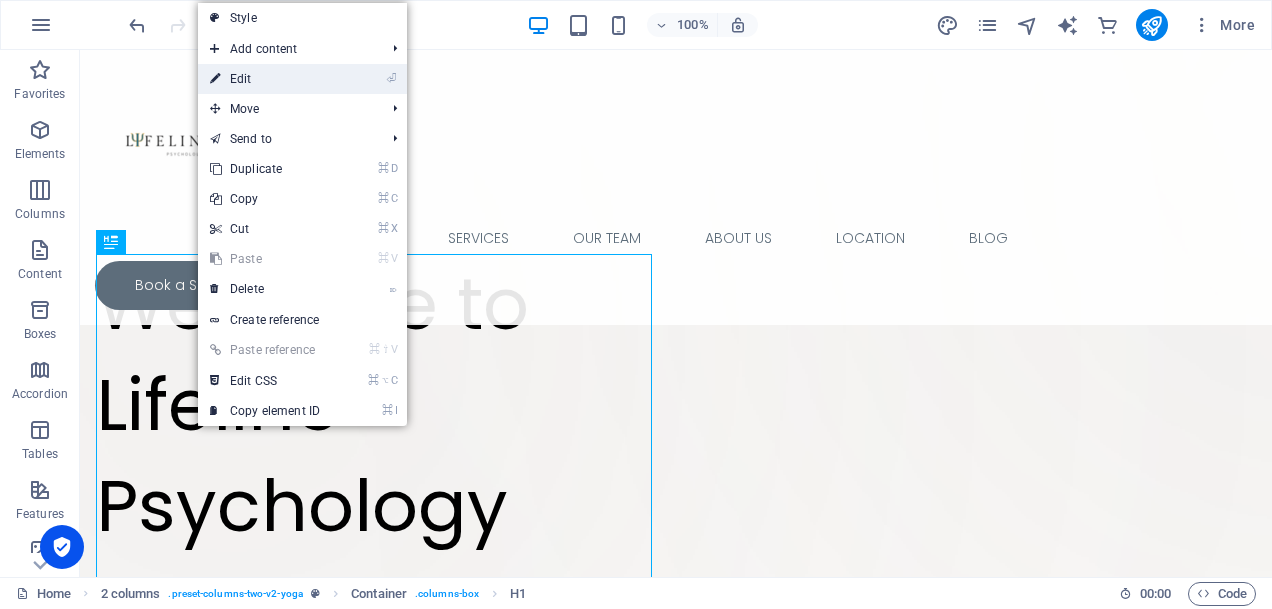 click on "⏎  Edit" at bounding box center [265, 79] 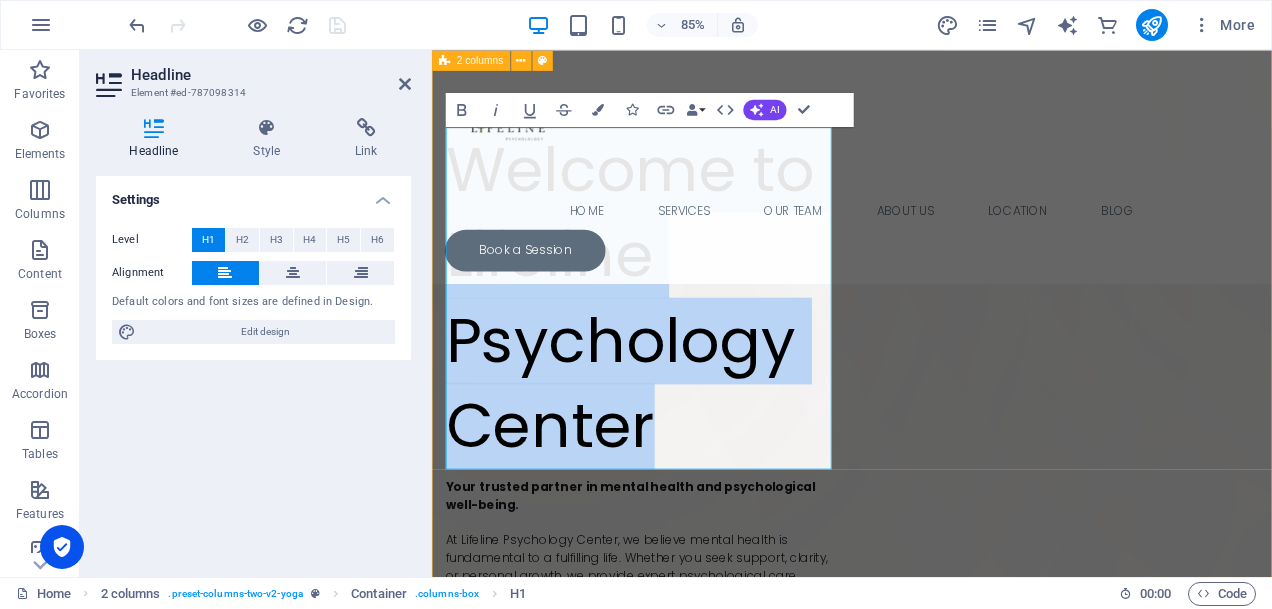 scroll, scrollTop: 256, scrollLeft: 0, axis: vertical 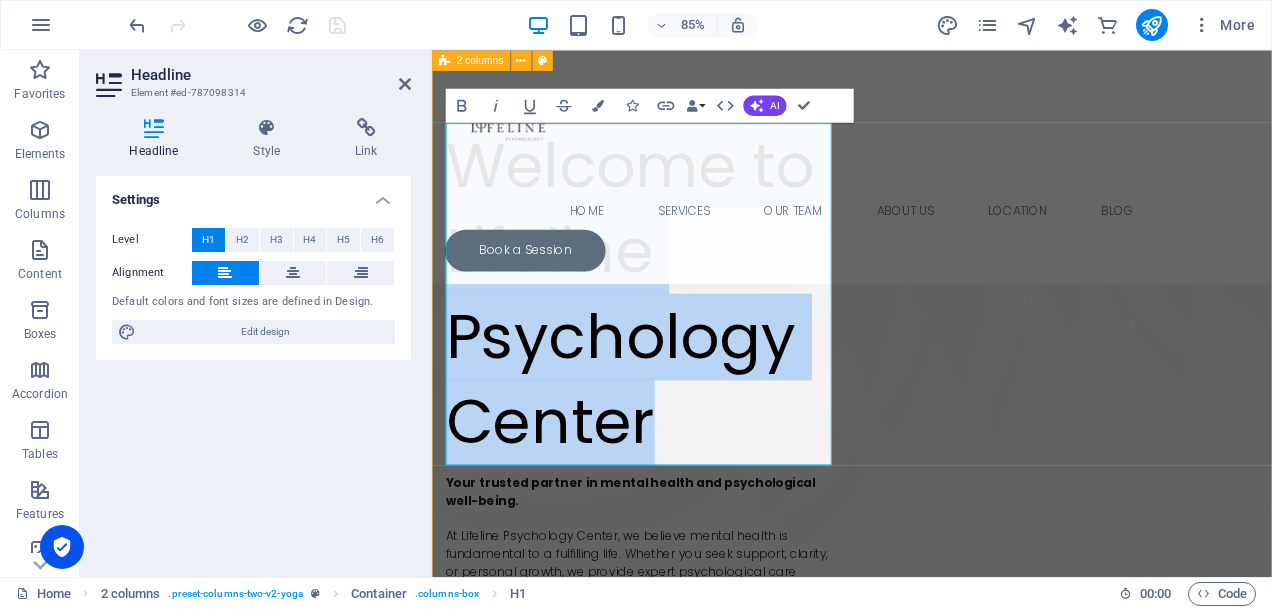click on "Drop content here or  Add elements  Paste clipboard Welcome to Lifeline Psychology Center Your trusted partner in mental health and psychological well-being. At [GEOGRAPHIC_DATA], we believe mental health is fundamental to a fulfilling life. Whether you seek support, clarity, or [MEDICAL_DATA], we provide expert psychological care tailored to your unique needs — from the comfort of your home, office, or virtually anywhere Book an Appointment" at bounding box center [926, 534] 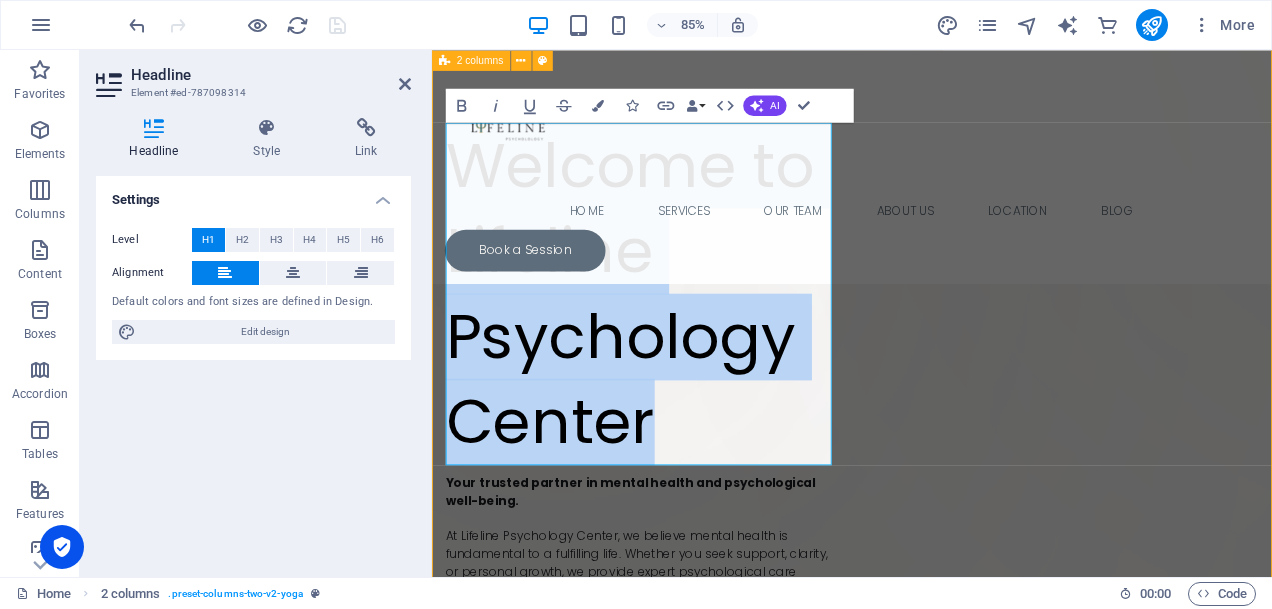 scroll, scrollTop: 207, scrollLeft: 0, axis: vertical 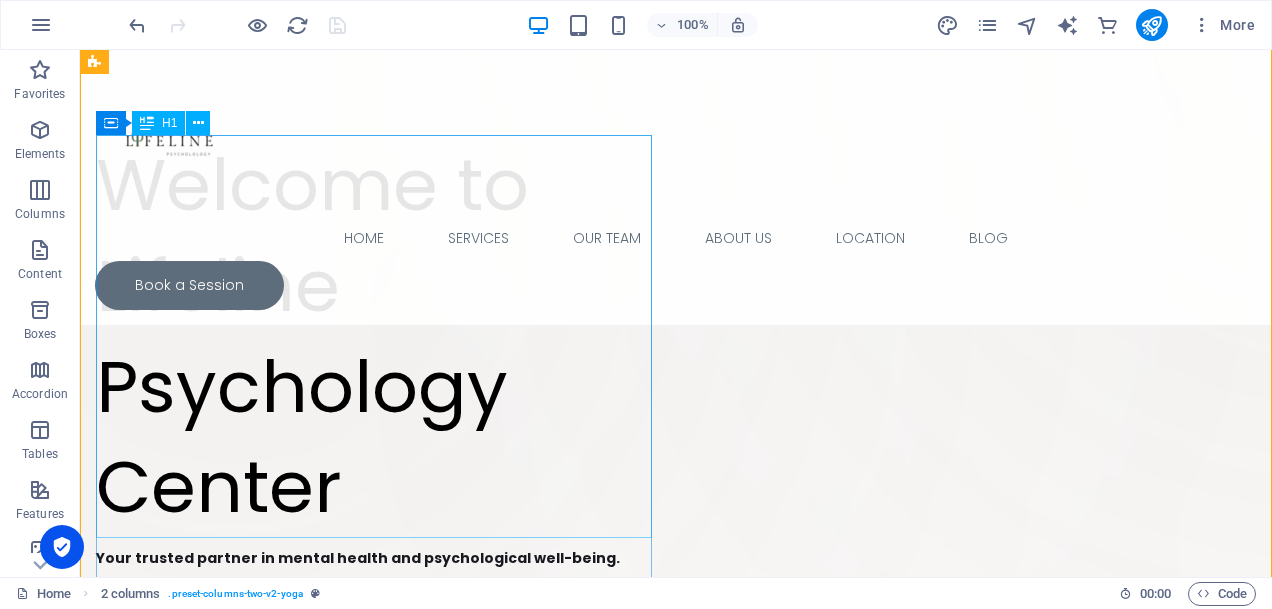 click on "Welcome to Lifeline Psychology Center" at bounding box center [374, 336] 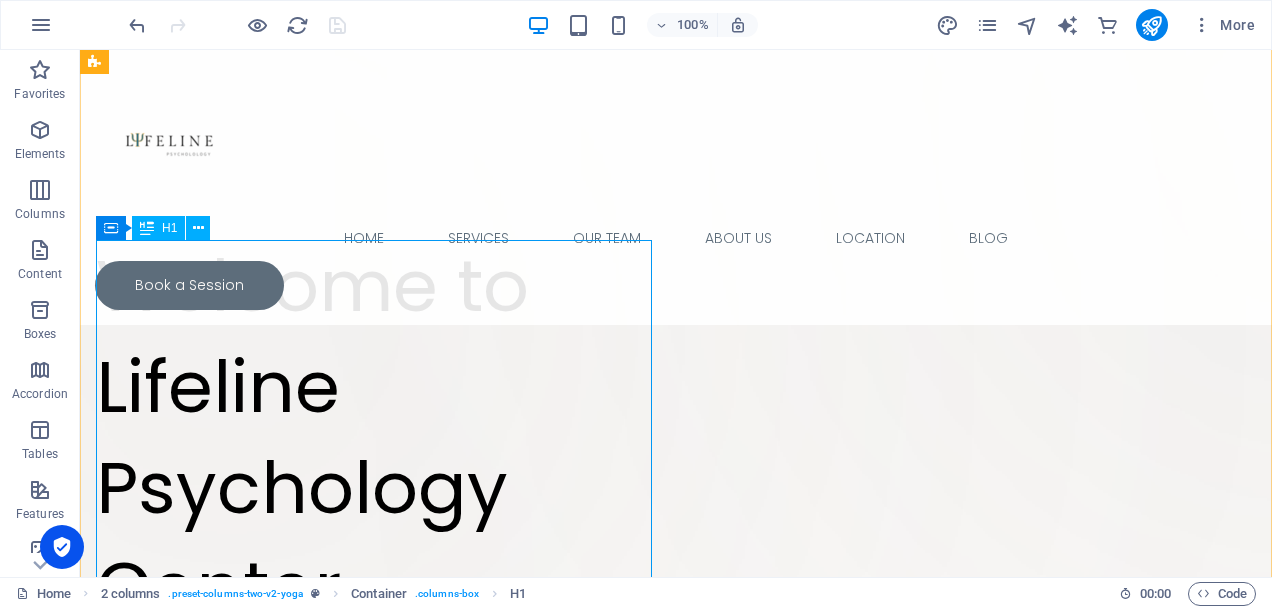 scroll, scrollTop: 96, scrollLeft: 0, axis: vertical 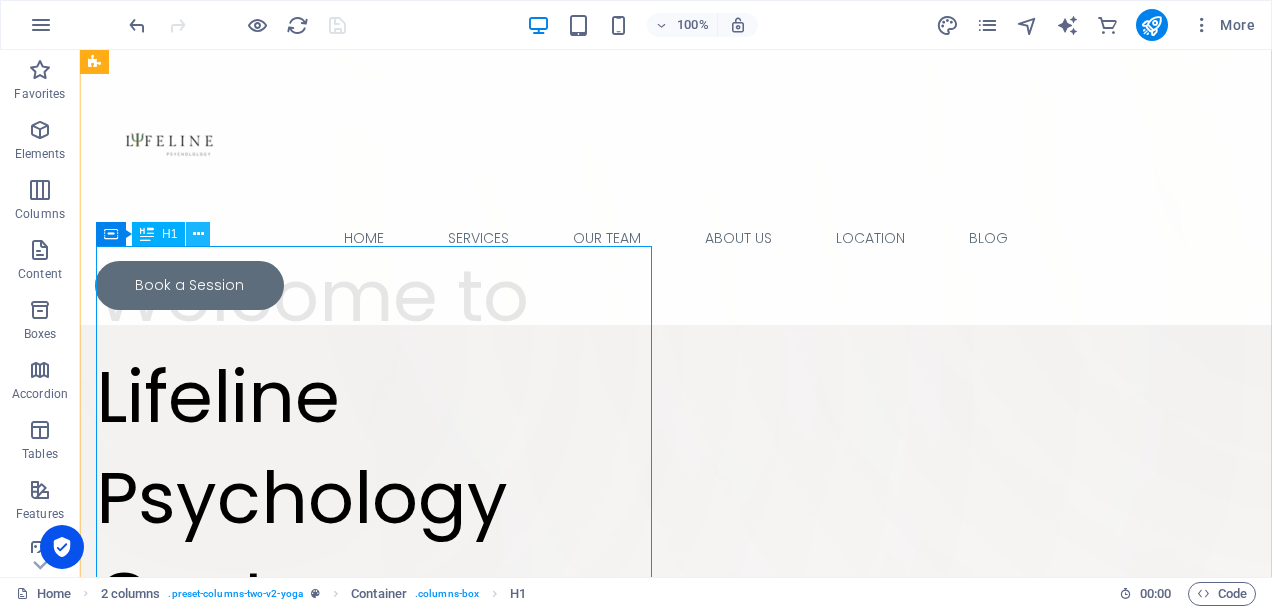 click at bounding box center [198, 234] 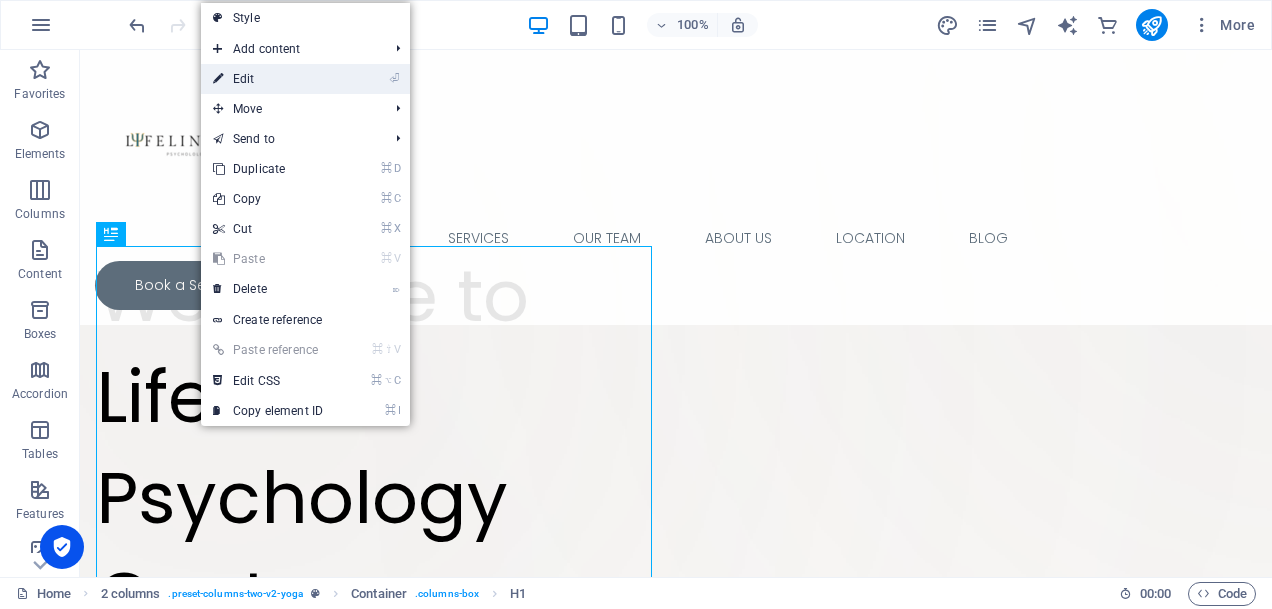 click on "⏎  Edit" at bounding box center [268, 79] 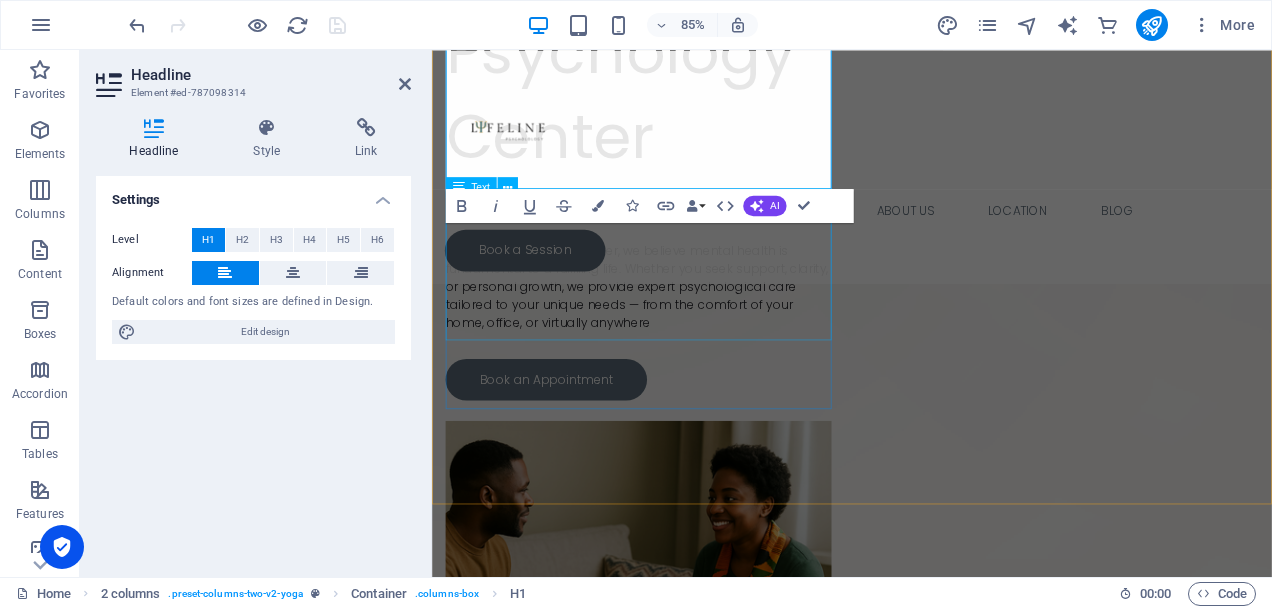 scroll, scrollTop: 597, scrollLeft: 0, axis: vertical 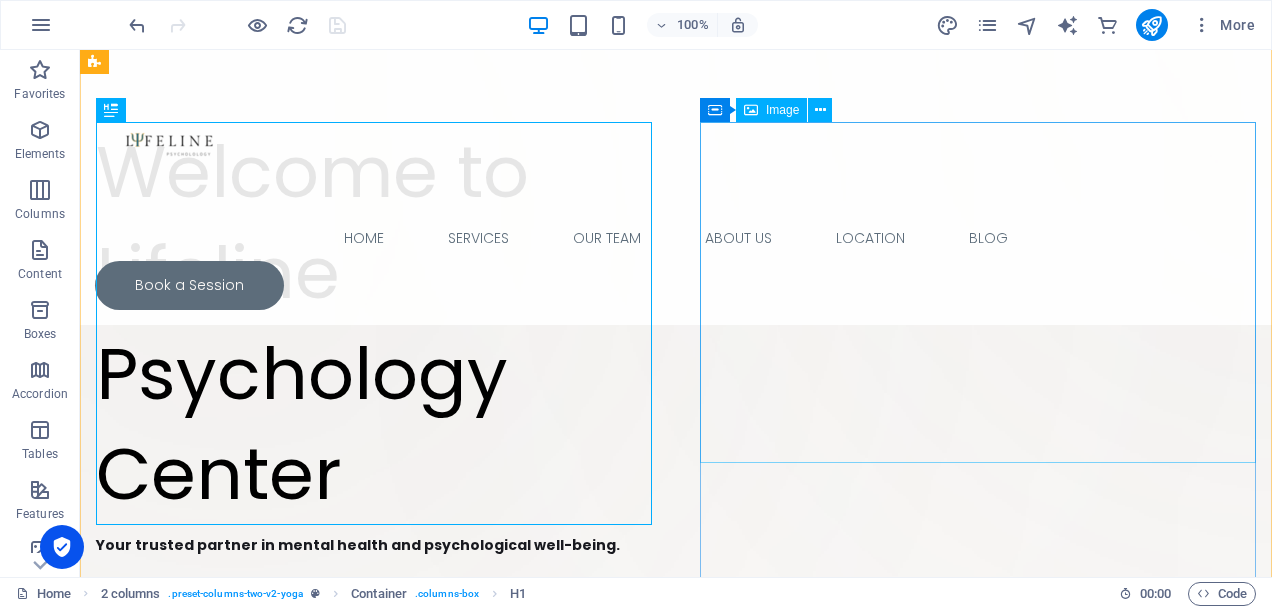click at bounding box center (374, 936) 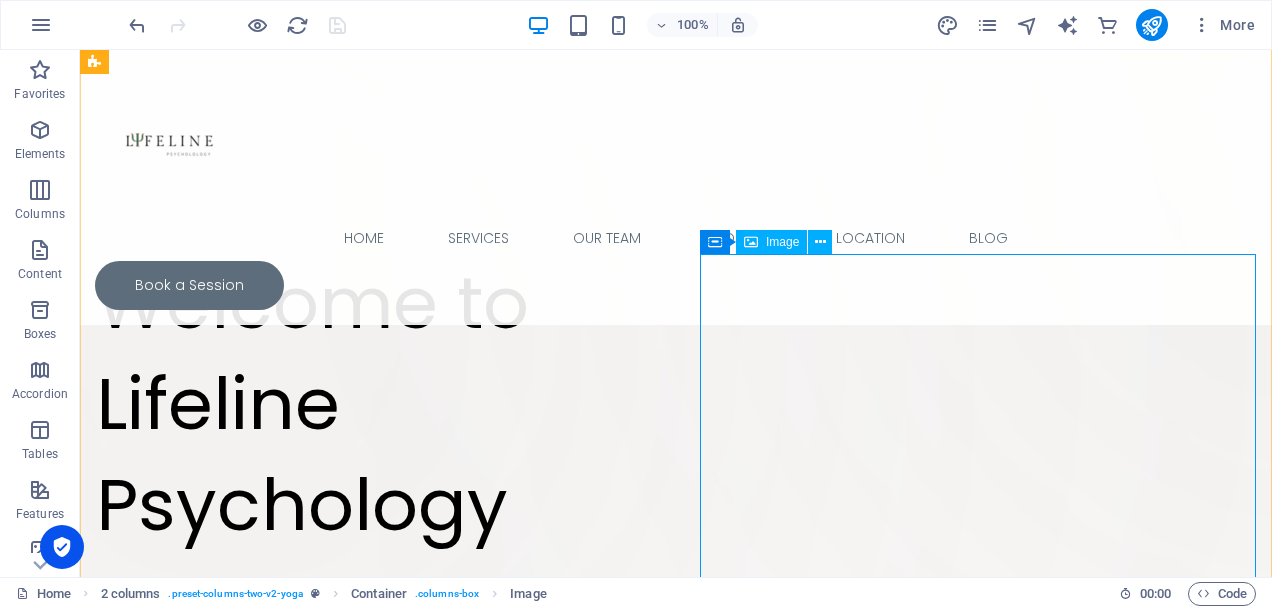 scroll, scrollTop: 88, scrollLeft: 0, axis: vertical 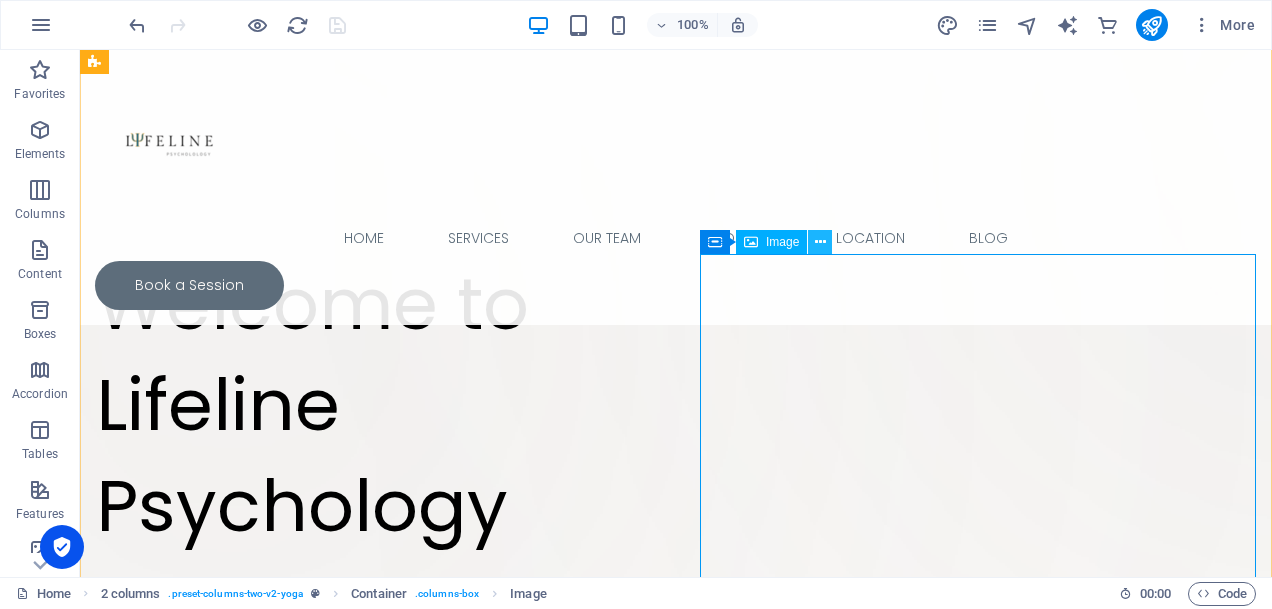 click at bounding box center [820, 242] 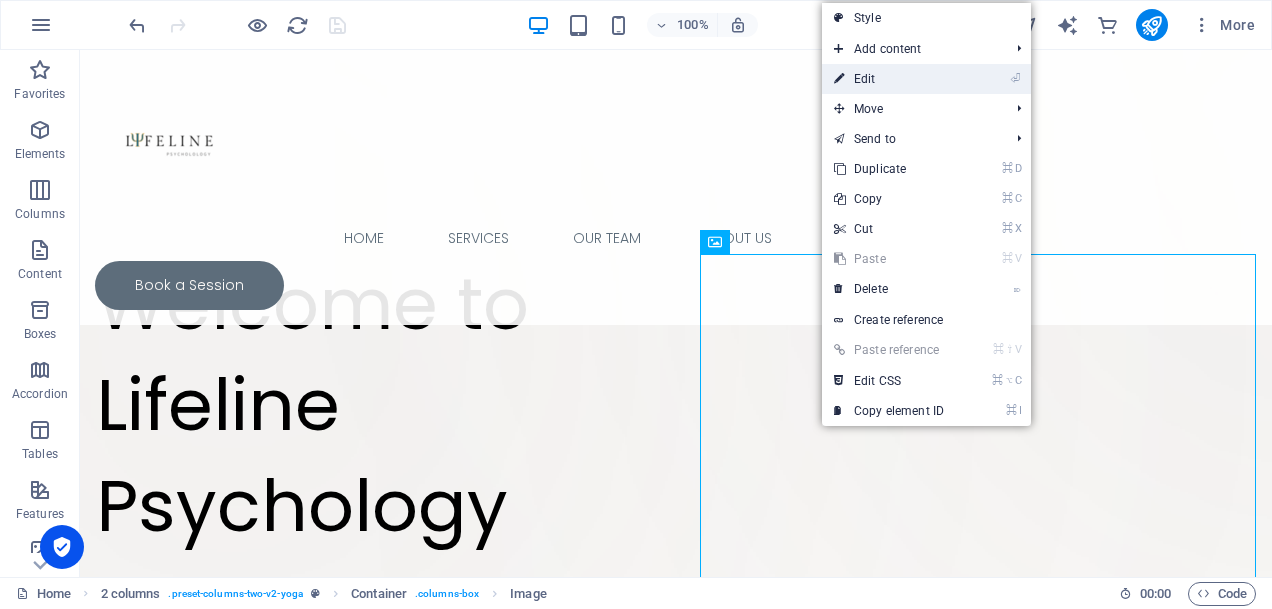click on "⏎  Edit" at bounding box center (889, 79) 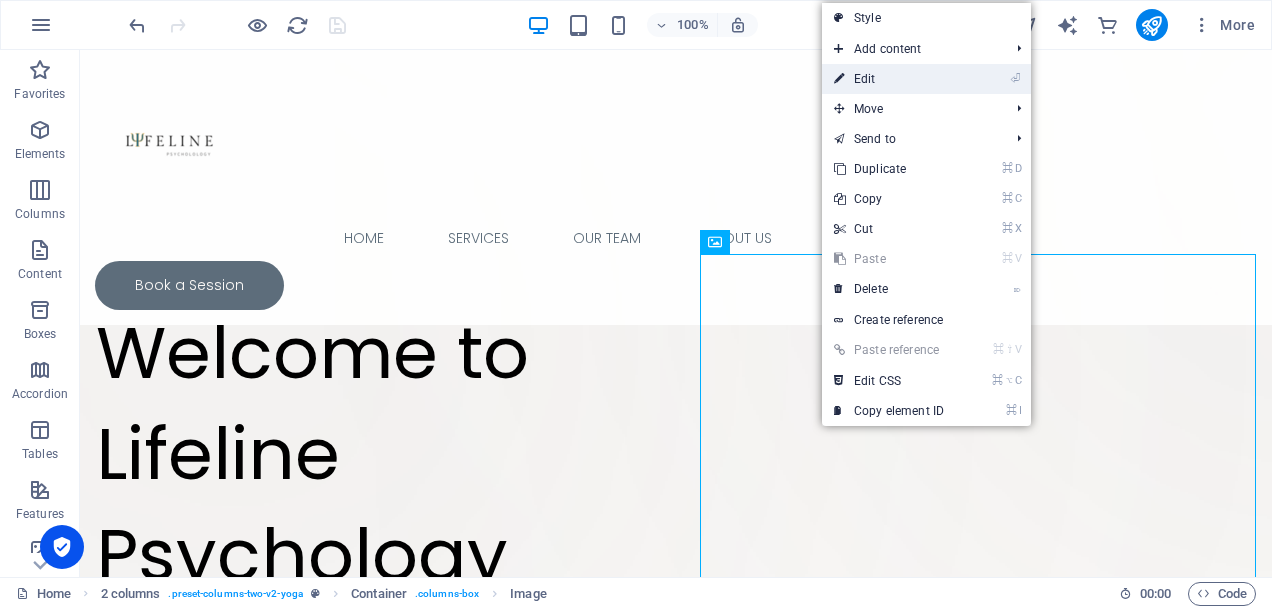 select on "px" 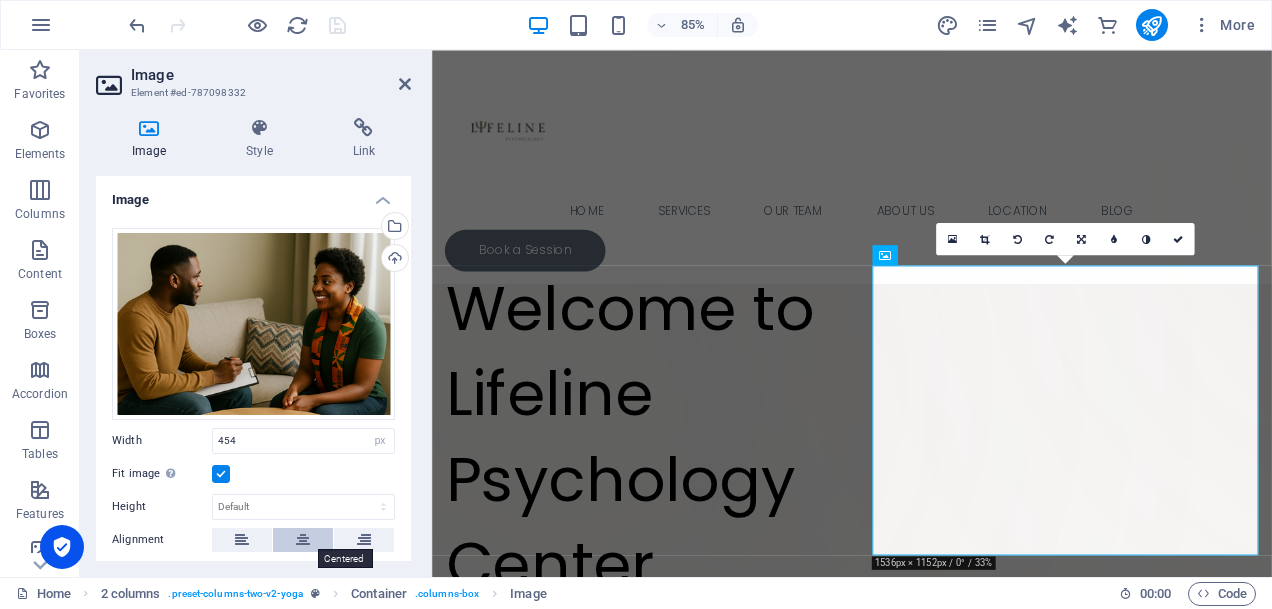 click at bounding box center [303, 540] 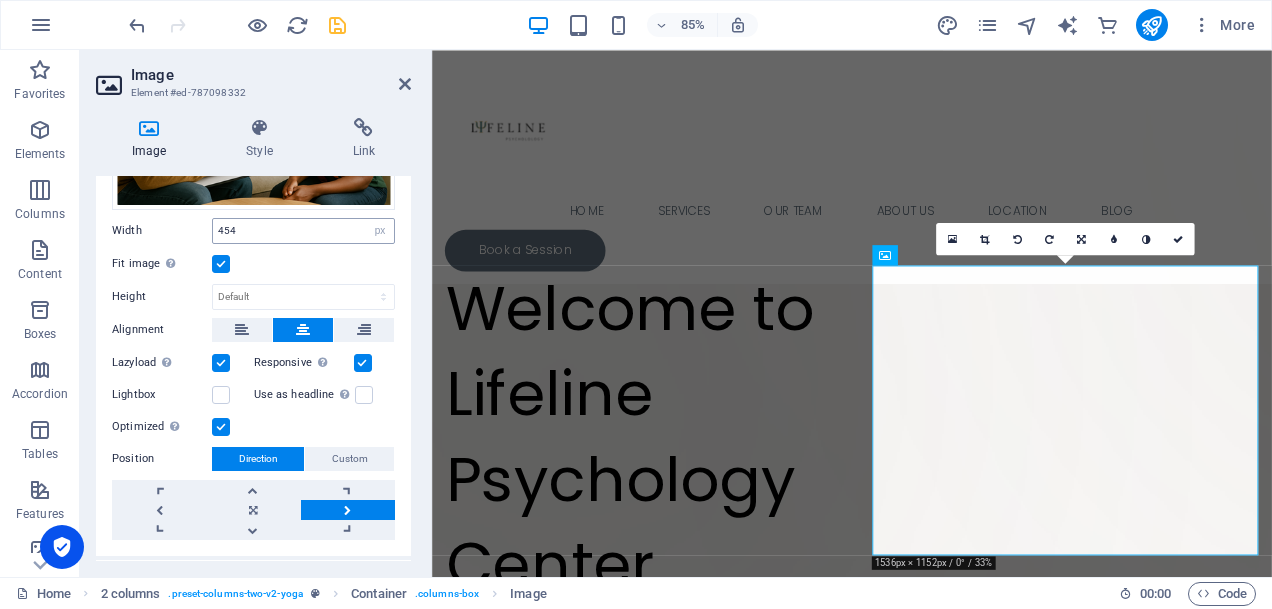 scroll, scrollTop: 223, scrollLeft: 0, axis: vertical 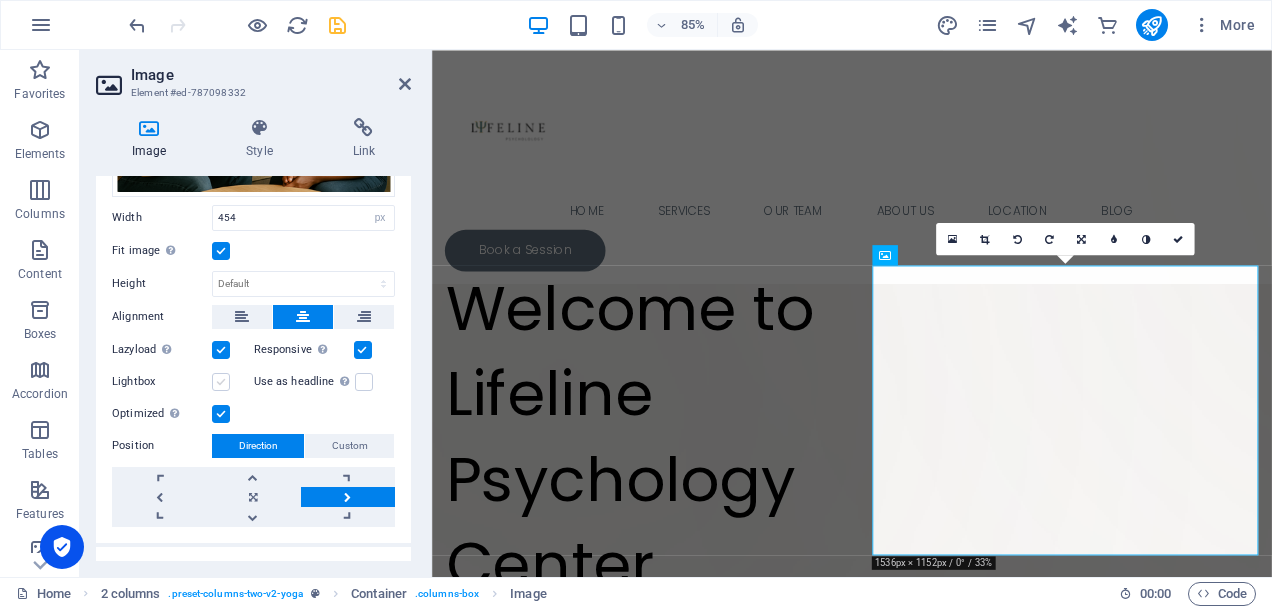 click at bounding box center [221, 382] 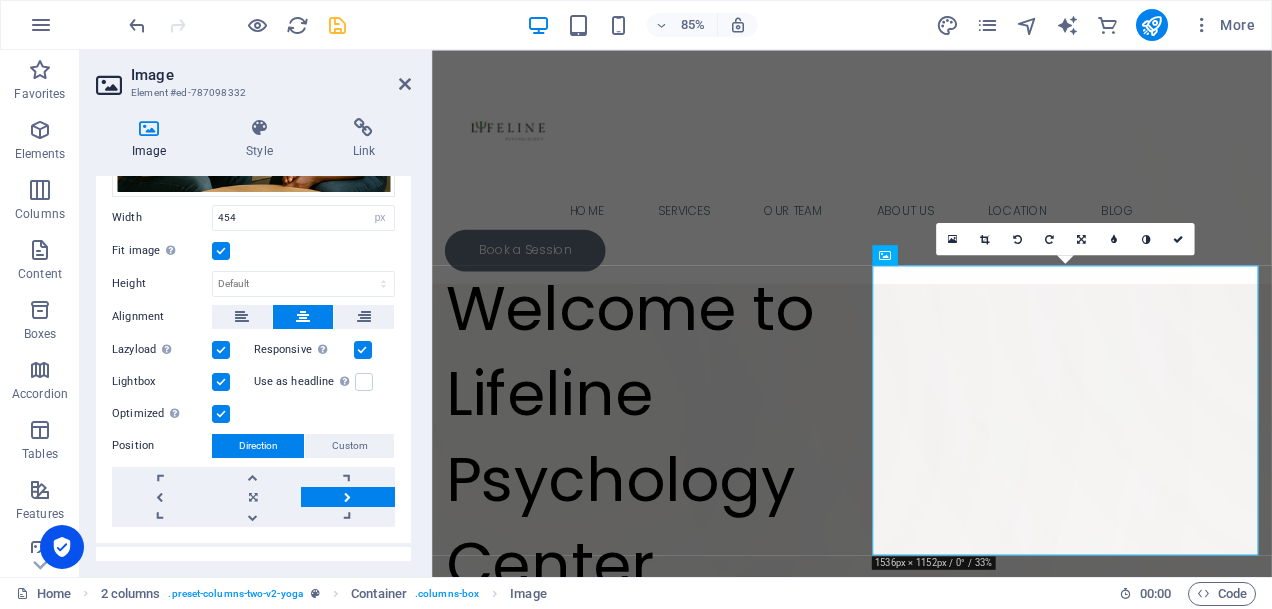 click at bounding box center [221, 382] 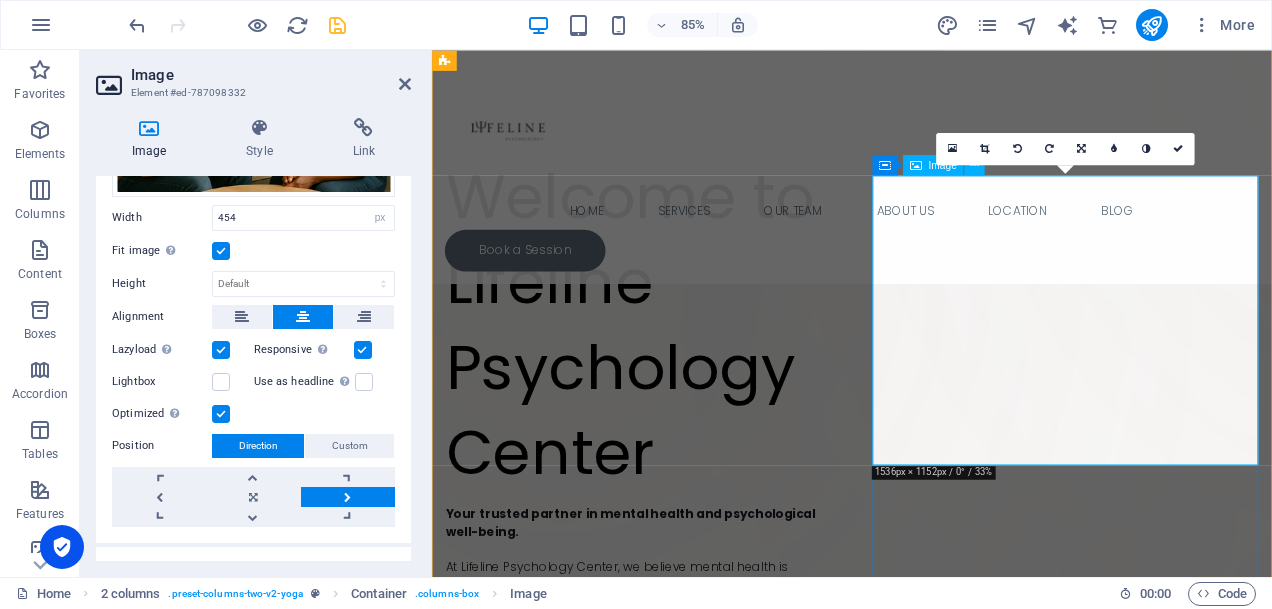 scroll, scrollTop: 220, scrollLeft: 0, axis: vertical 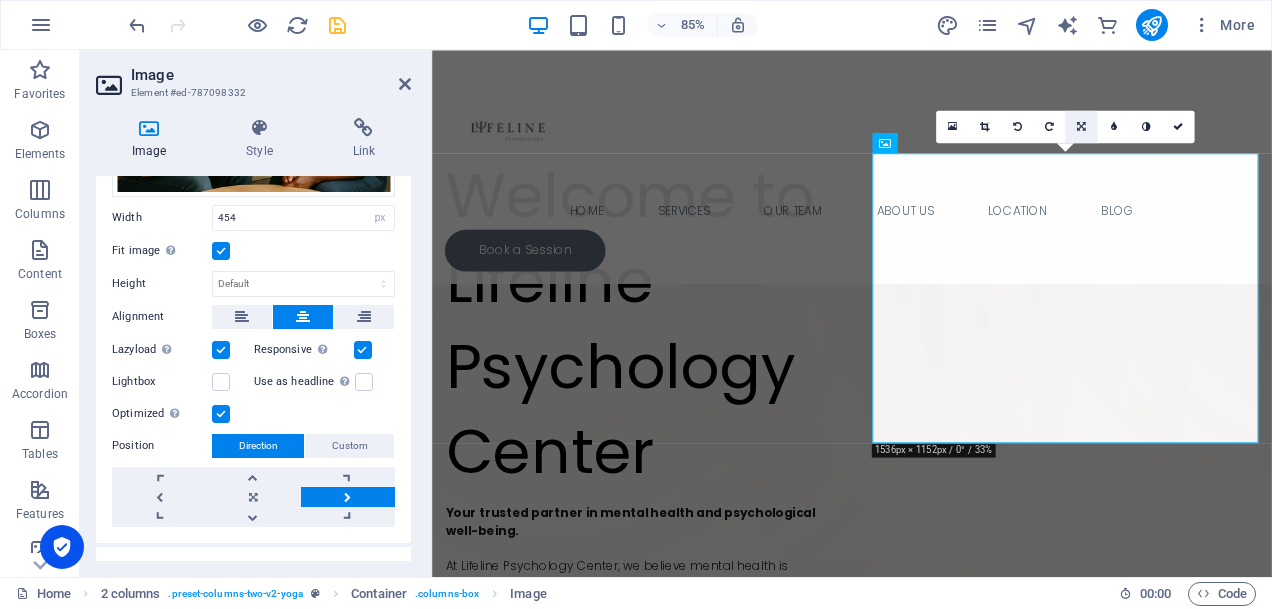 click at bounding box center [1081, 126] 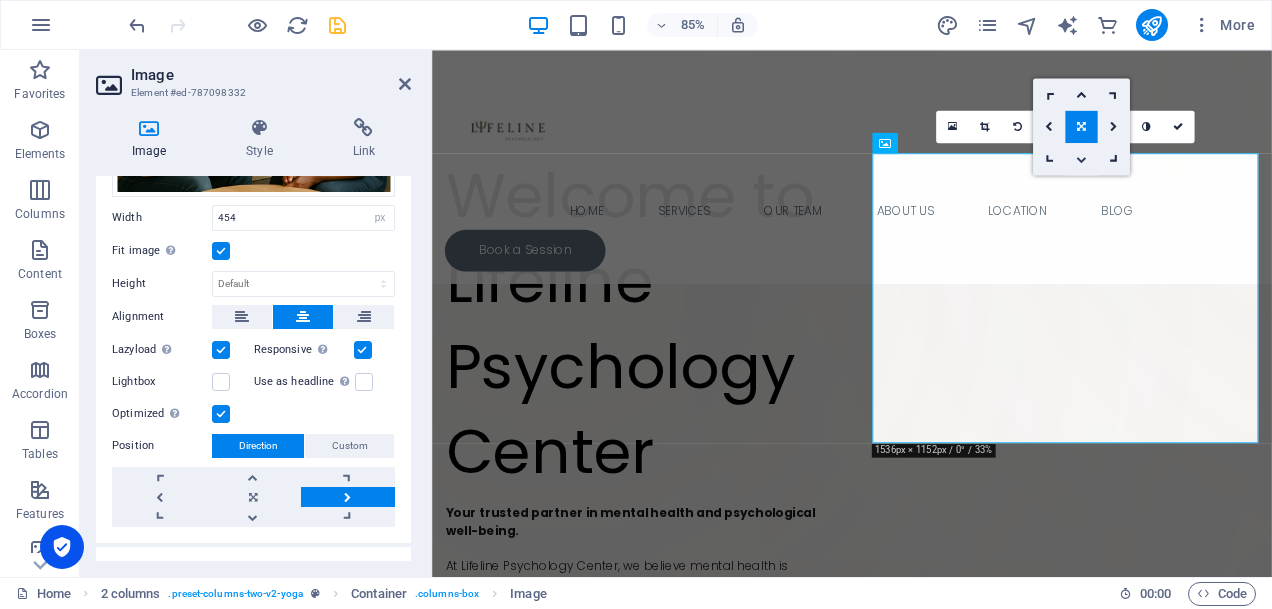 click at bounding box center (1081, 159) 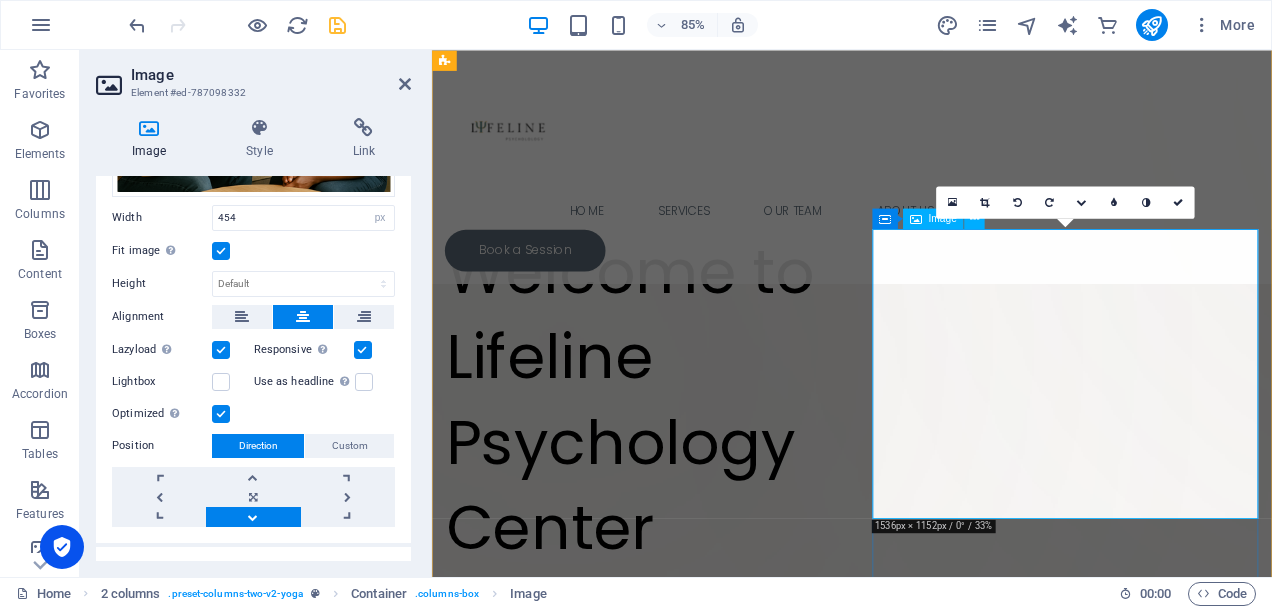 scroll, scrollTop: 97, scrollLeft: 0, axis: vertical 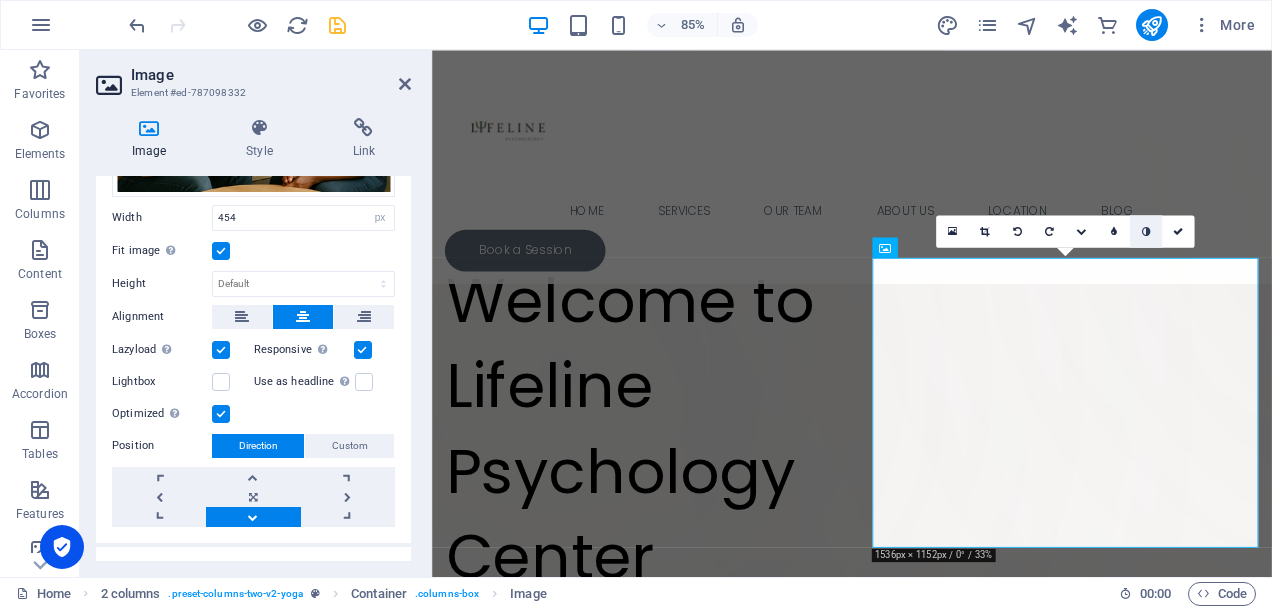 click at bounding box center (1146, 231) 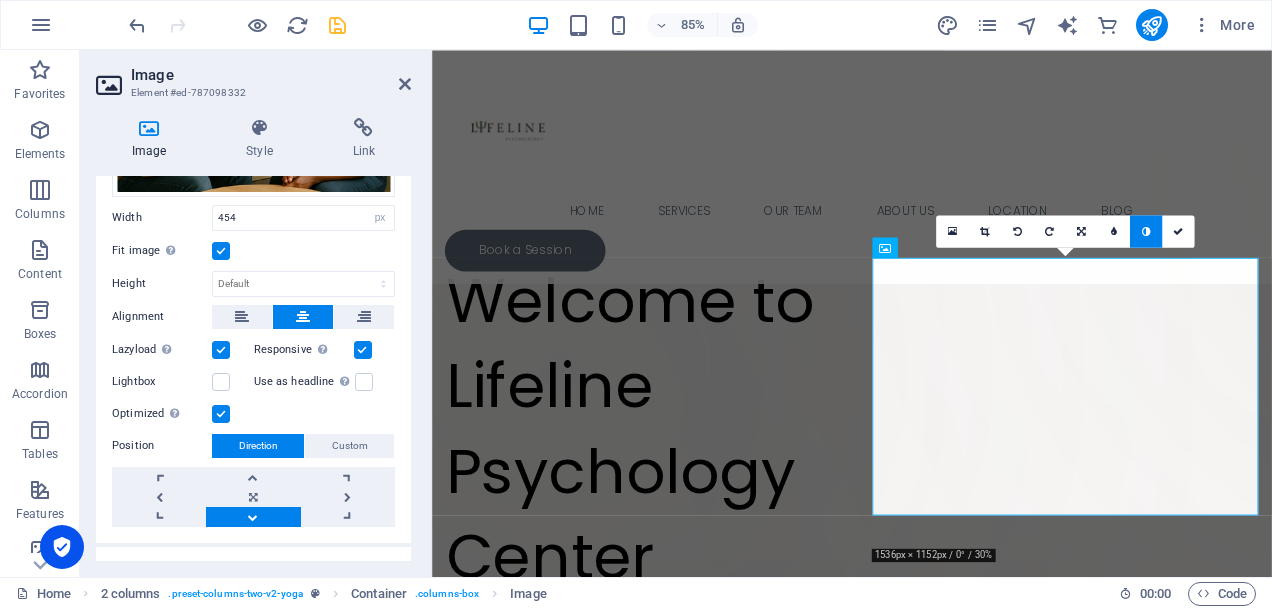 click at bounding box center [1146, 231] 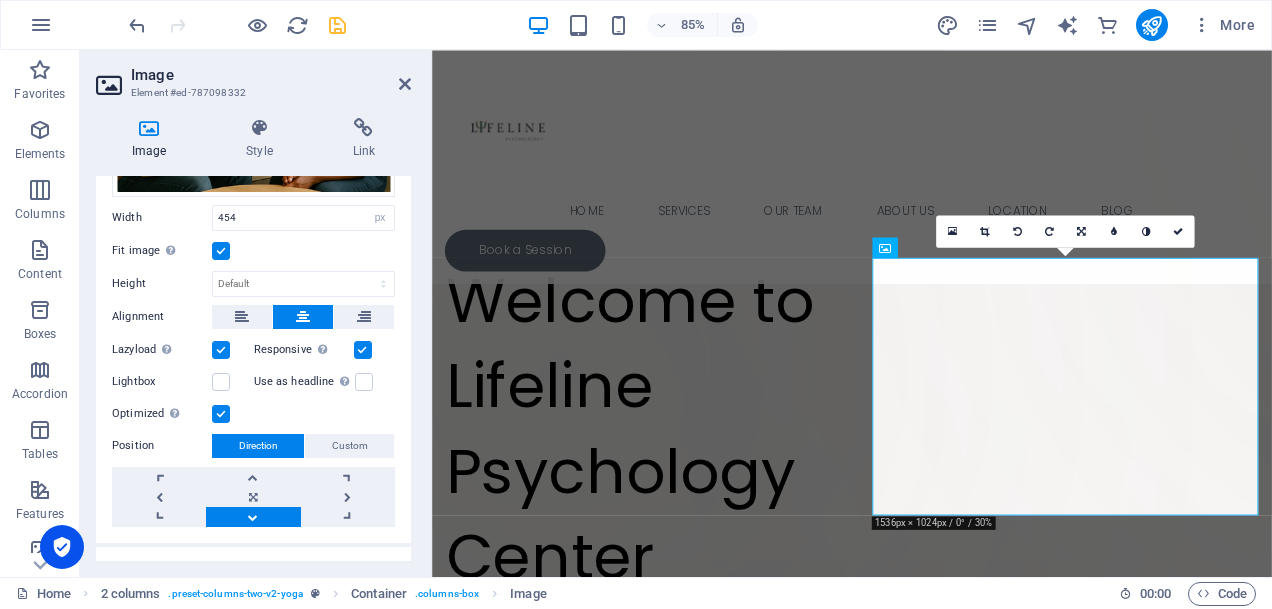 click at bounding box center [1146, 231] 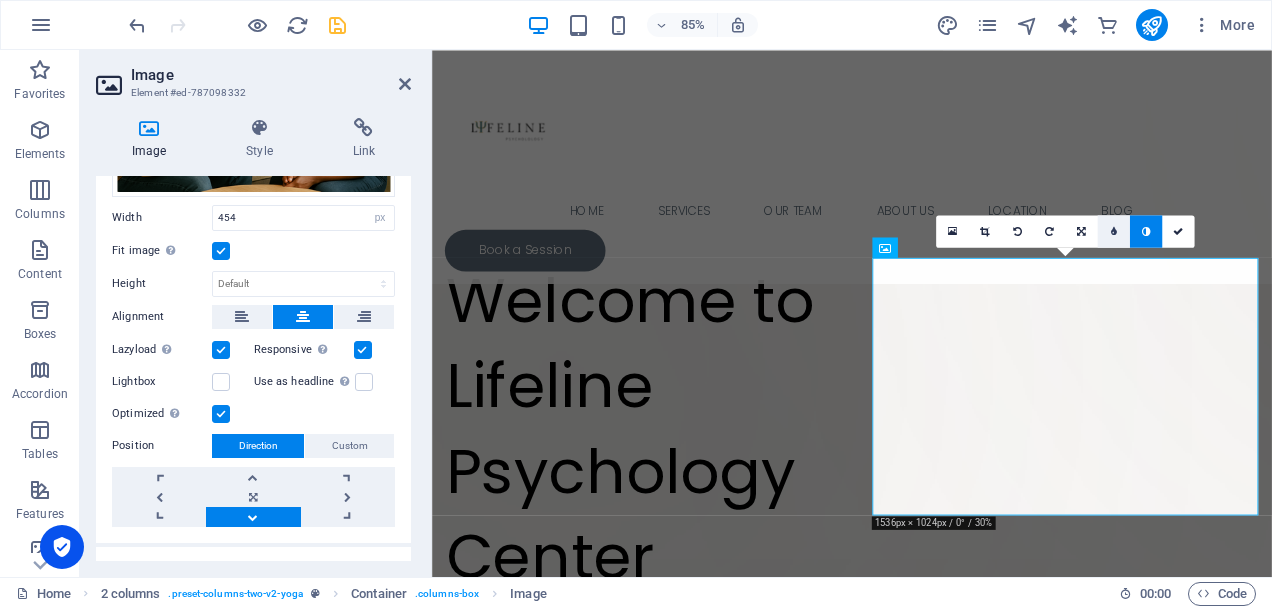 click at bounding box center (1114, 231) 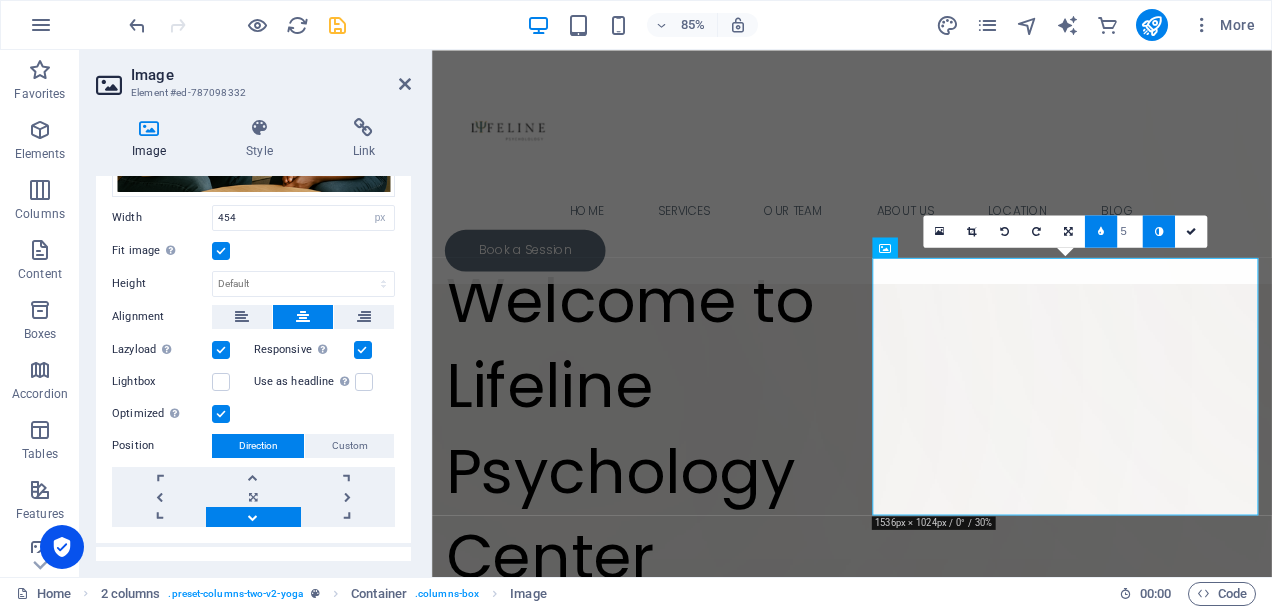 click at bounding box center [1101, 231] 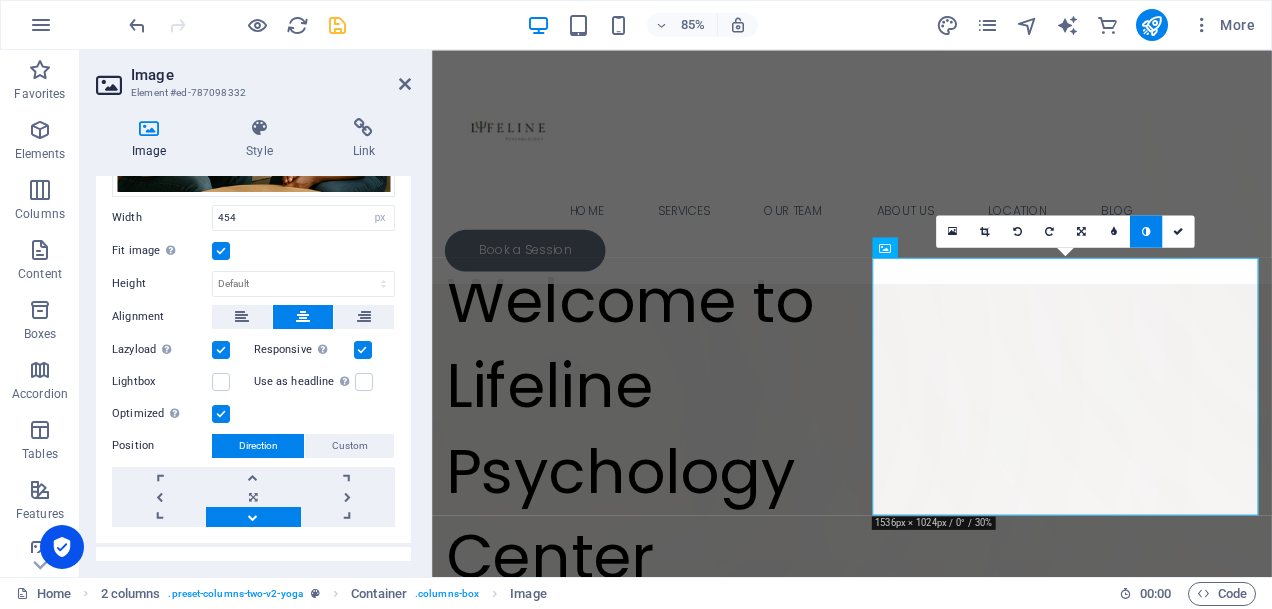 click at bounding box center [1114, 231] 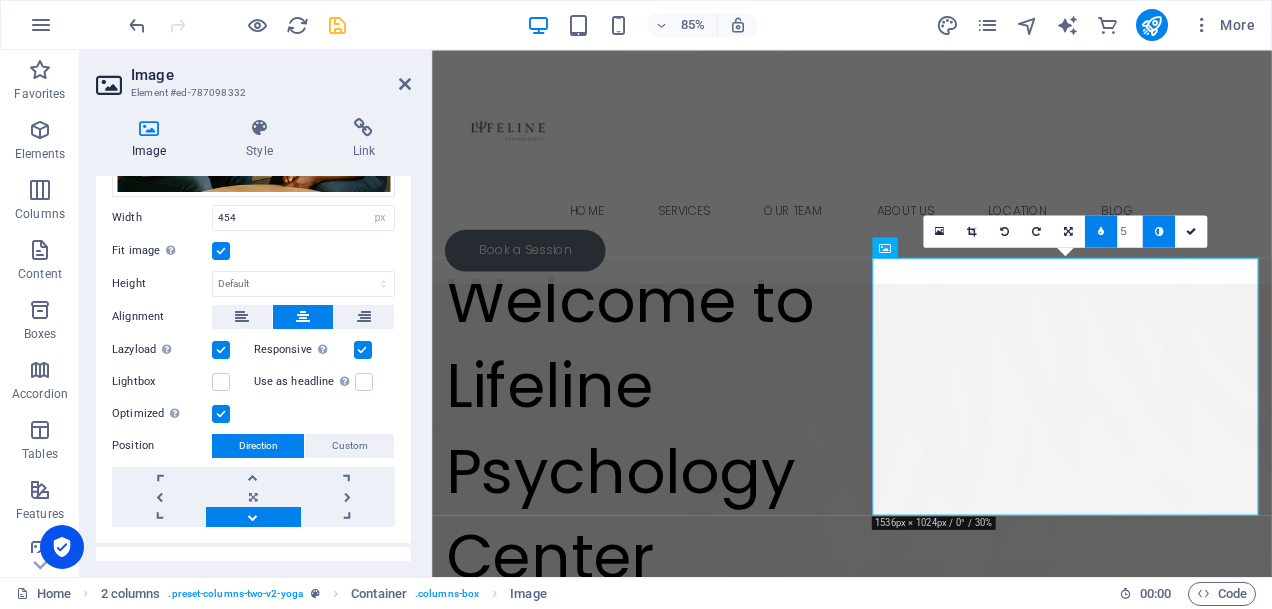click at bounding box center (1101, 231) 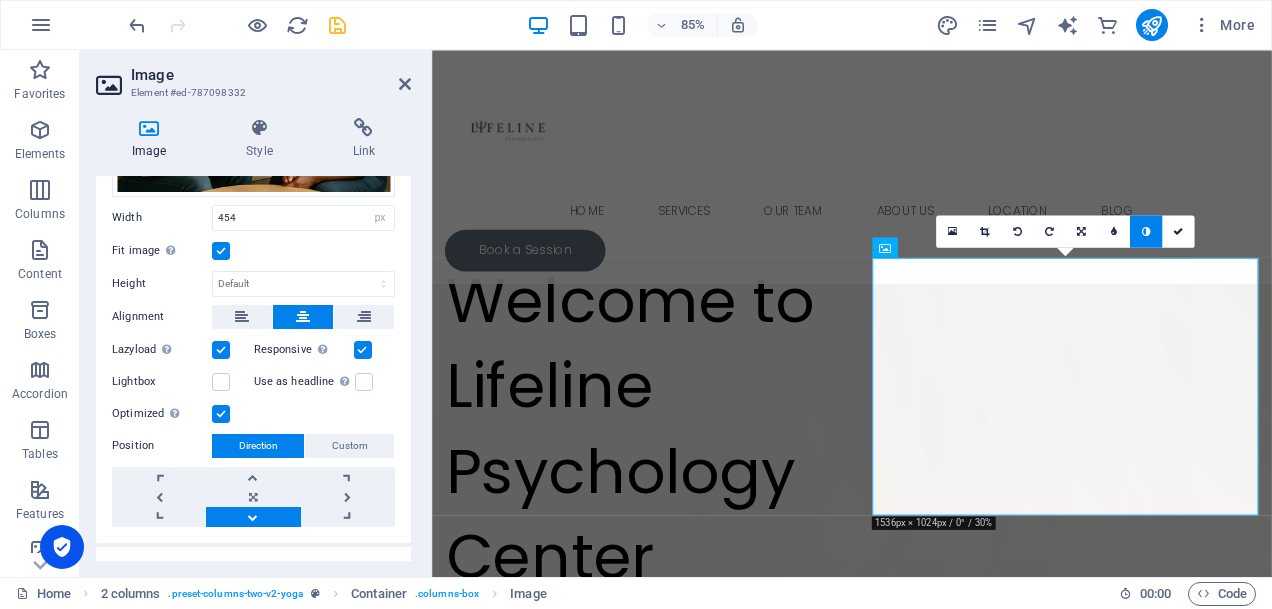 click at bounding box center [1146, 231] 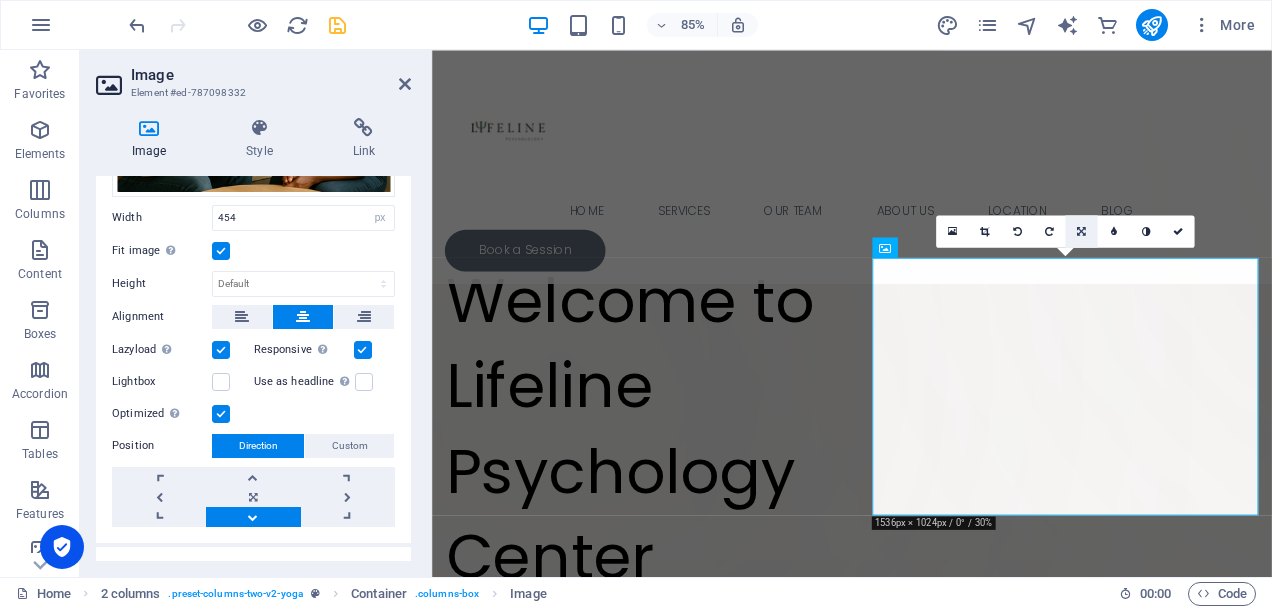 click at bounding box center (1081, 231) 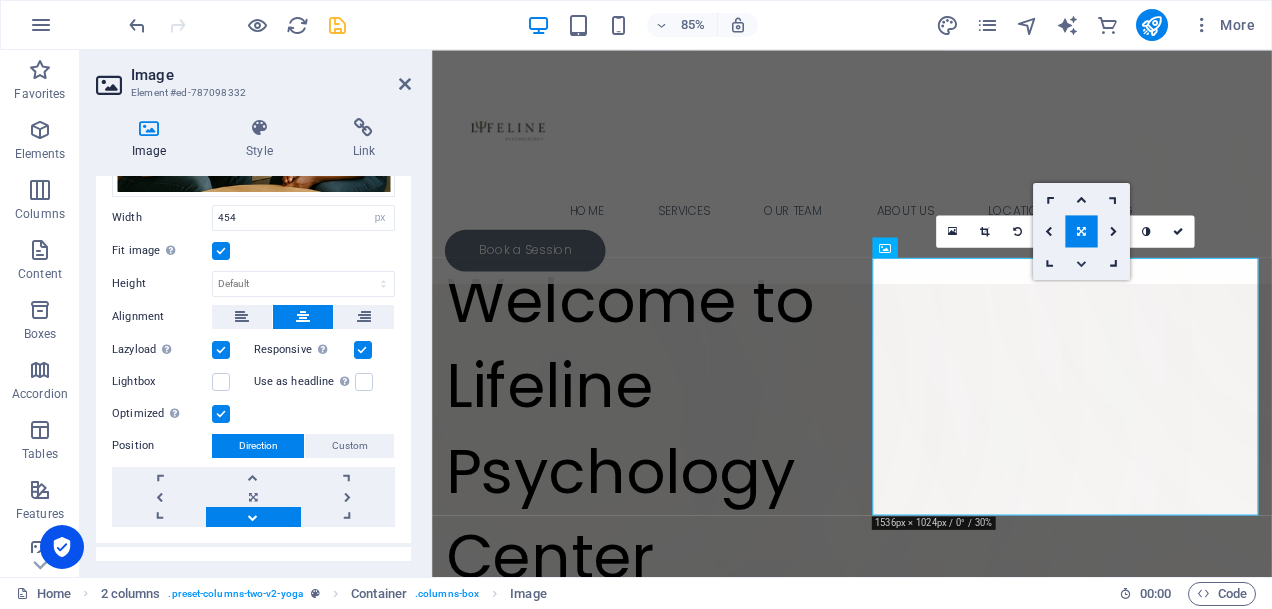 click at bounding box center (1081, 263) 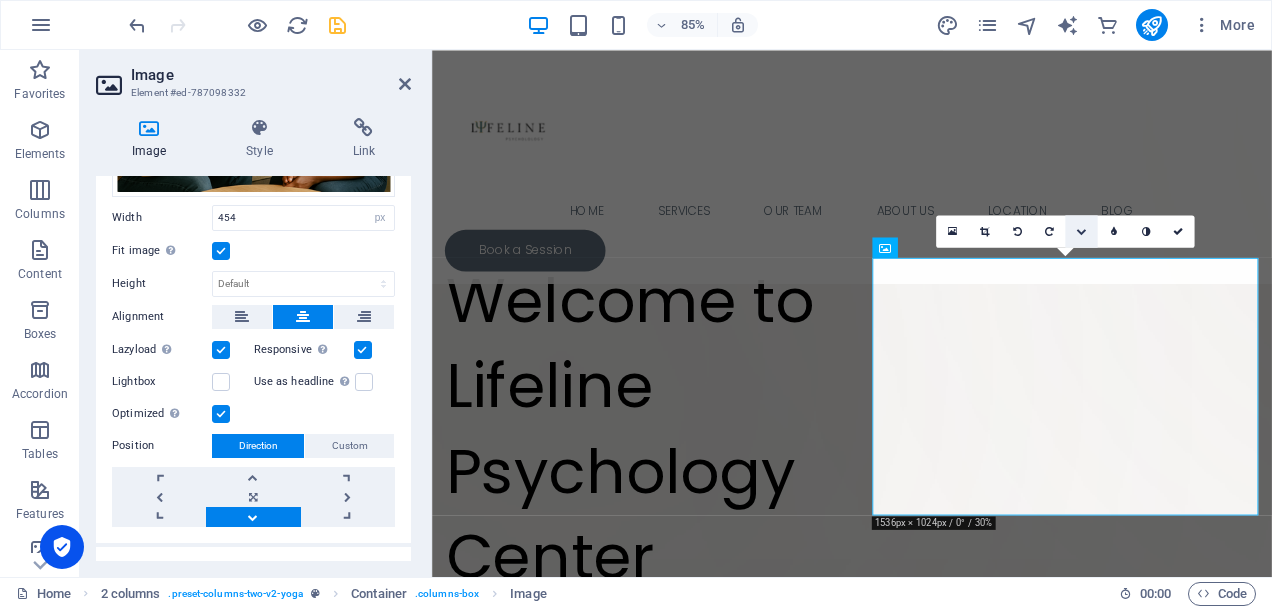 click at bounding box center (1081, 231) 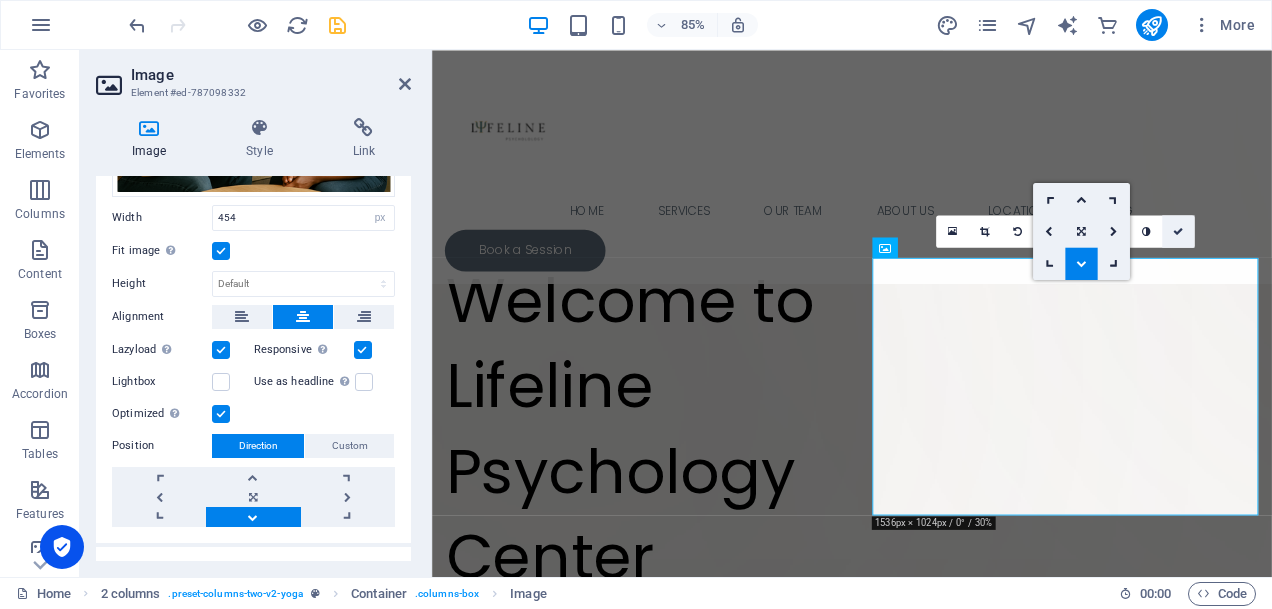click at bounding box center (1178, 231) 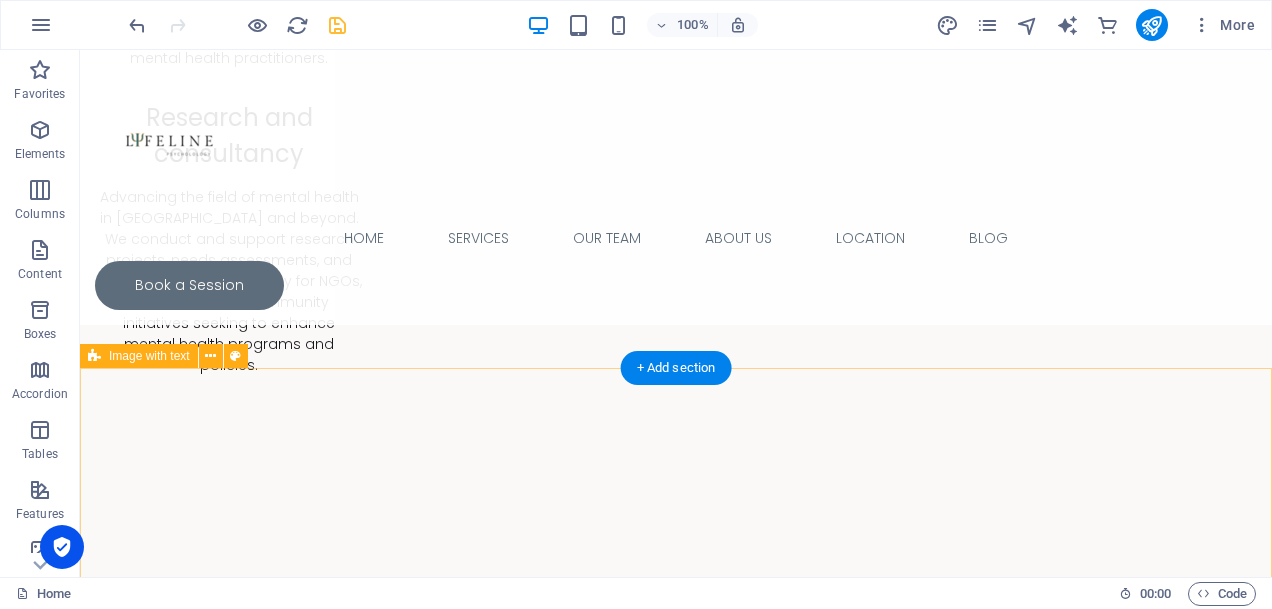 scroll, scrollTop: 2628, scrollLeft: 0, axis: vertical 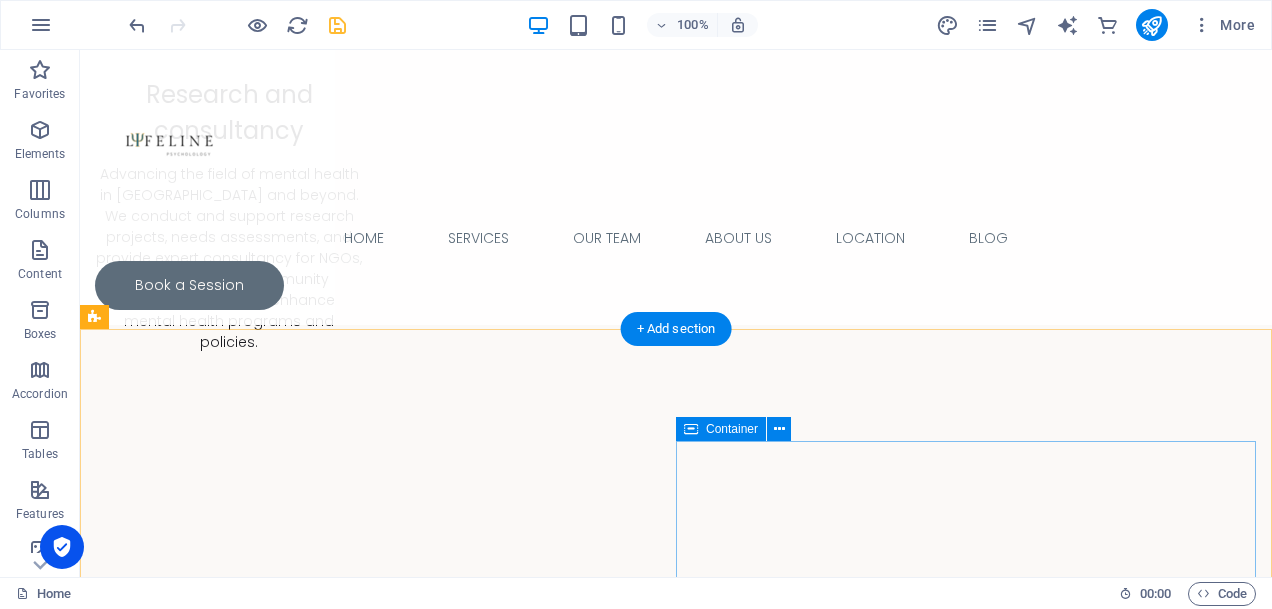 click on "About Us Lifeline Psychology Center is a modern mental health practice based in [GEOGRAPHIC_DATA], [GEOGRAPHIC_DATA]. We specialize in  outpatient mental health services , offering confidential, evidence-based care designed to fit your lifestyle. We are committed to improving psychological well-being through: Concierge services  — personalized, discreet care at your convenience Virtual therapy and assessment  — accessible support wherever you are [MEDICAL_DATA] & psychometrics  — to aid diagnosis, self-understanding, and informed treatment planning Training and workshops  — for individuals, schools, and organizations Research and consultancy  — advancing mental health knowledge and best practices in [GEOGRAPHIC_DATA] and beyond" at bounding box center (676, 3848) 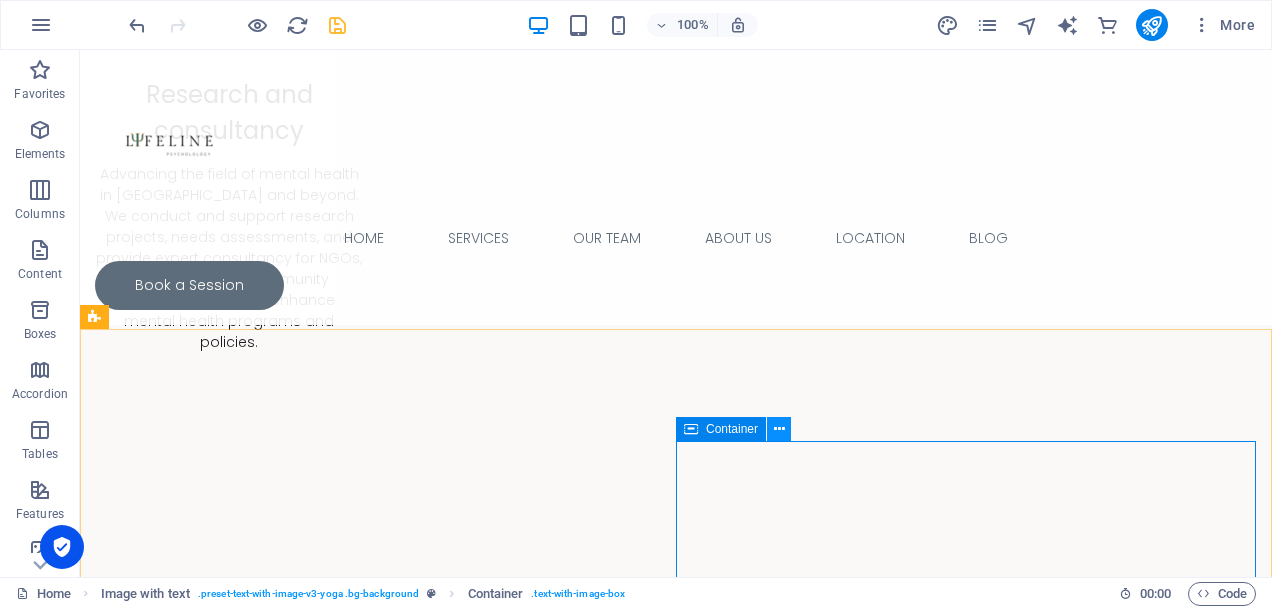 click at bounding box center (779, 429) 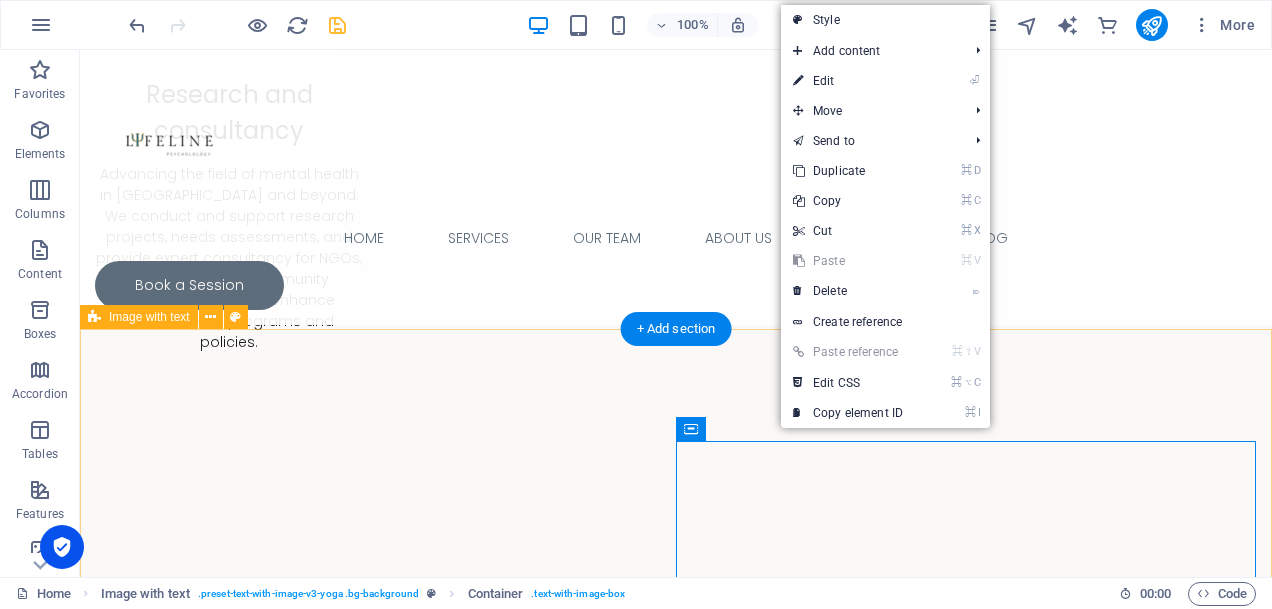 click on "About Us Lifeline Psychology Center is a modern mental health practice based in [GEOGRAPHIC_DATA], [GEOGRAPHIC_DATA]. We specialize in  outpatient mental health services , offering confidential, evidence-based care designed to fit your lifestyle. We are committed to improving psychological well-being through: Concierge services  — personalized, discreet care at your convenience Virtual therapy and assessment  — accessible support wherever you are [MEDICAL_DATA] & psychometrics  — to aid diagnosis, self-understanding, and informed treatment planning Training and workshops  — for individuals, schools, and organizations Research and consultancy  — advancing mental health knowledge and best practices in [GEOGRAPHIC_DATA] and beyond" at bounding box center (676, 3491) 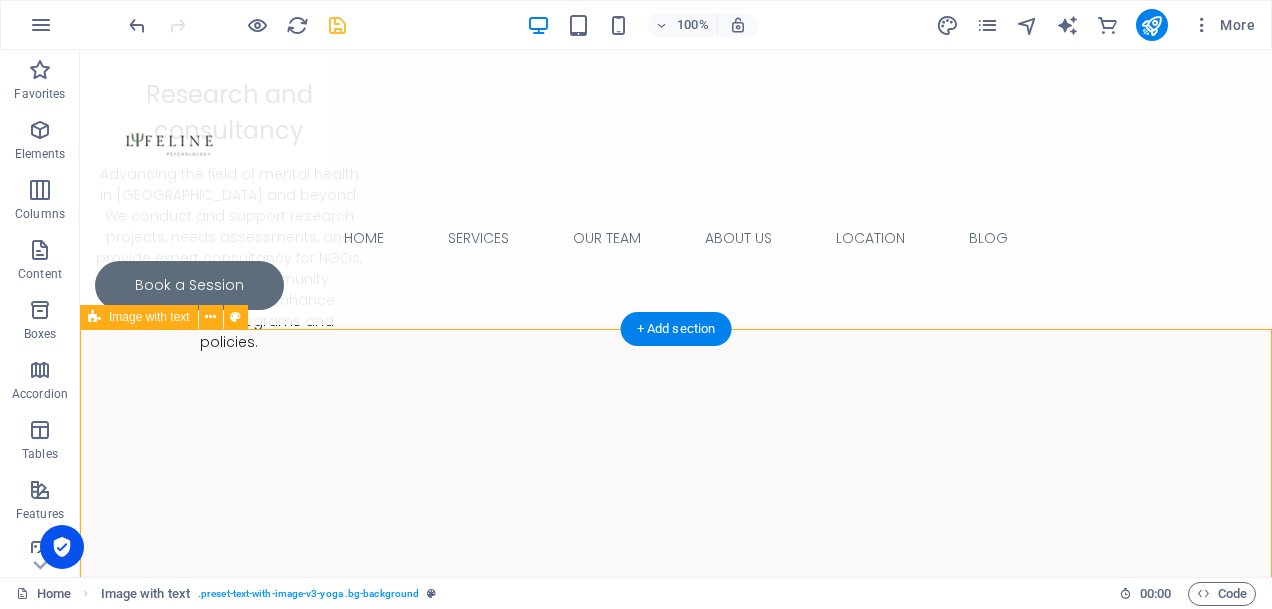 click on "About Us Lifeline Psychology Center is a modern mental health practice based in [GEOGRAPHIC_DATA], [GEOGRAPHIC_DATA]. We specialize in  outpatient mental health services , offering confidential, evidence-based care designed to fit your lifestyle. We are committed to improving psychological well-being through: Concierge services  — personalized, discreet care at your convenience Virtual therapy and assessment  — accessible support wherever you are [MEDICAL_DATA] & psychometrics  — to aid diagnosis, self-understanding, and informed treatment planning Training and workshops  — for individuals, schools, and organizations Research and consultancy  — advancing mental health knowledge and best practices in [GEOGRAPHIC_DATA] and beyond" at bounding box center (676, 3491) 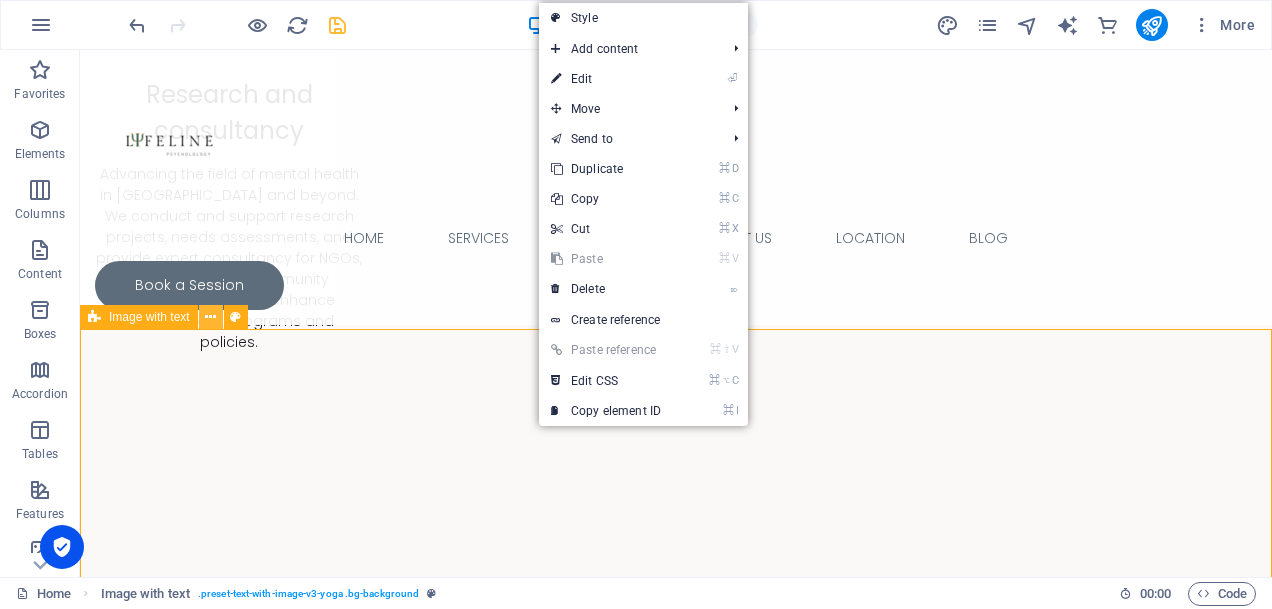 click at bounding box center [210, 317] 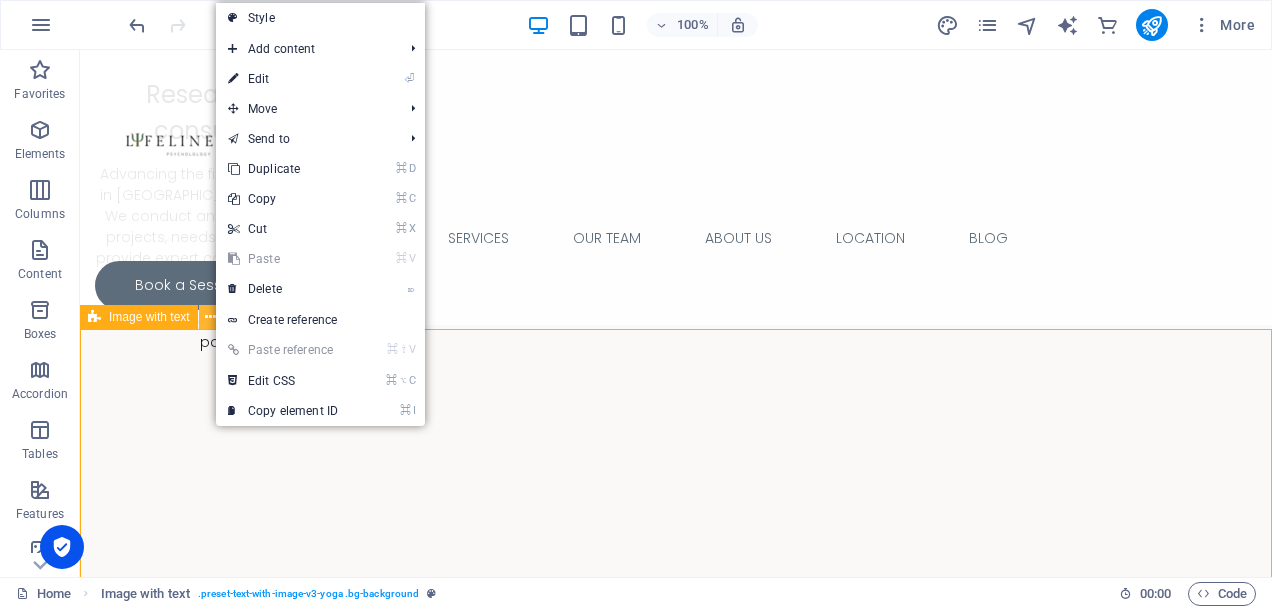click at bounding box center (210, 317) 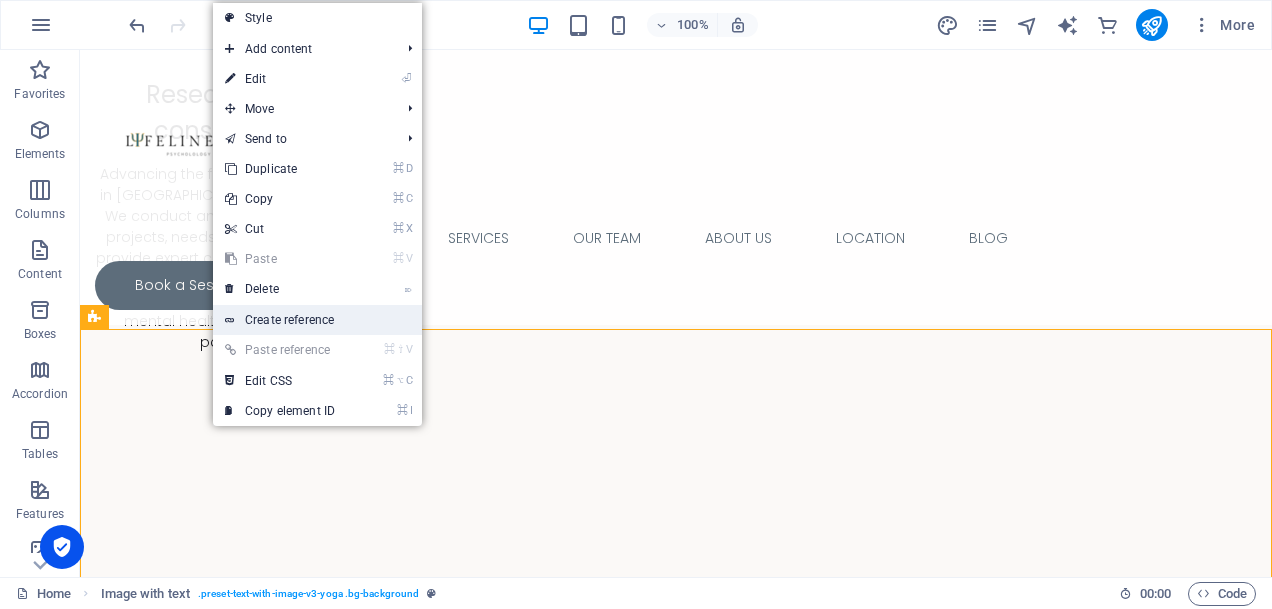click on "Create reference" at bounding box center [317, 320] 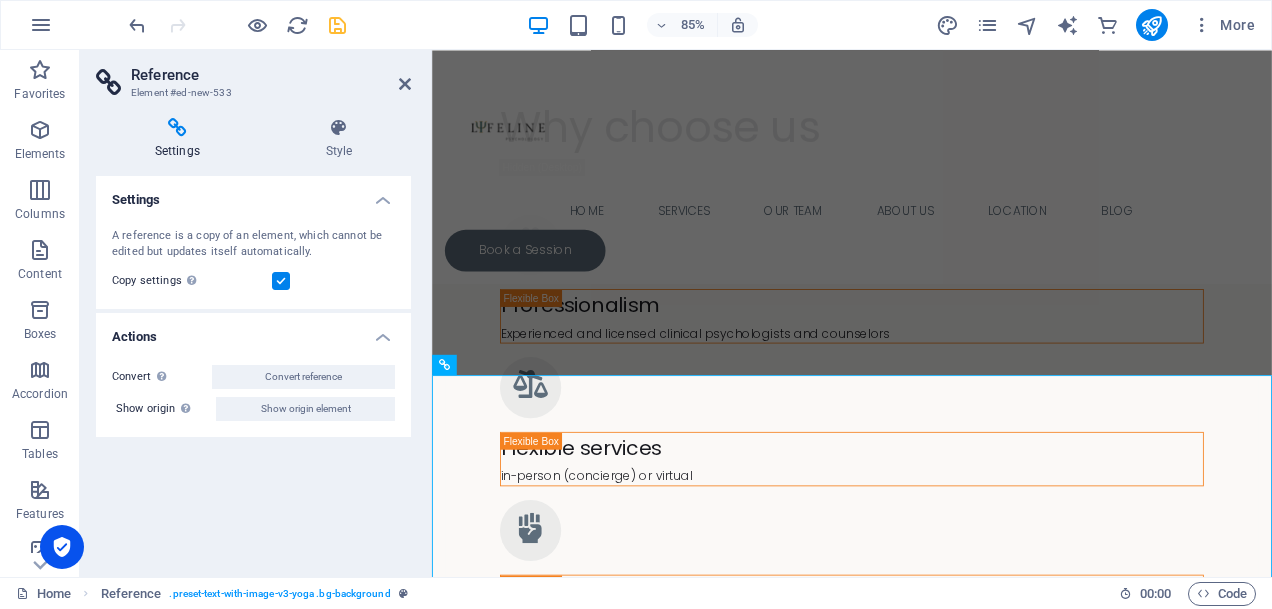 scroll, scrollTop: 4038, scrollLeft: 0, axis: vertical 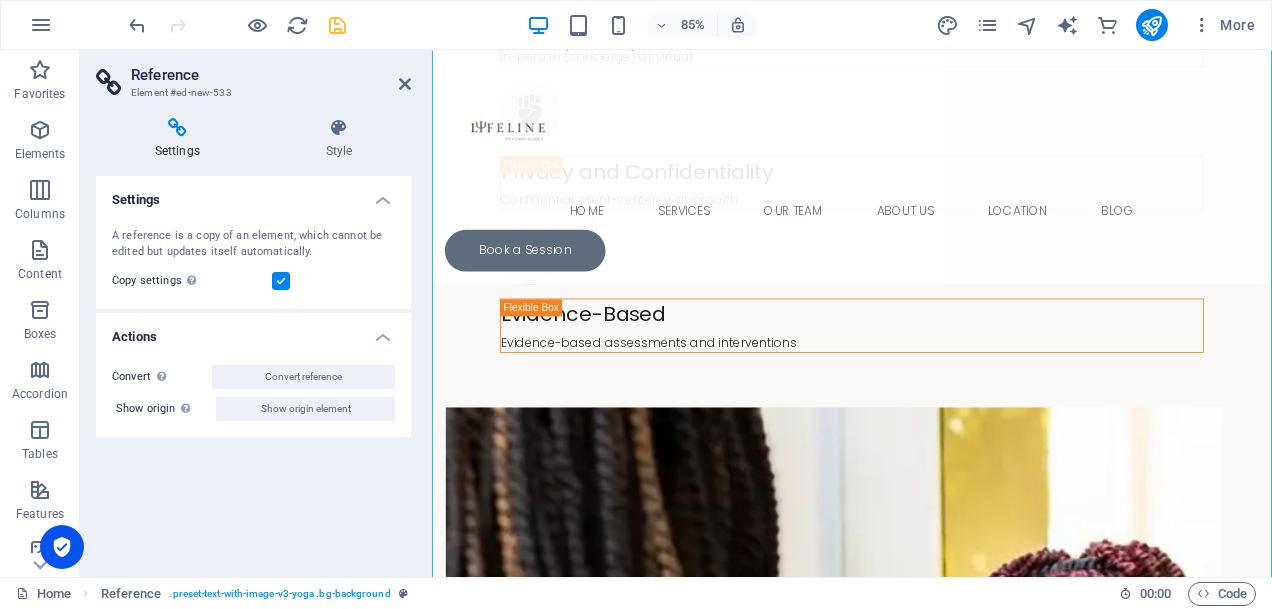 click on "Actions" at bounding box center (253, 331) 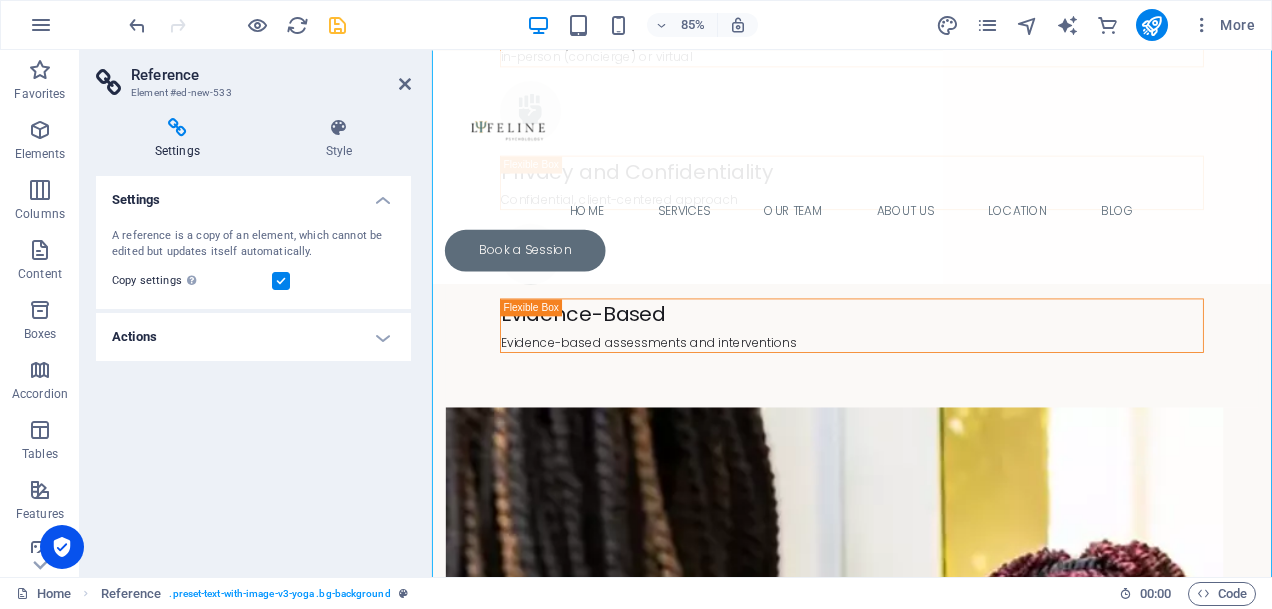 click on "Actions" at bounding box center [253, 337] 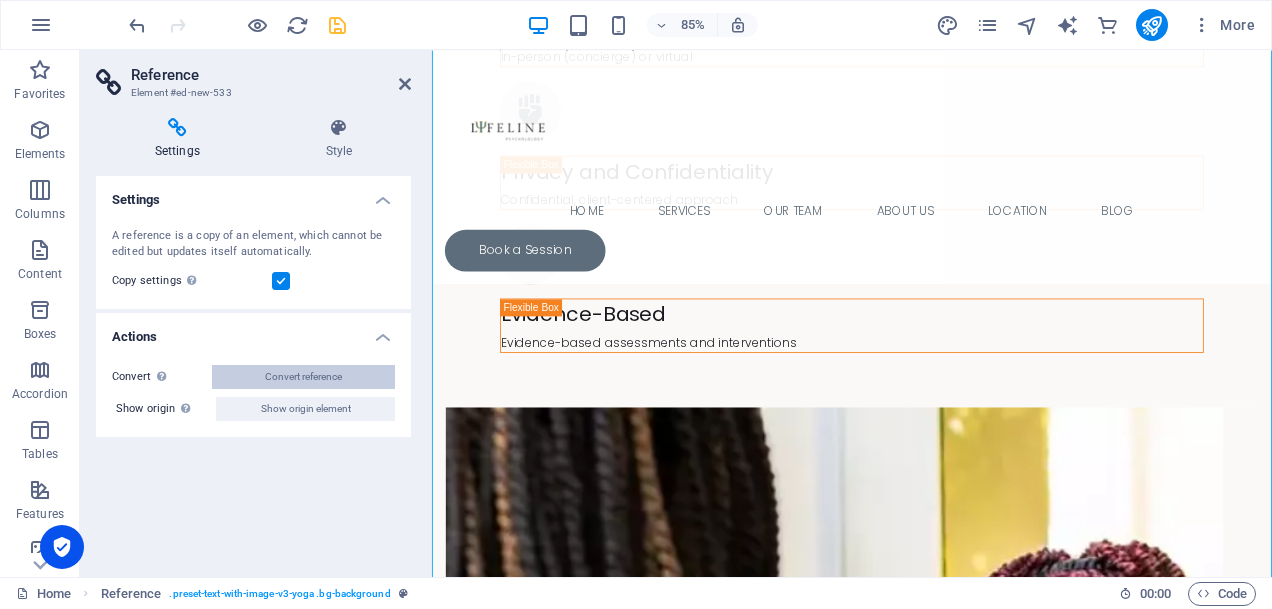 click on "Convert reference" at bounding box center (303, 377) 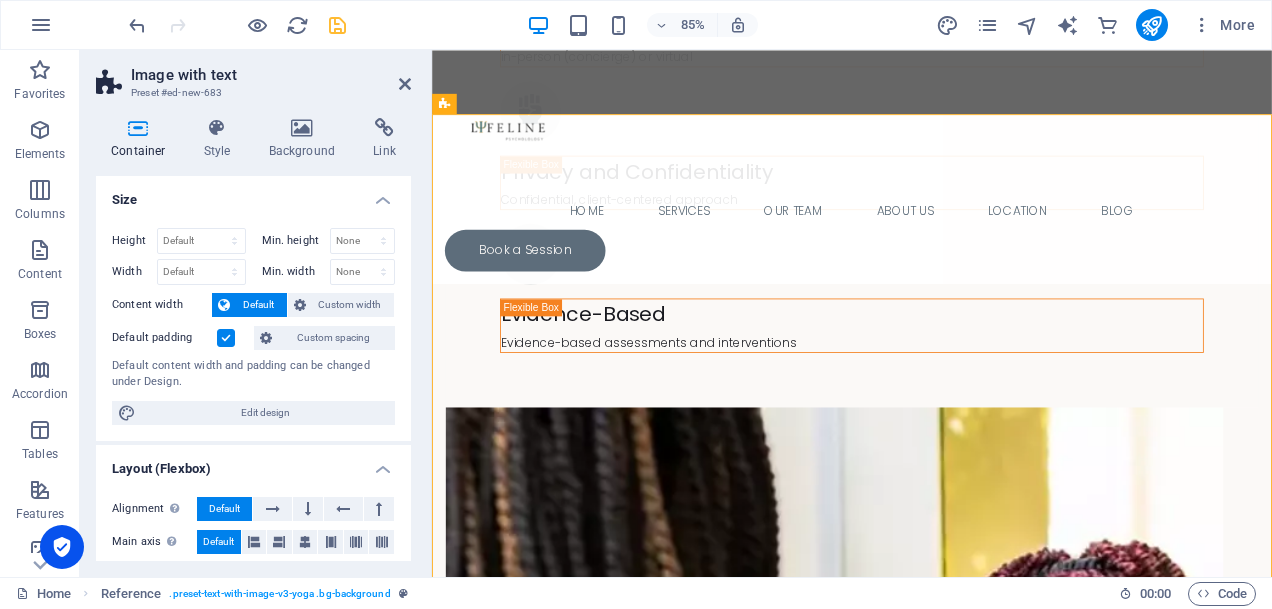 scroll, scrollTop: 3856, scrollLeft: 0, axis: vertical 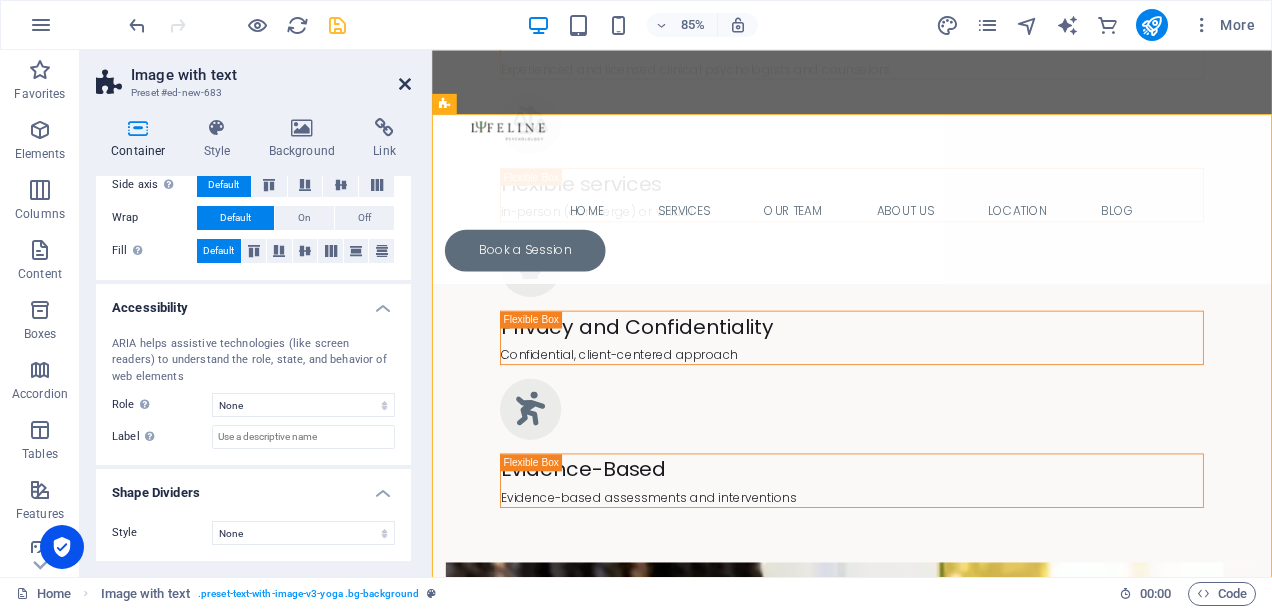 click at bounding box center [405, 84] 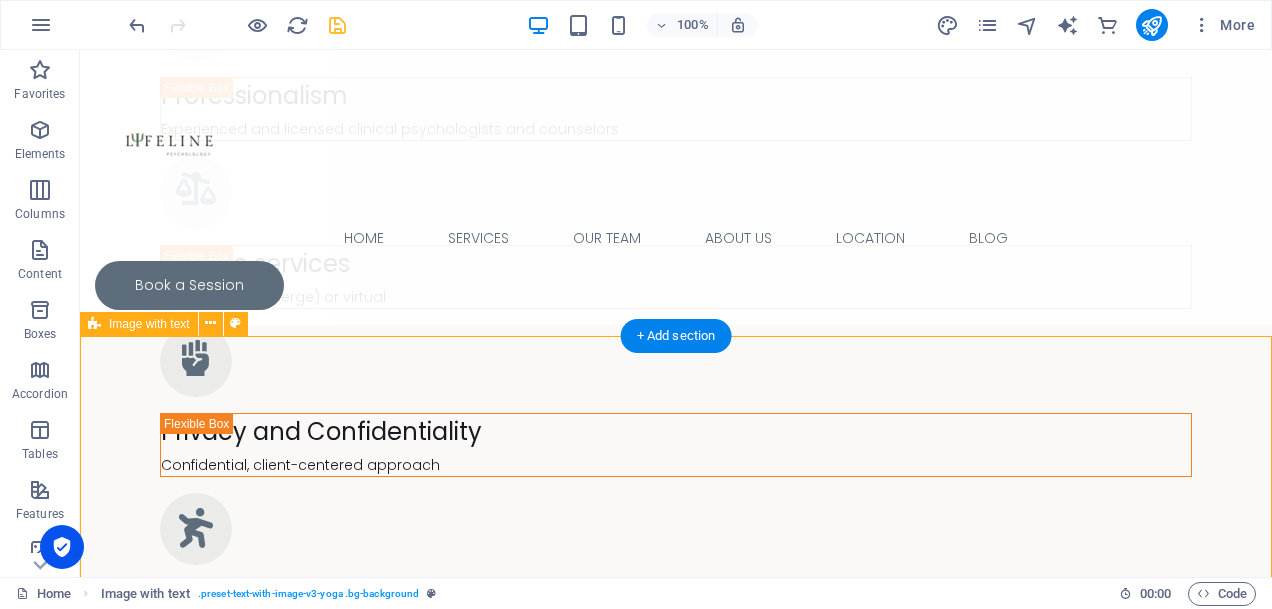 scroll, scrollTop: 3412, scrollLeft: 0, axis: vertical 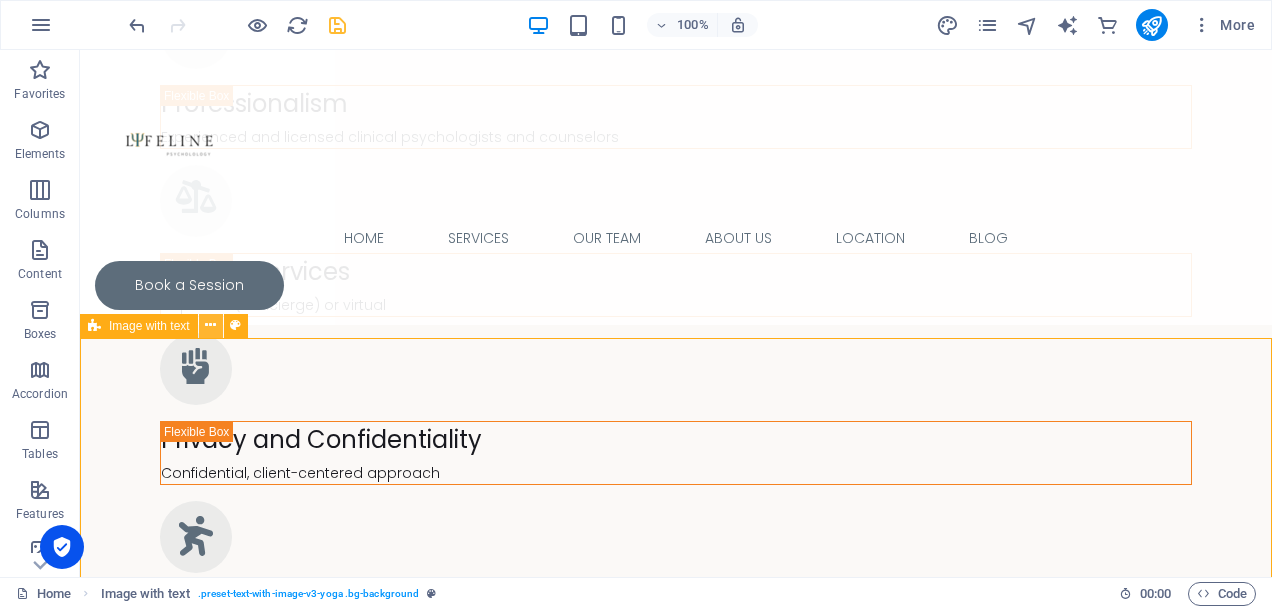 click at bounding box center [210, 325] 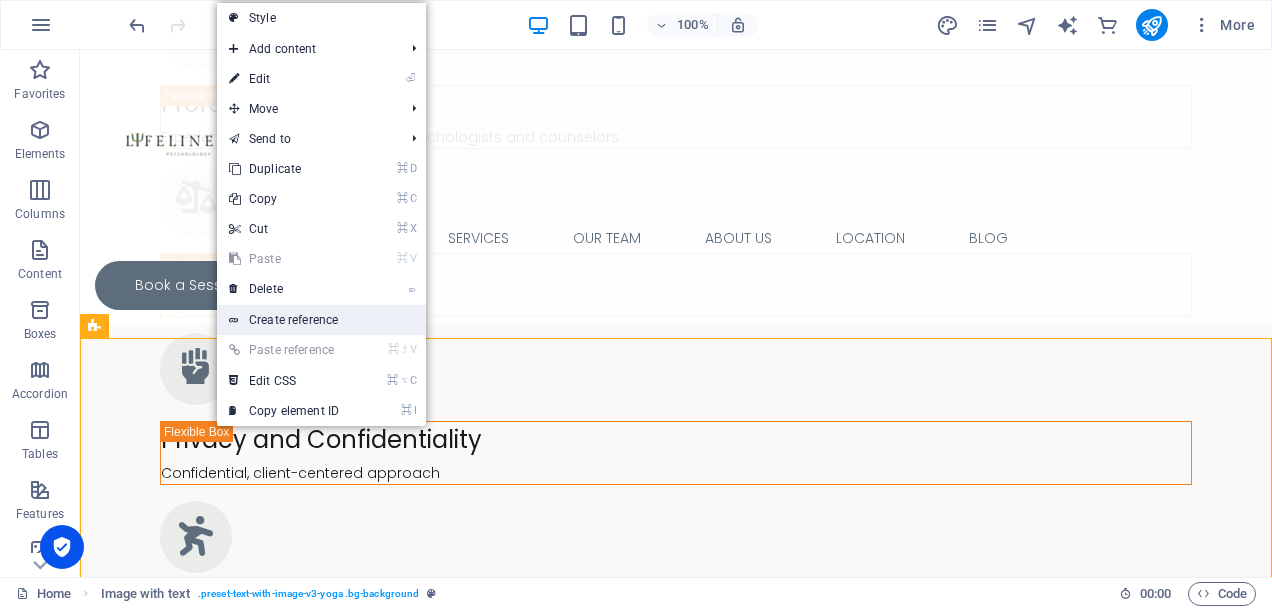 click on "Create reference" at bounding box center [321, 320] 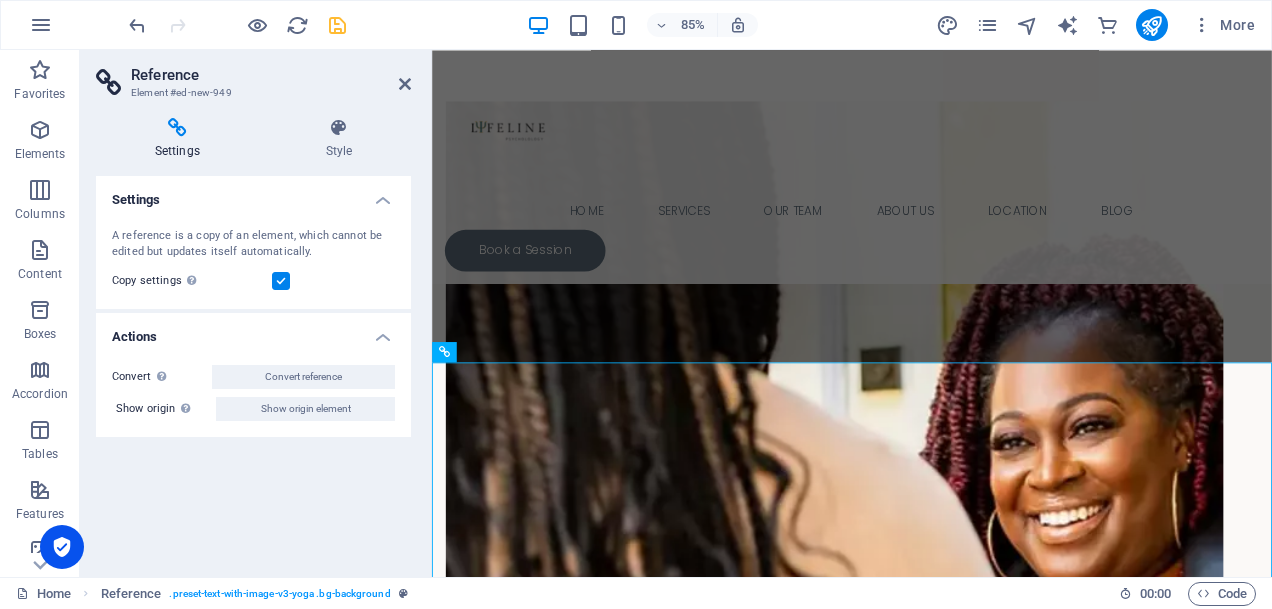 scroll, scrollTop: 4872, scrollLeft: 0, axis: vertical 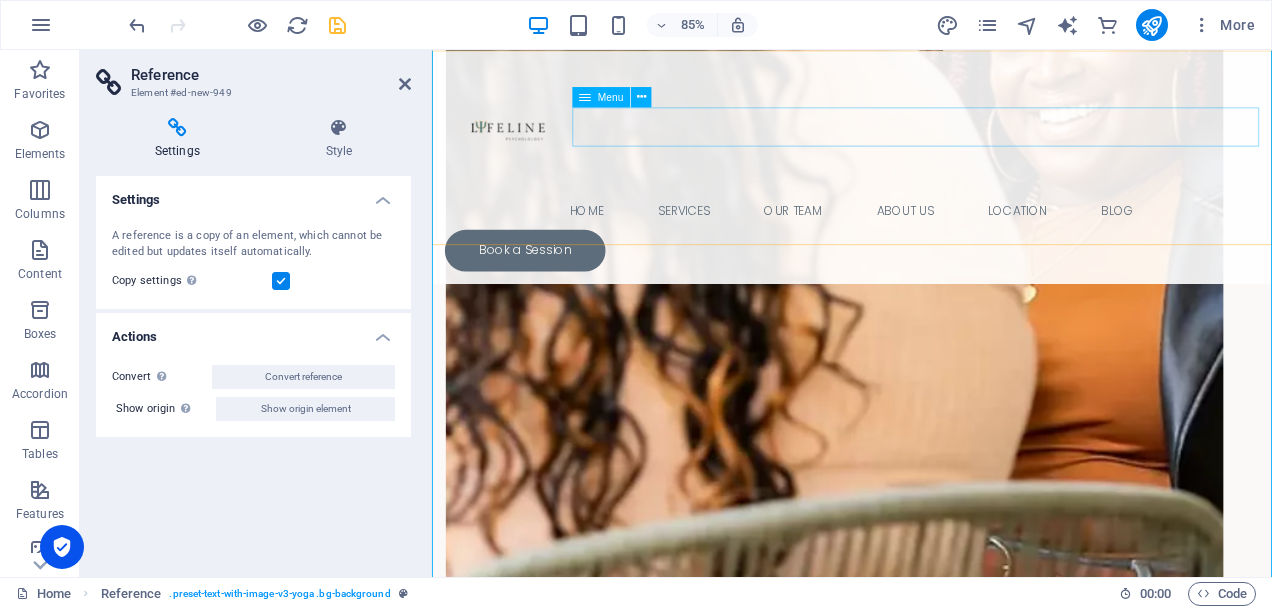 click on "Home Services Our Team About Us Location     Blog" at bounding box center [926, 238] 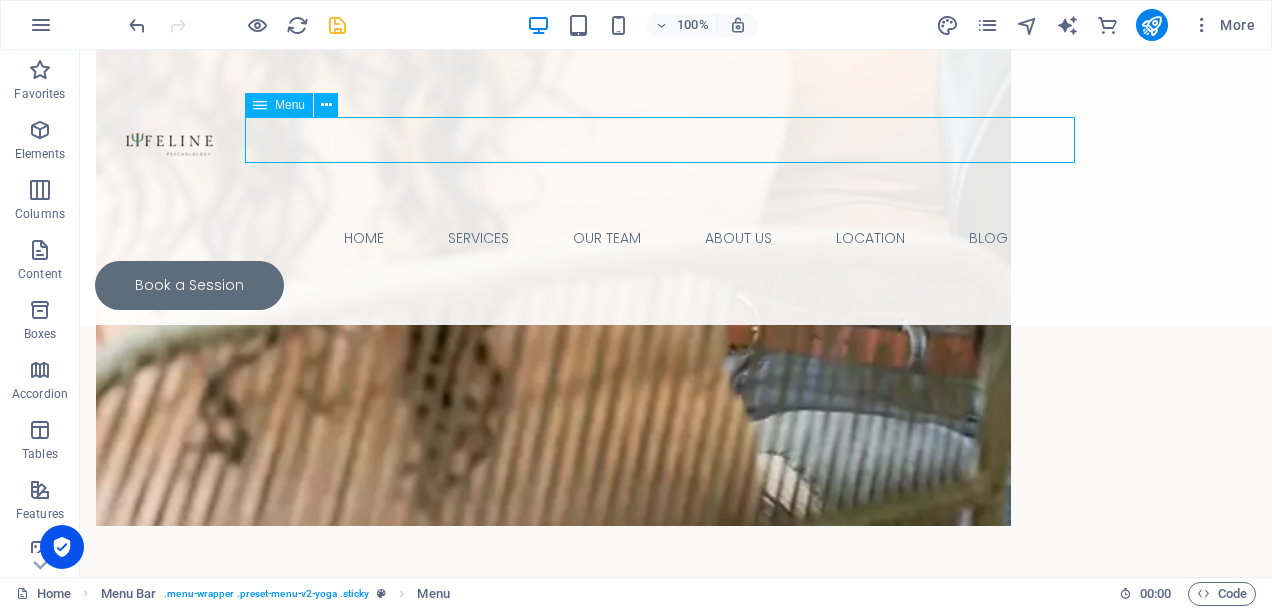 scroll, scrollTop: 4599, scrollLeft: 0, axis: vertical 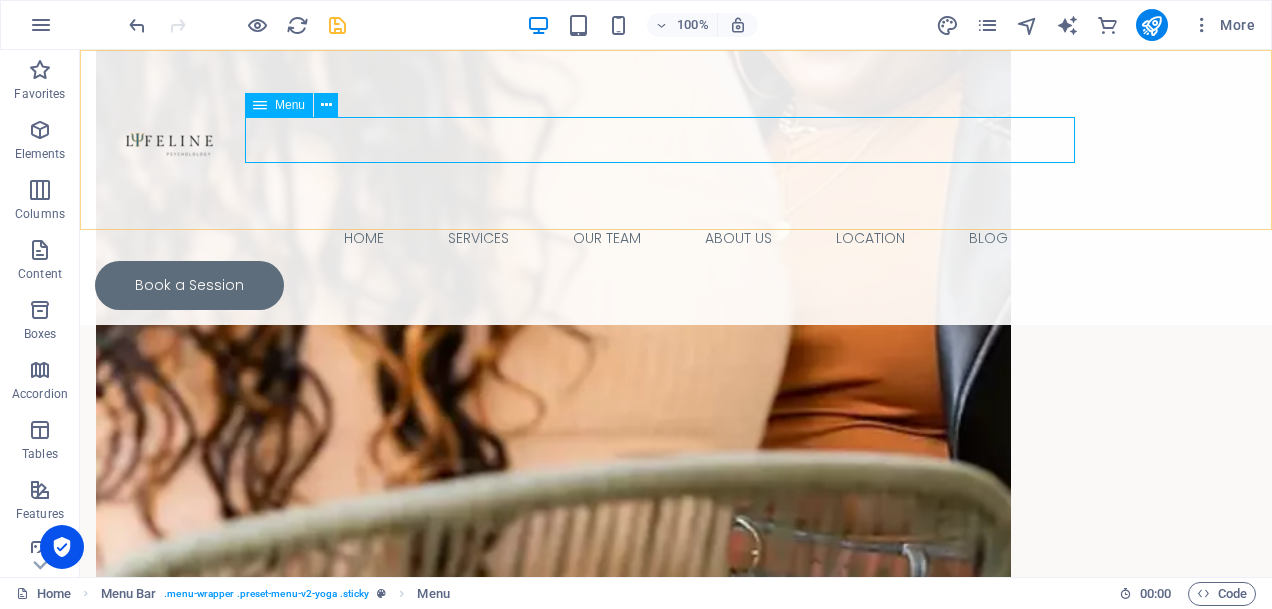 click on "Home Services Our Team About Us Location     Blog" at bounding box center (676, 238) 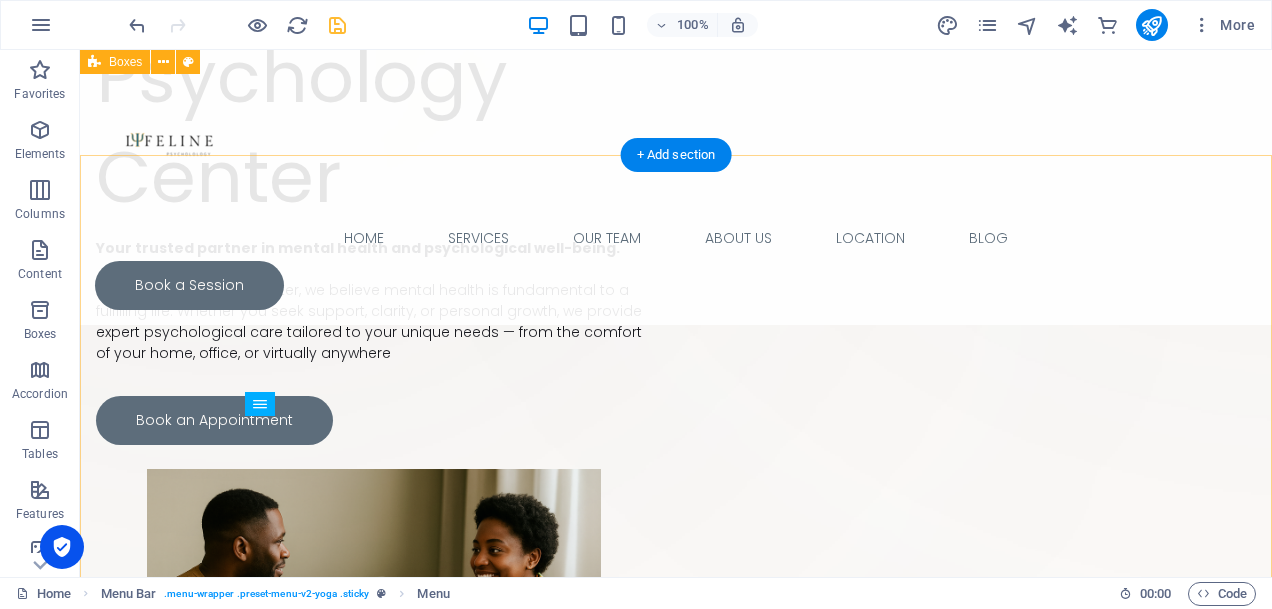scroll, scrollTop: 0, scrollLeft: 0, axis: both 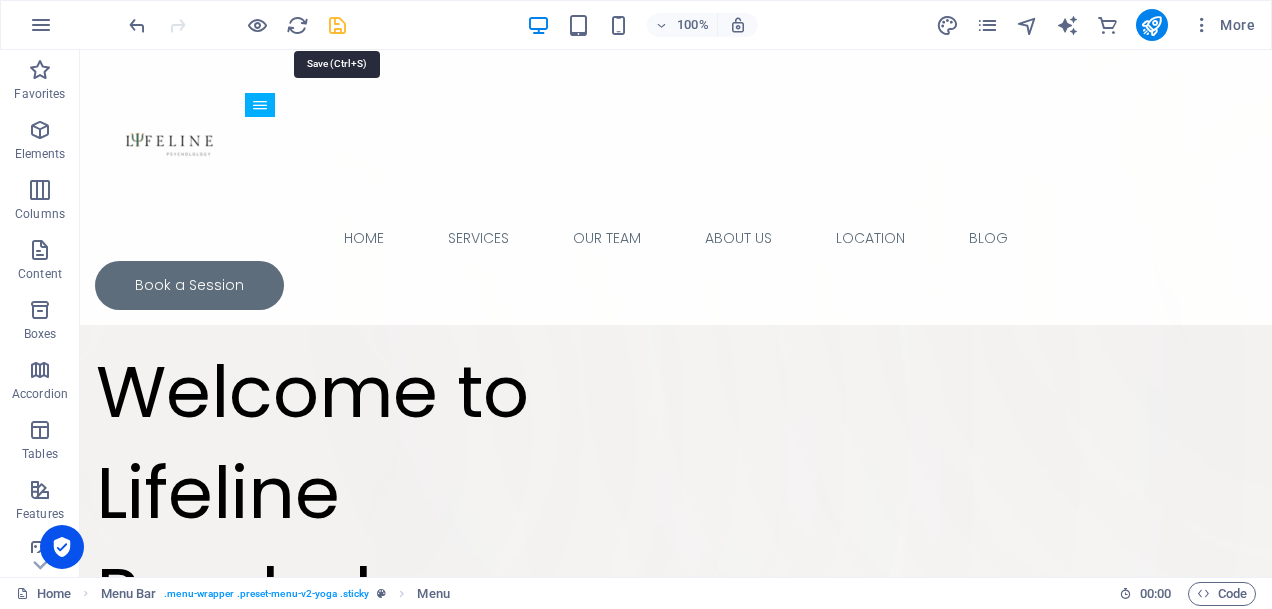 click at bounding box center (337, 25) 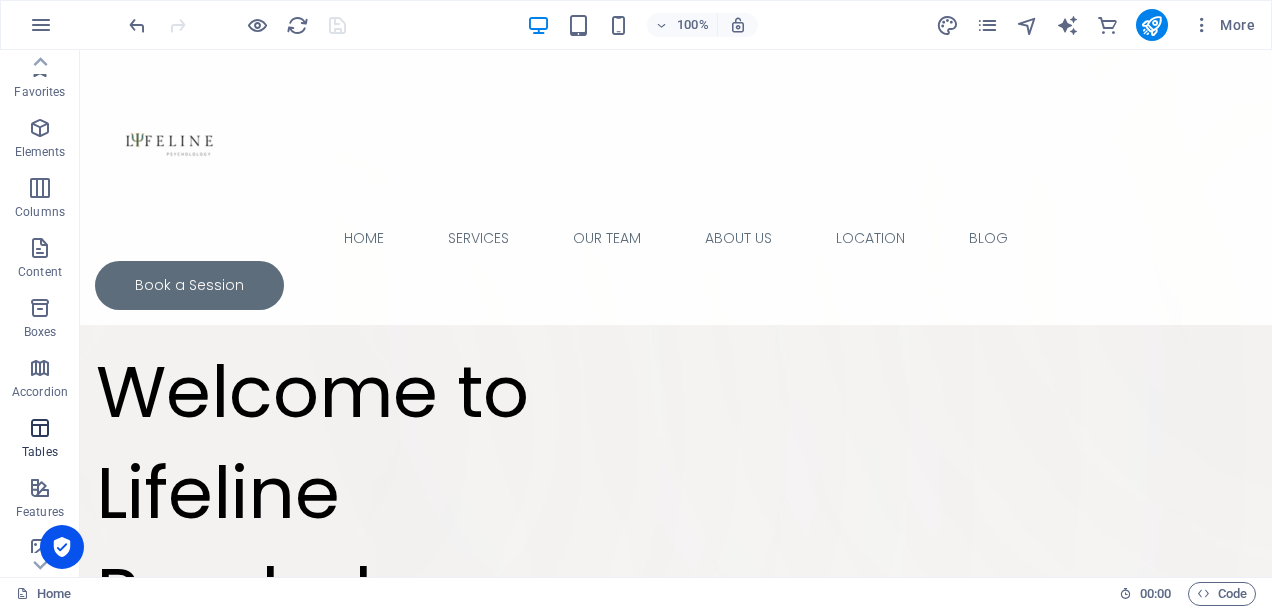 scroll, scrollTop: 0, scrollLeft: 0, axis: both 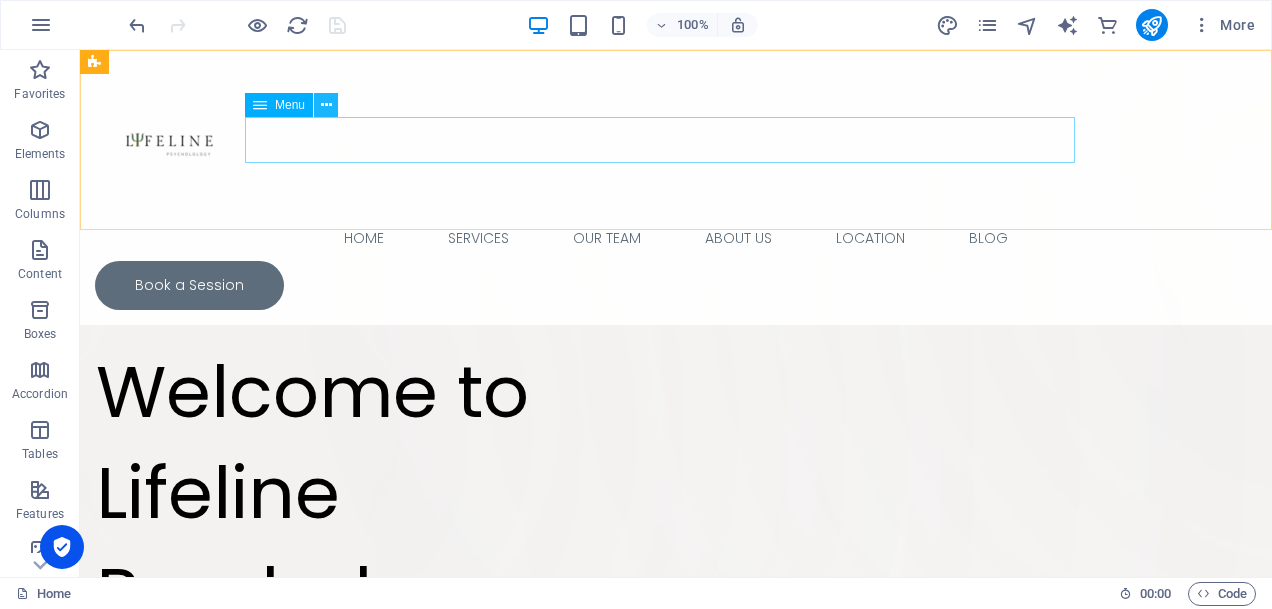 click at bounding box center (326, 105) 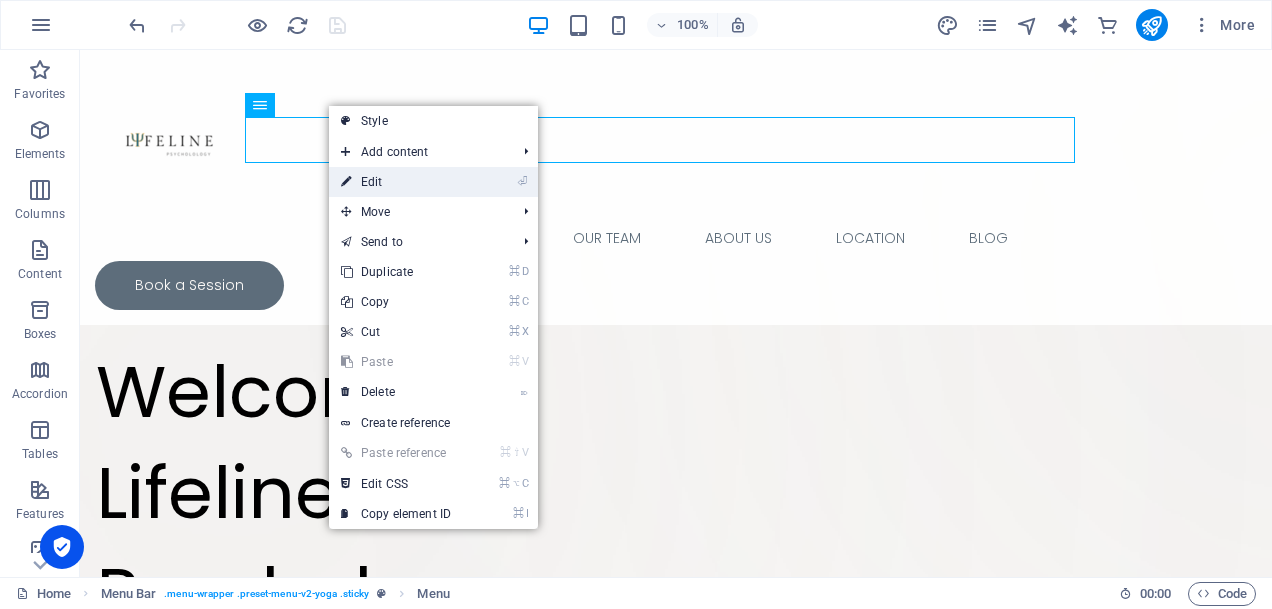 click on "⏎  Edit" at bounding box center [396, 182] 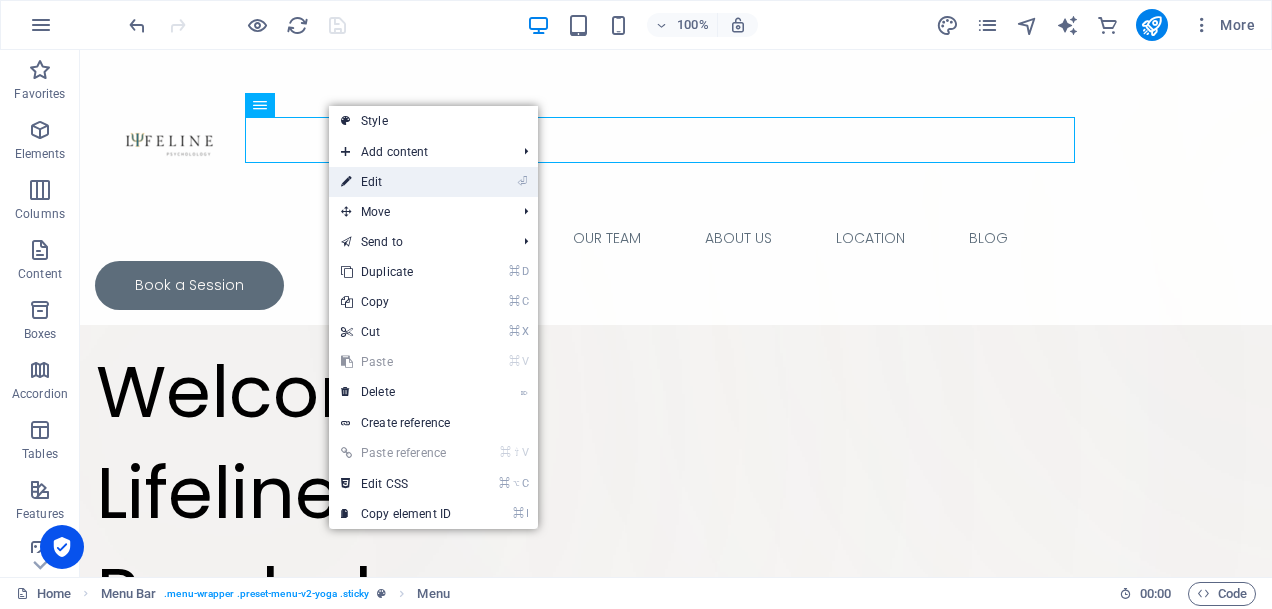 select 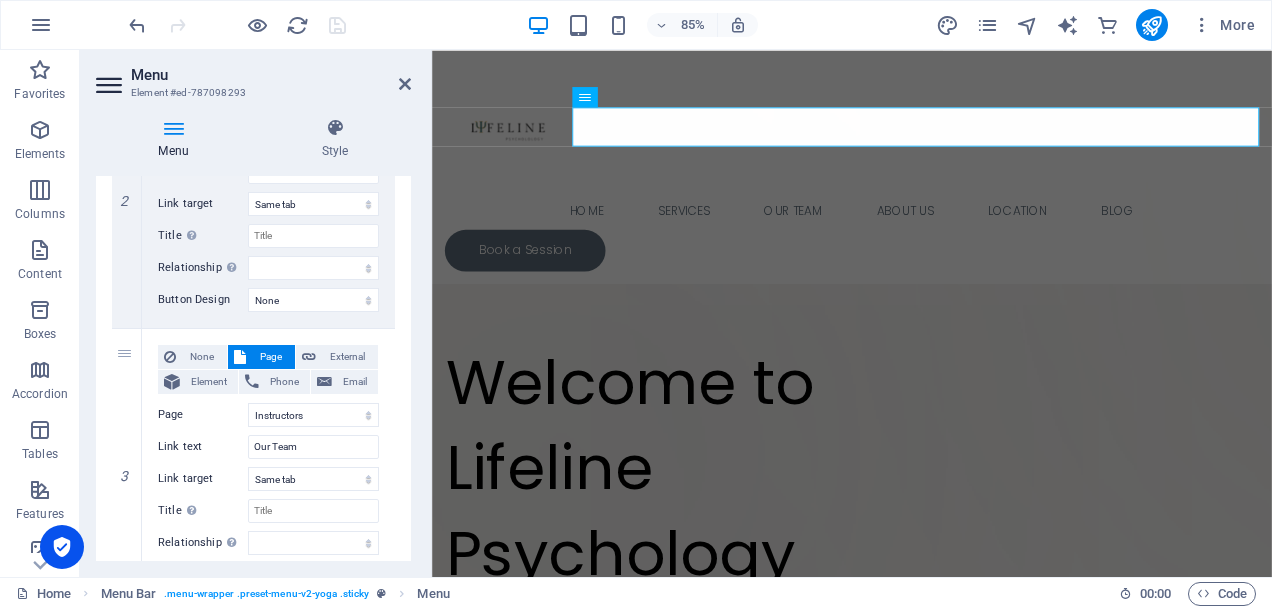 scroll, scrollTop: 586, scrollLeft: 0, axis: vertical 